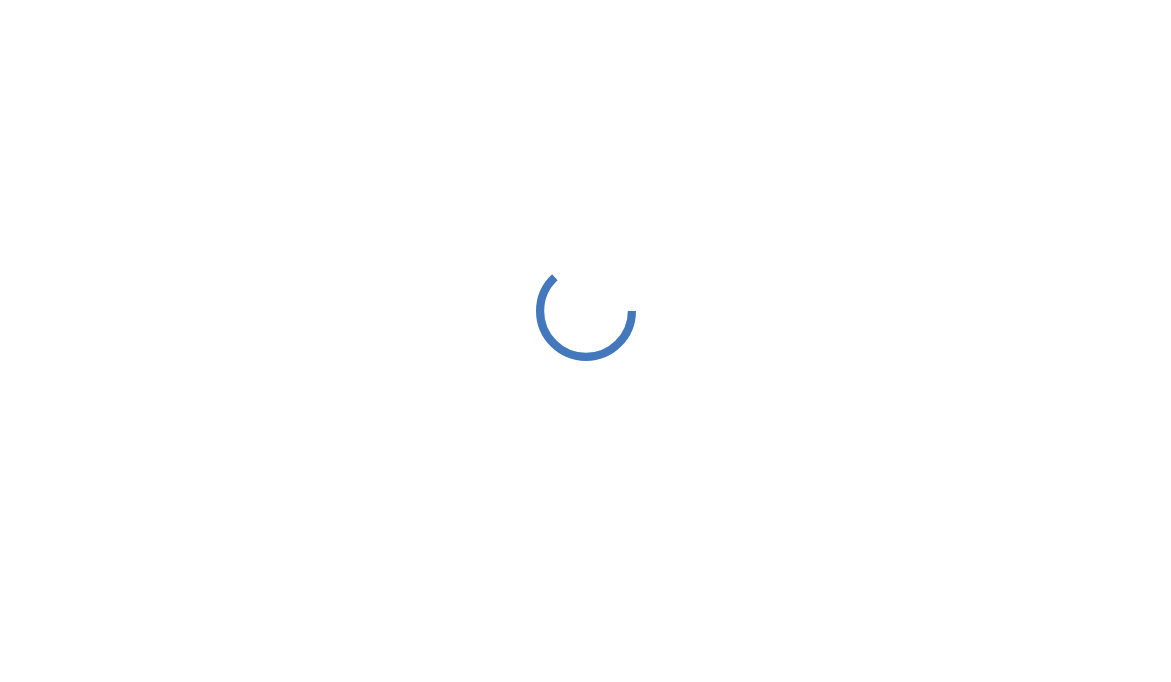 scroll, scrollTop: 0, scrollLeft: 0, axis: both 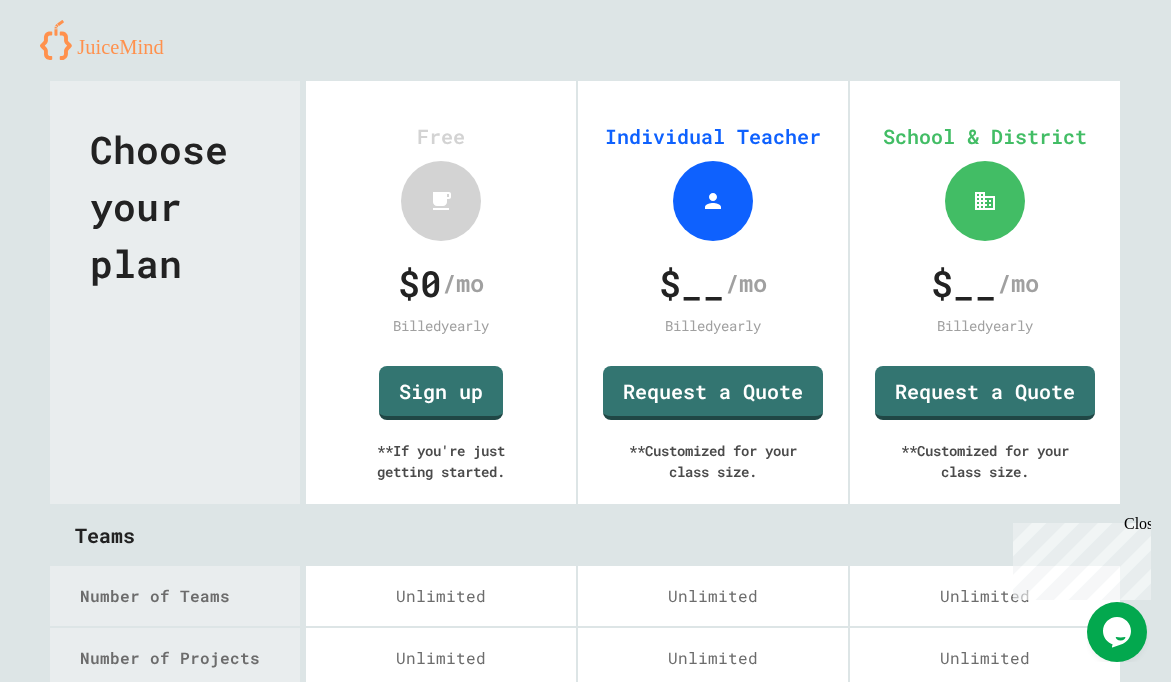 click at bounding box center [109, 40] 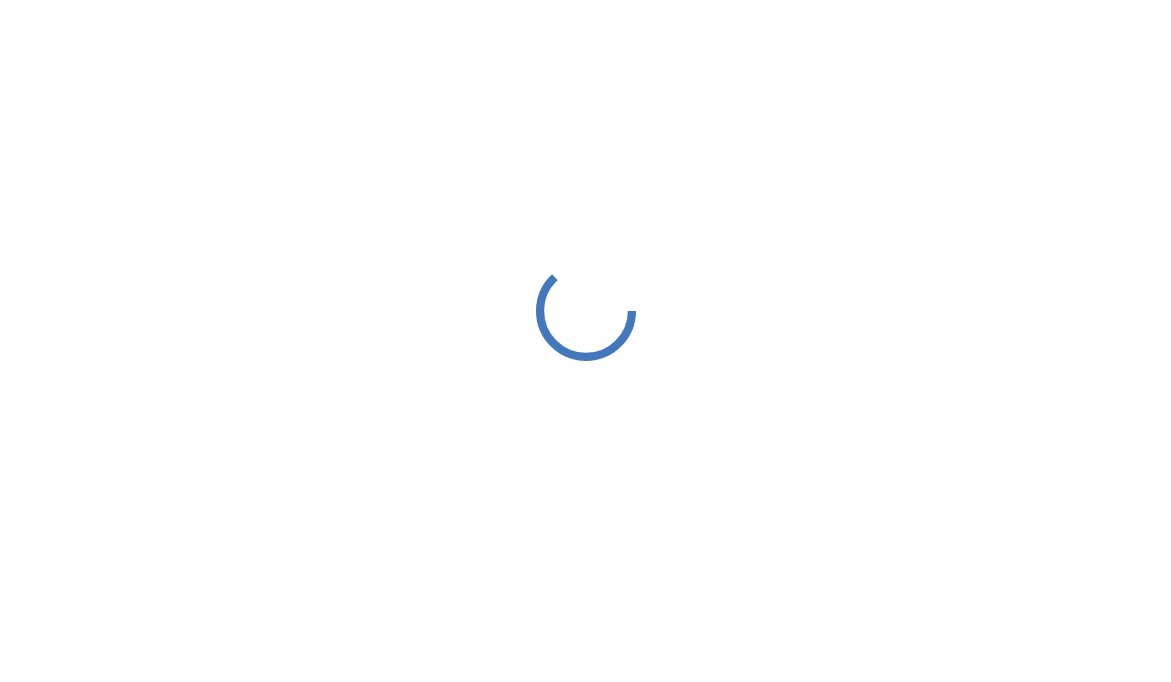 scroll, scrollTop: 0, scrollLeft: 0, axis: both 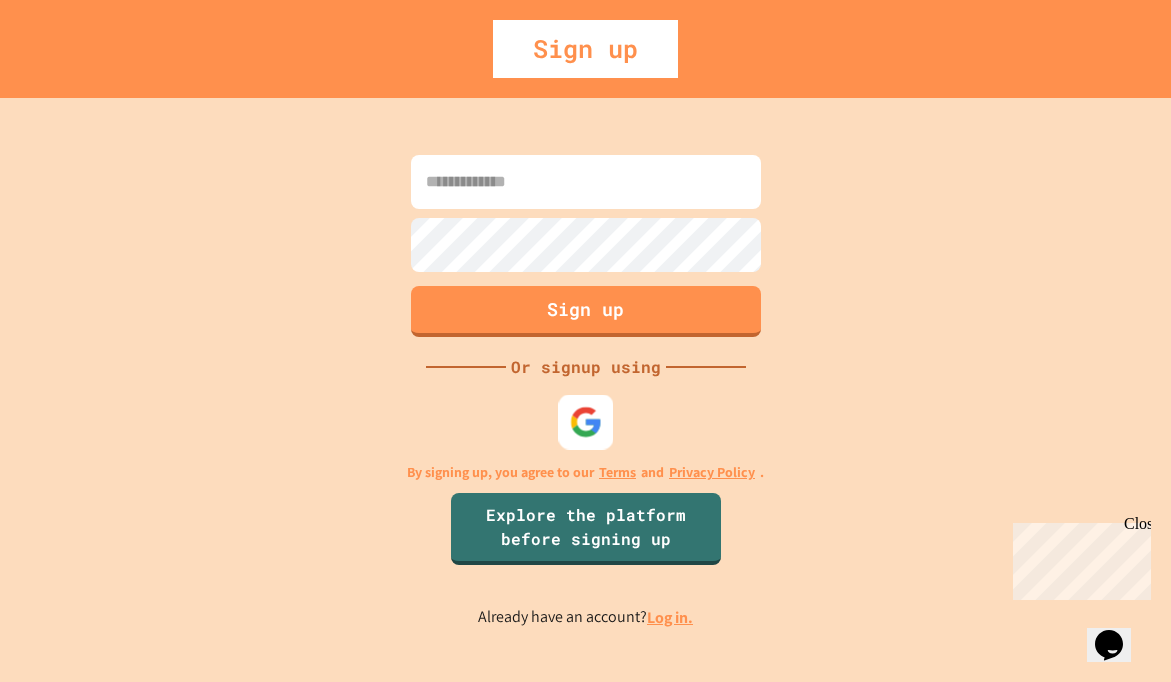 click at bounding box center [585, 422] 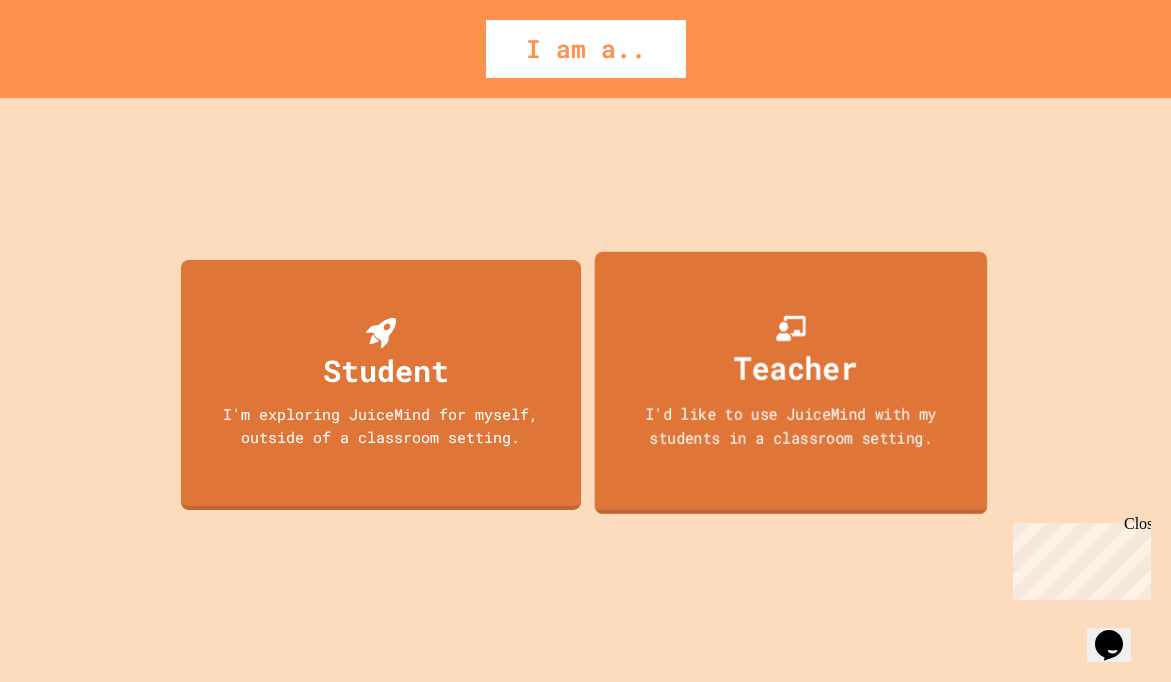 click on "Teacher I'd like to use JuiceMind with my students in a classroom setting." at bounding box center [790, 383] 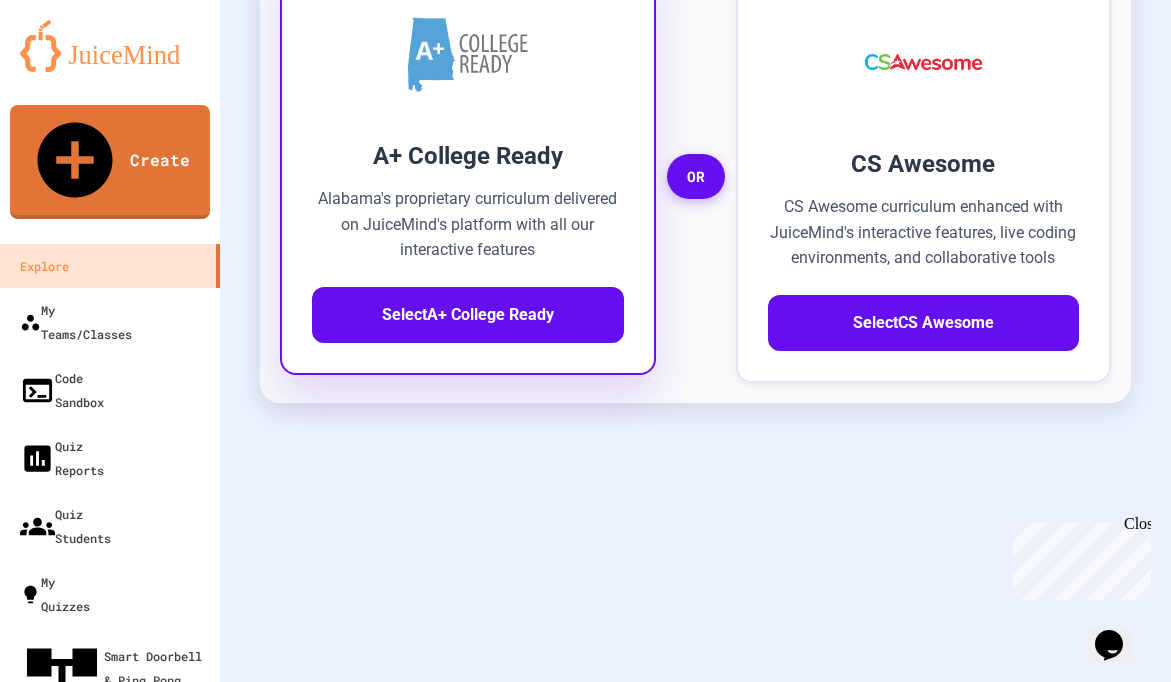 scroll, scrollTop: 904, scrollLeft: 0, axis: vertical 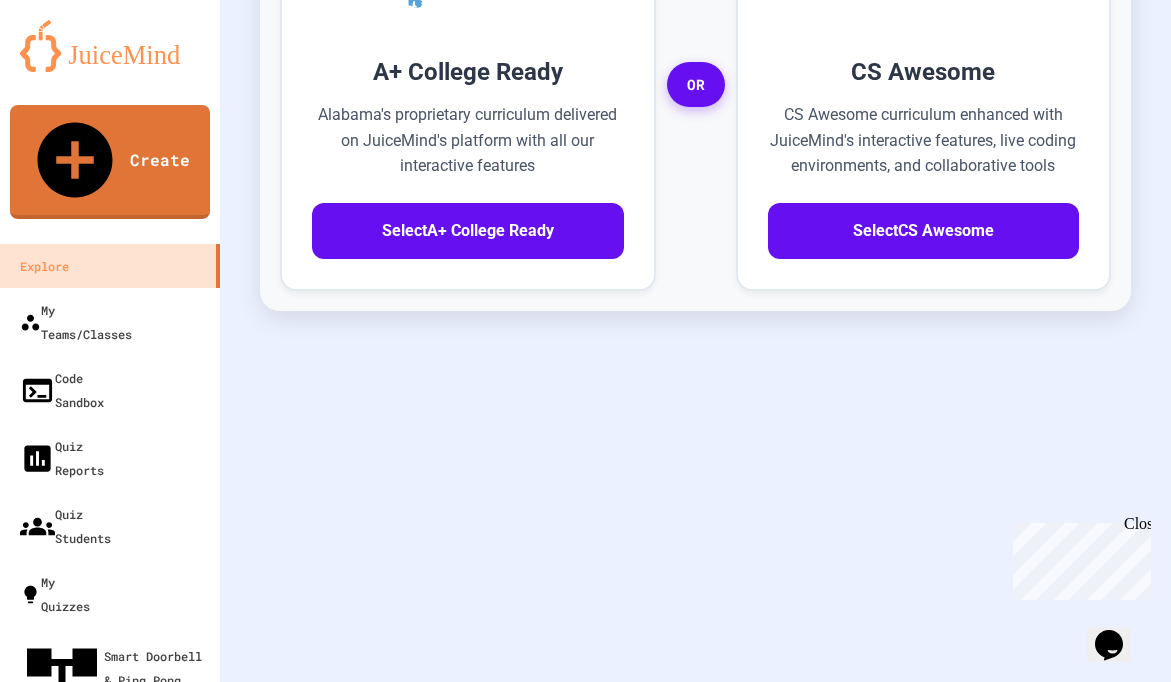click on "Upgrade" at bounding box center [77, 776] 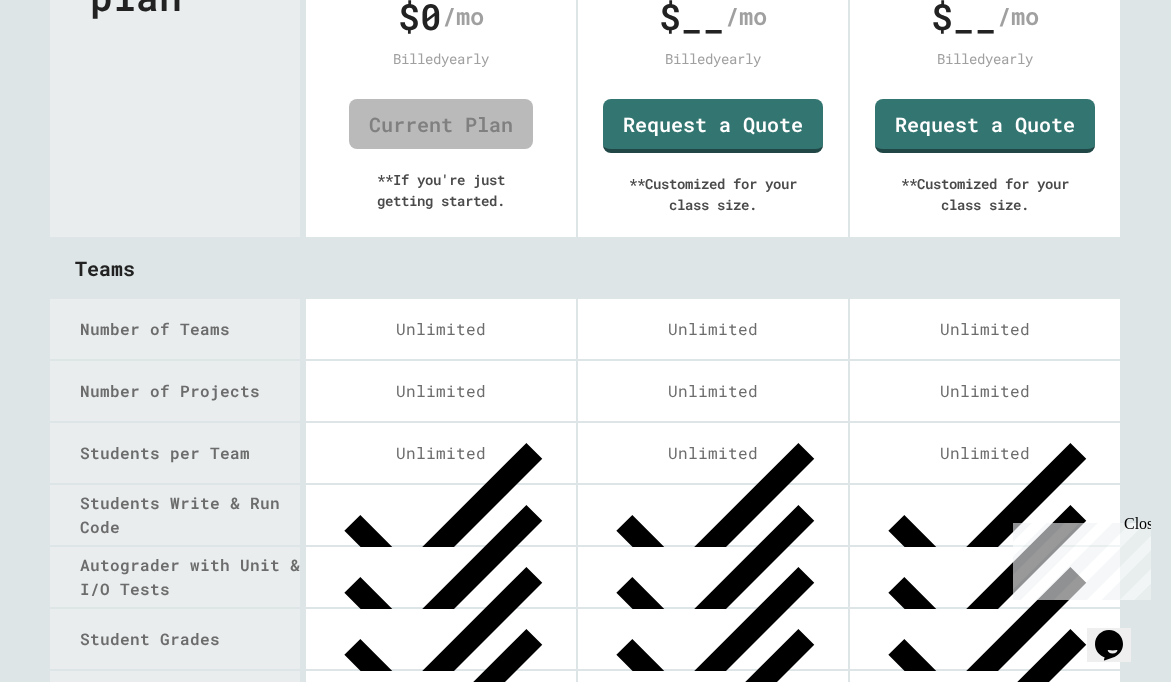 scroll, scrollTop: 0, scrollLeft: 0, axis: both 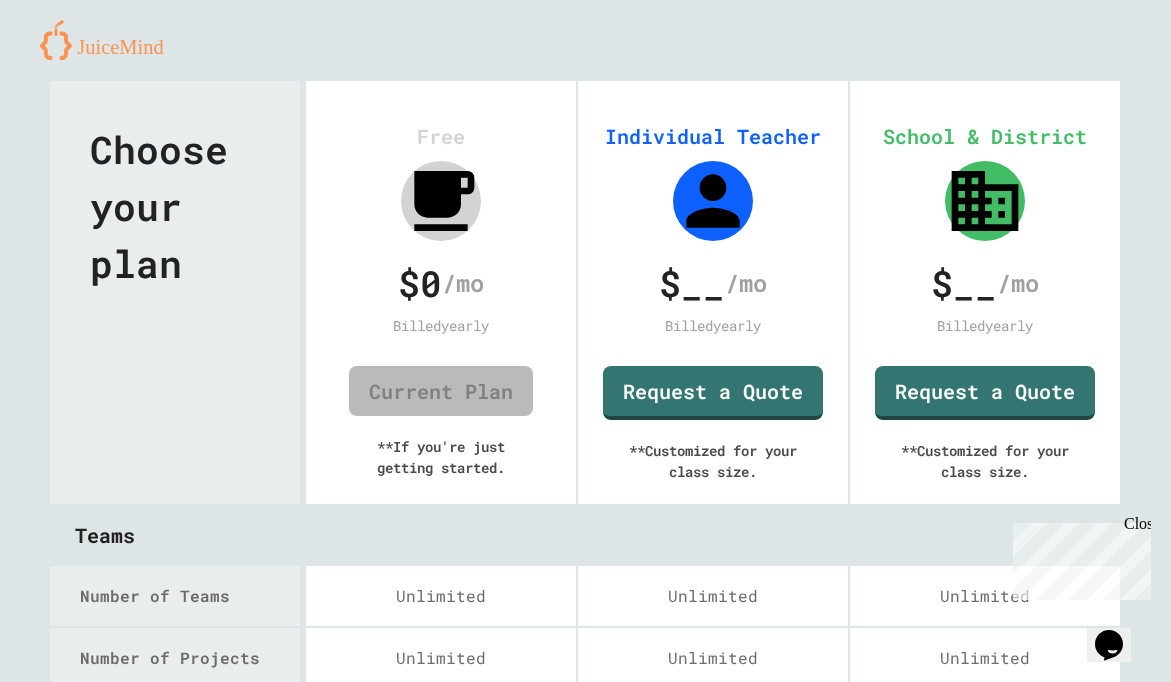 click at bounding box center (109, 40) 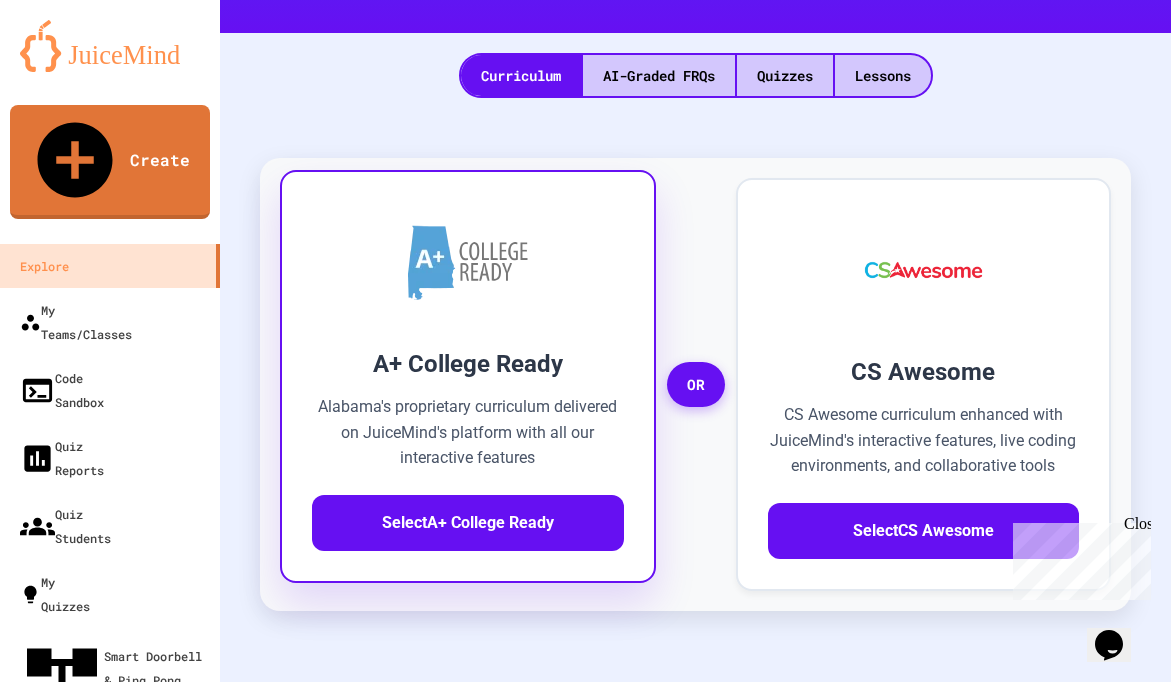 scroll, scrollTop: 602, scrollLeft: 0, axis: vertical 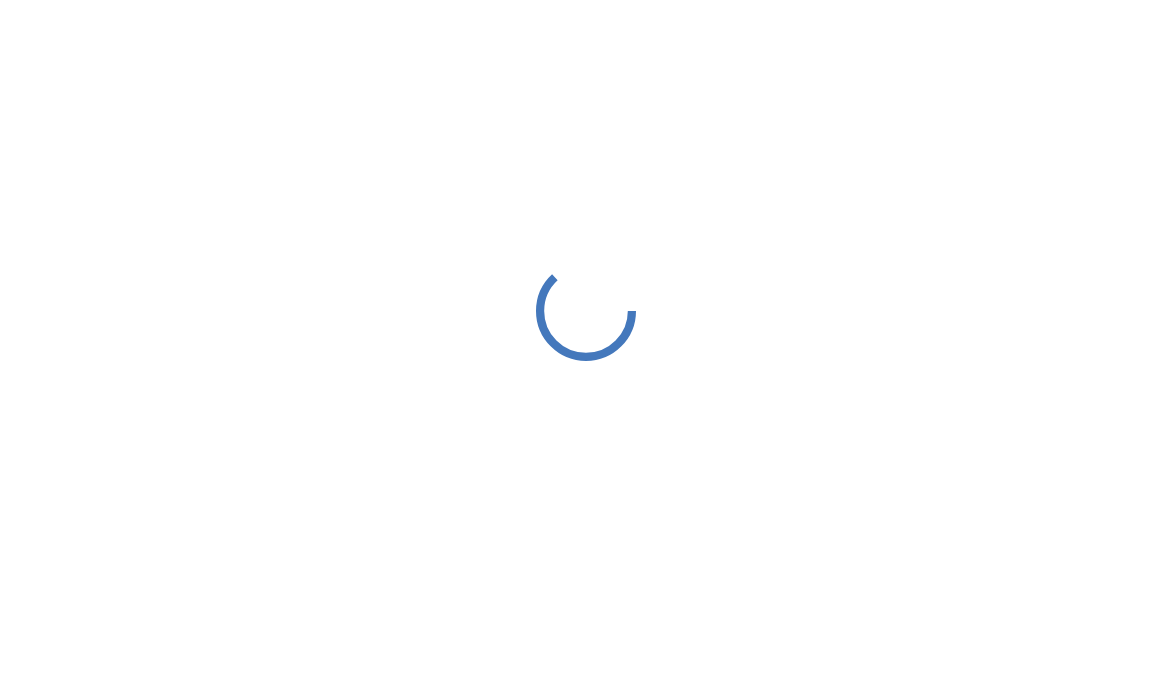 click at bounding box center (585, 311) 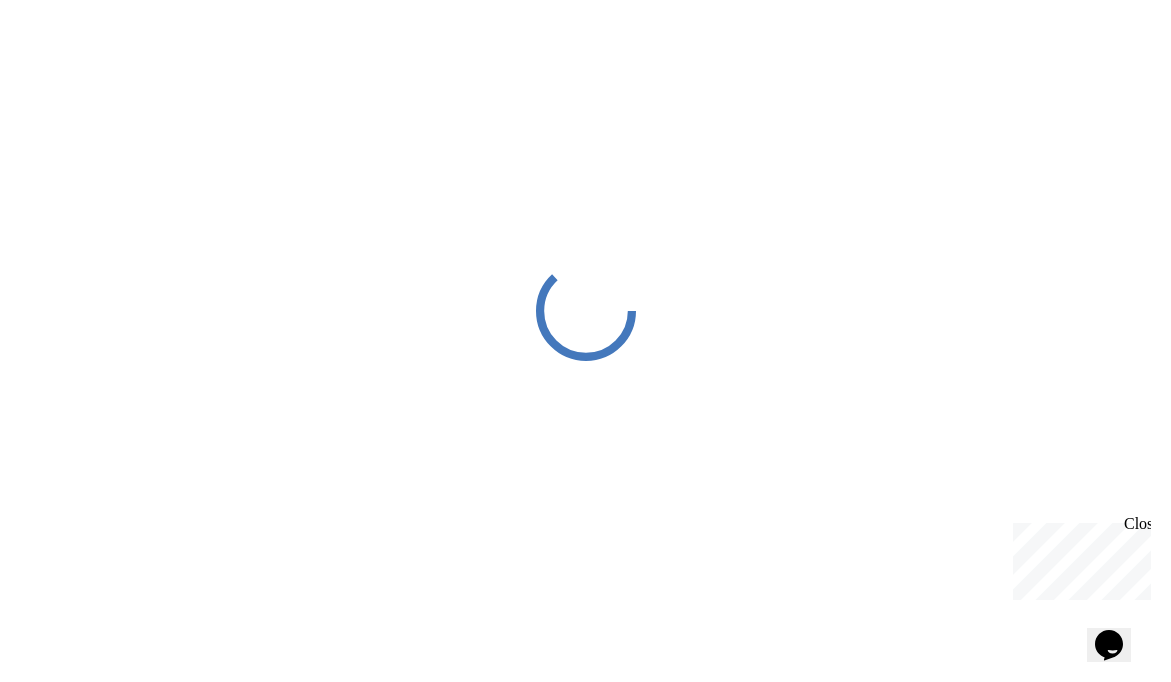 scroll, scrollTop: 0, scrollLeft: 0, axis: both 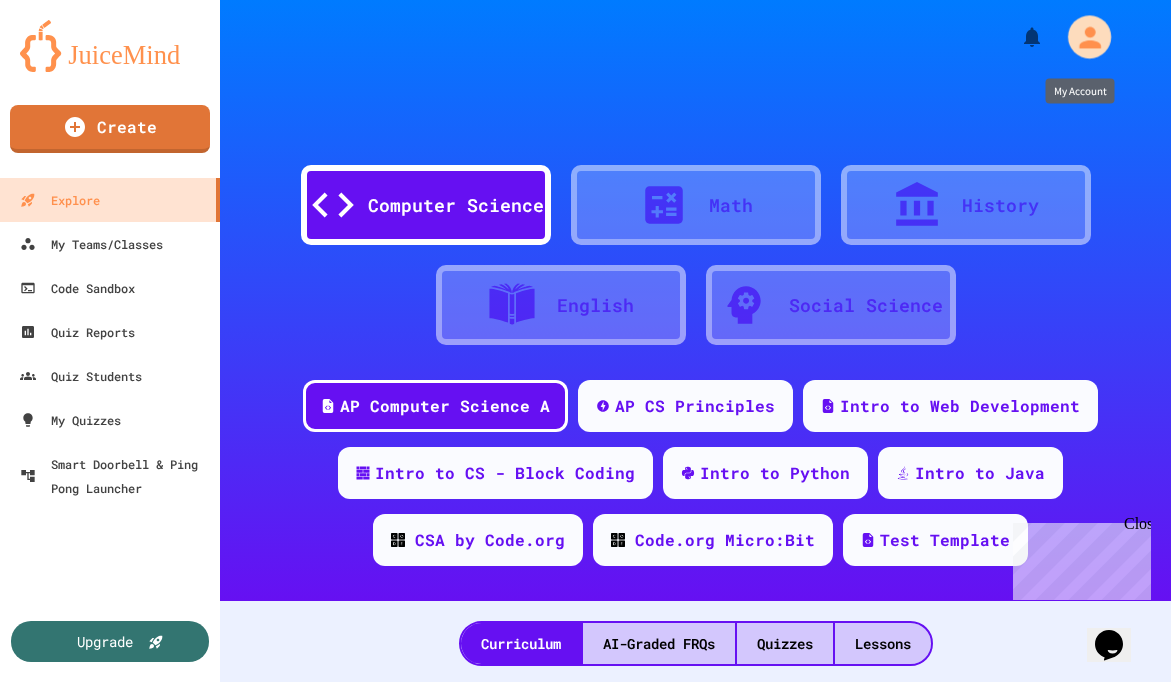 click 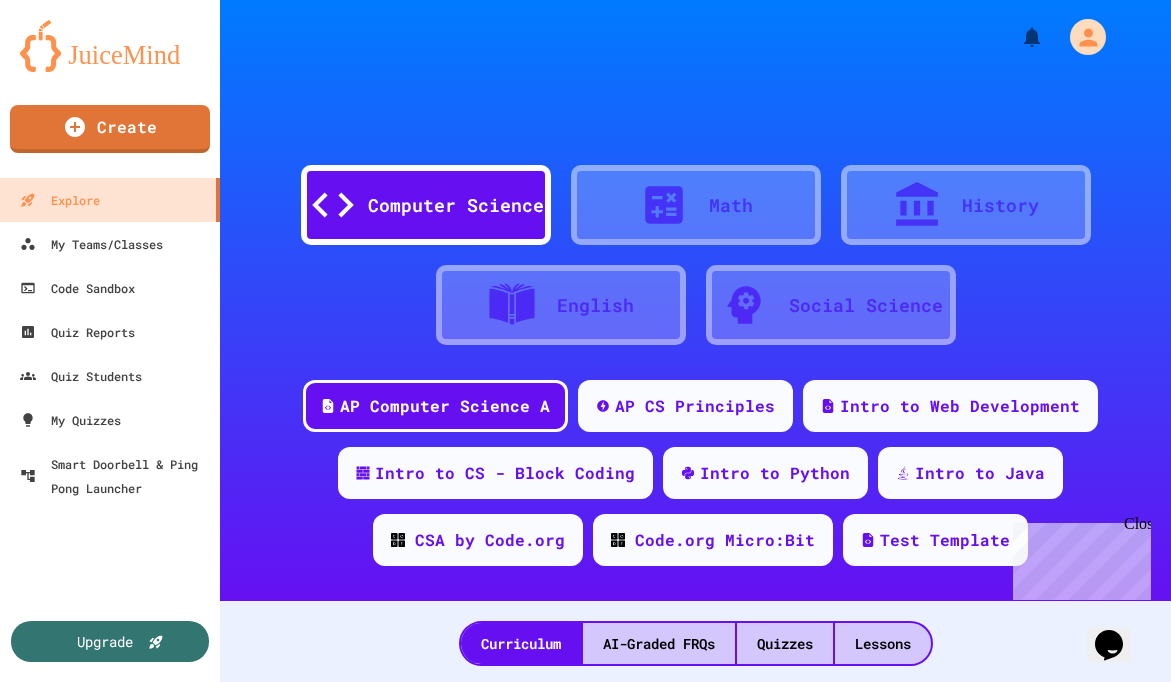 click at bounding box center (585, 682) 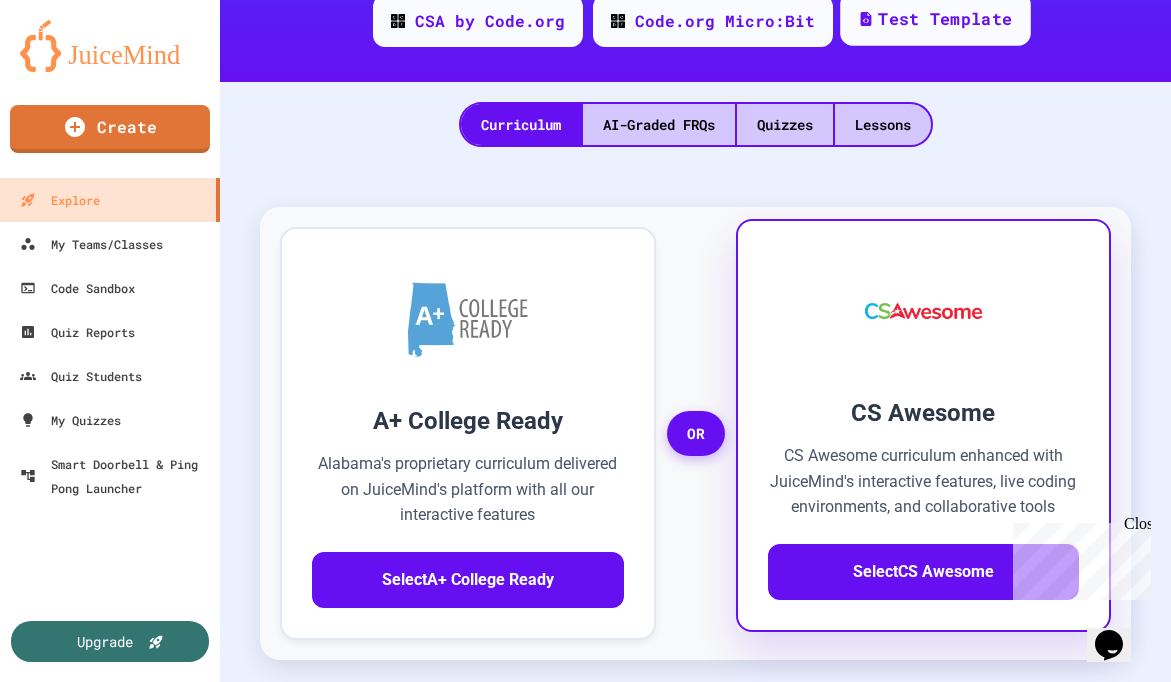 scroll, scrollTop: 516, scrollLeft: 0, axis: vertical 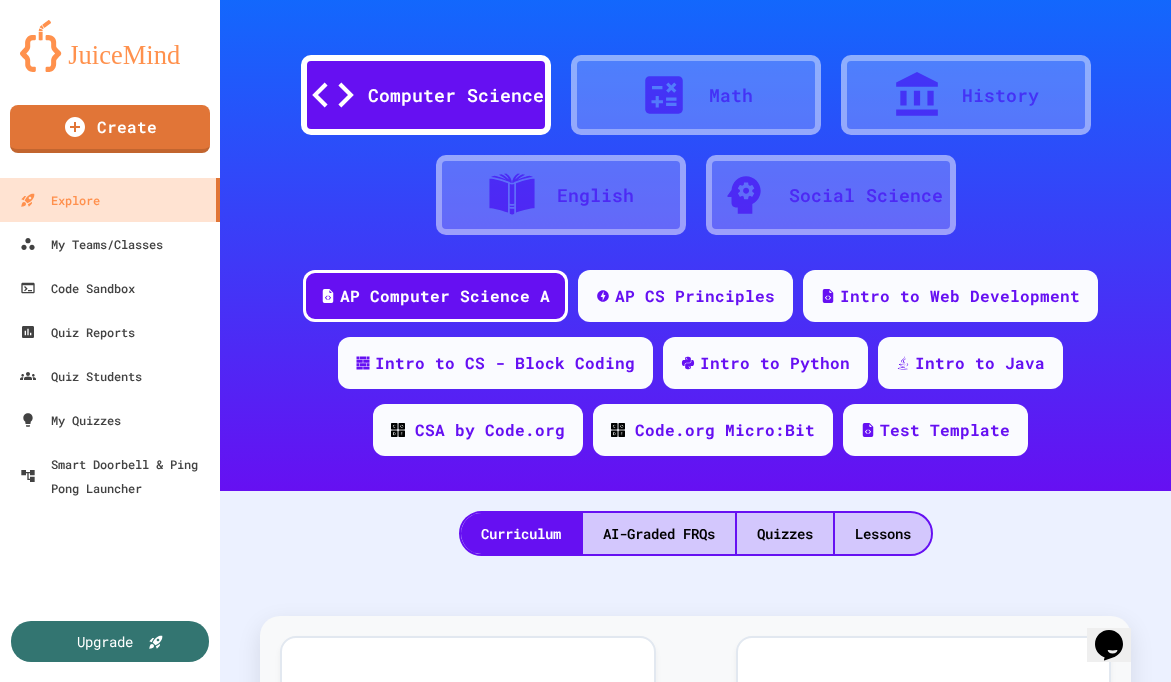 click at bounding box center [674, 95] 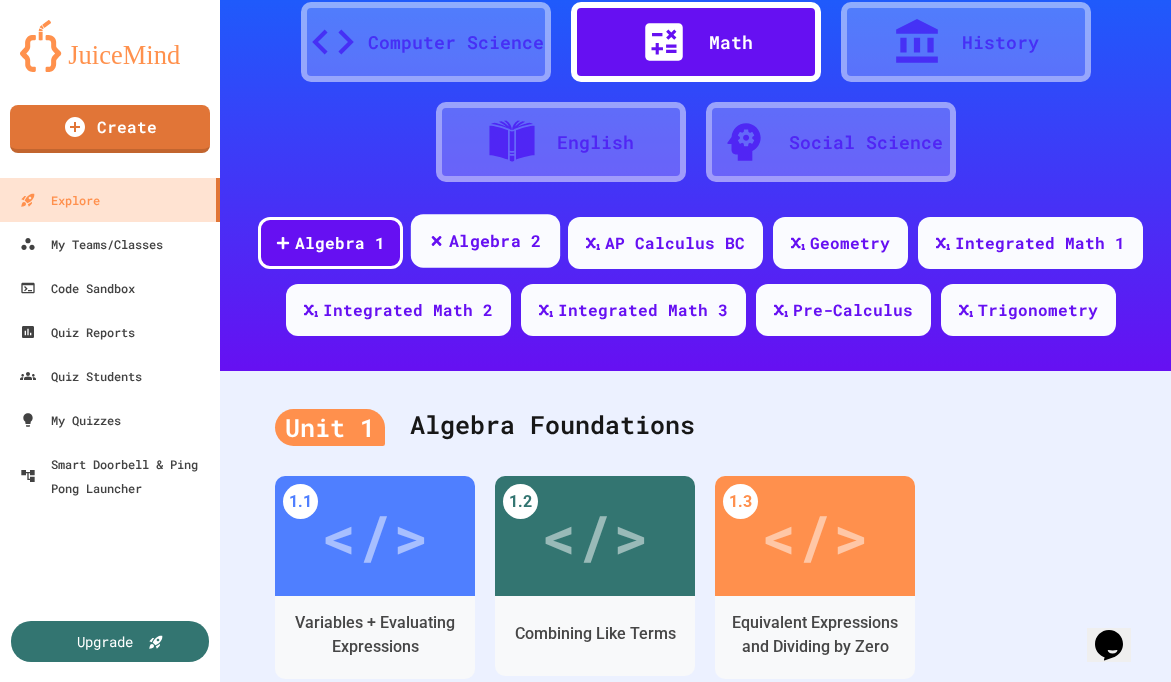 scroll, scrollTop: 146, scrollLeft: 0, axis: vertical 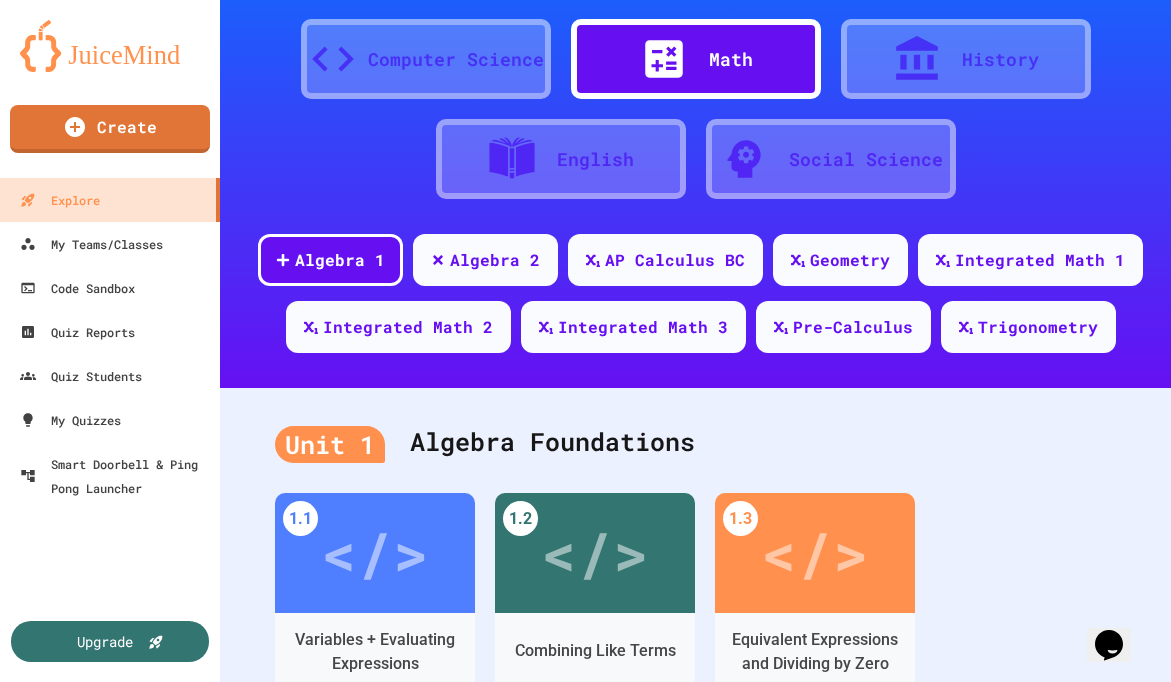 click on "English" at bounding box center (561, 159) 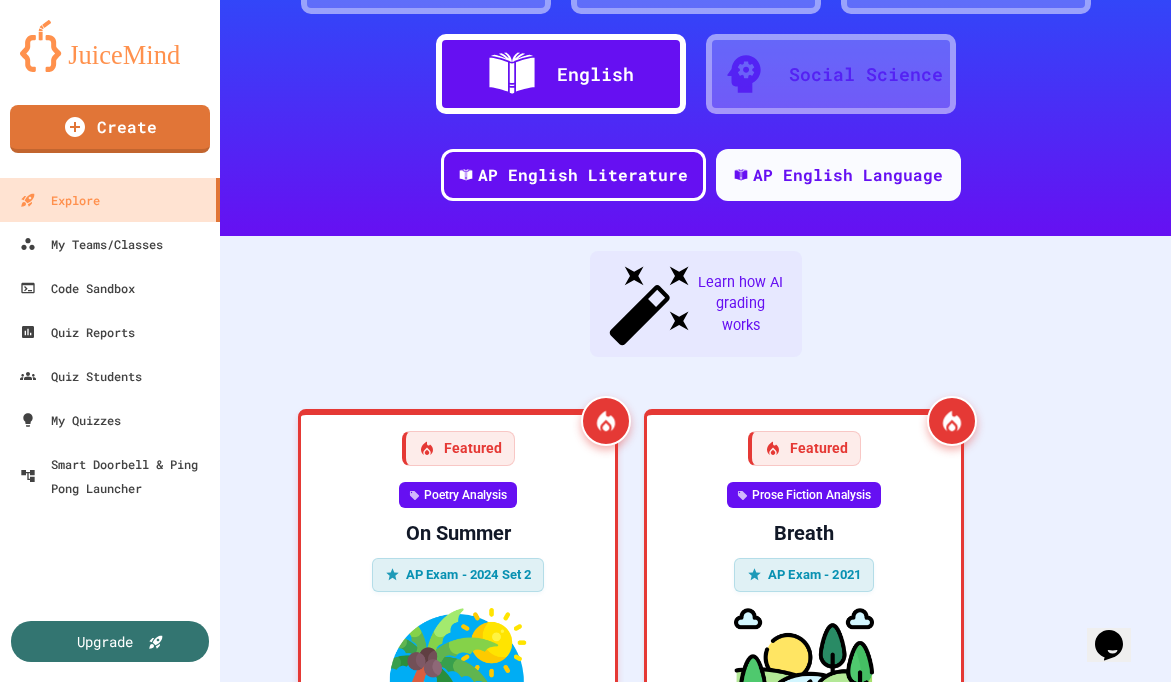 scroll, scrollTop: 0, scrollLeft: 0, axis: both 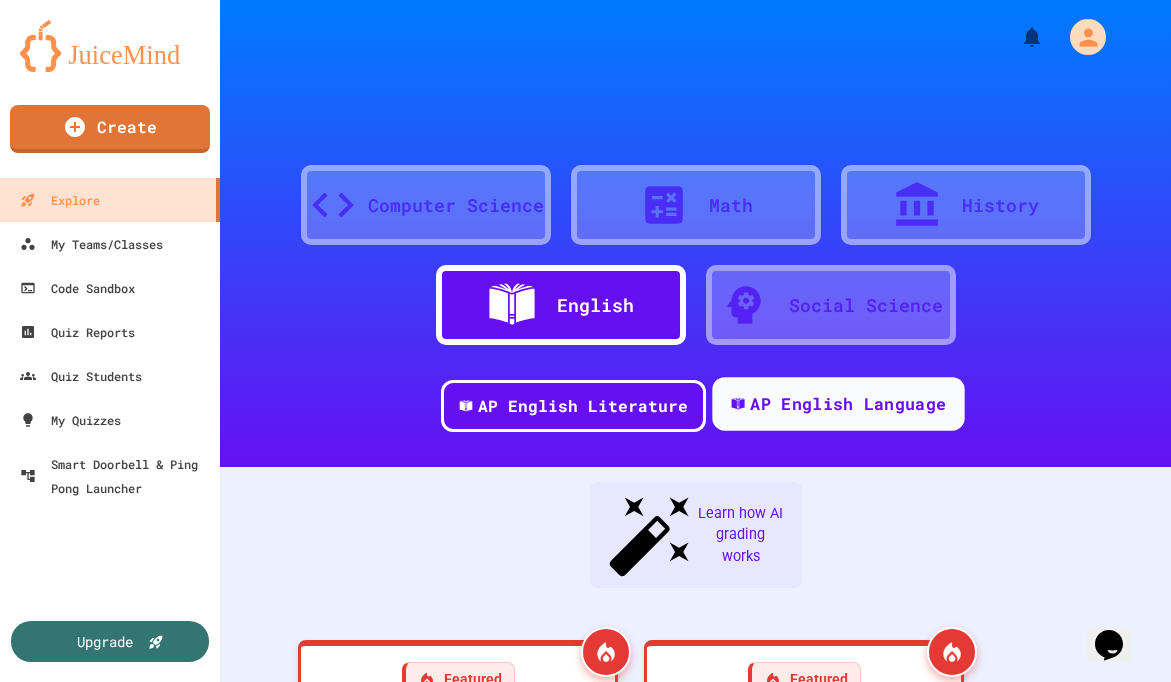 click on "AP English Language" at bounding box center [838, 404] 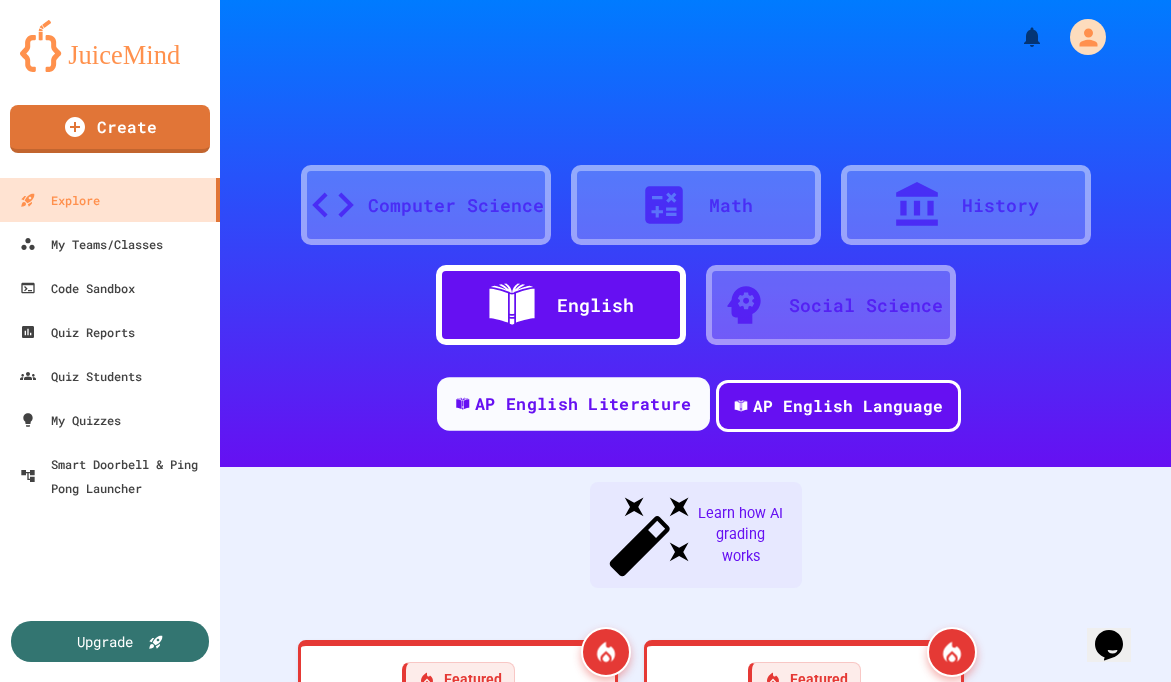 click on "AP English Literature" at bounding box center [573, 404] 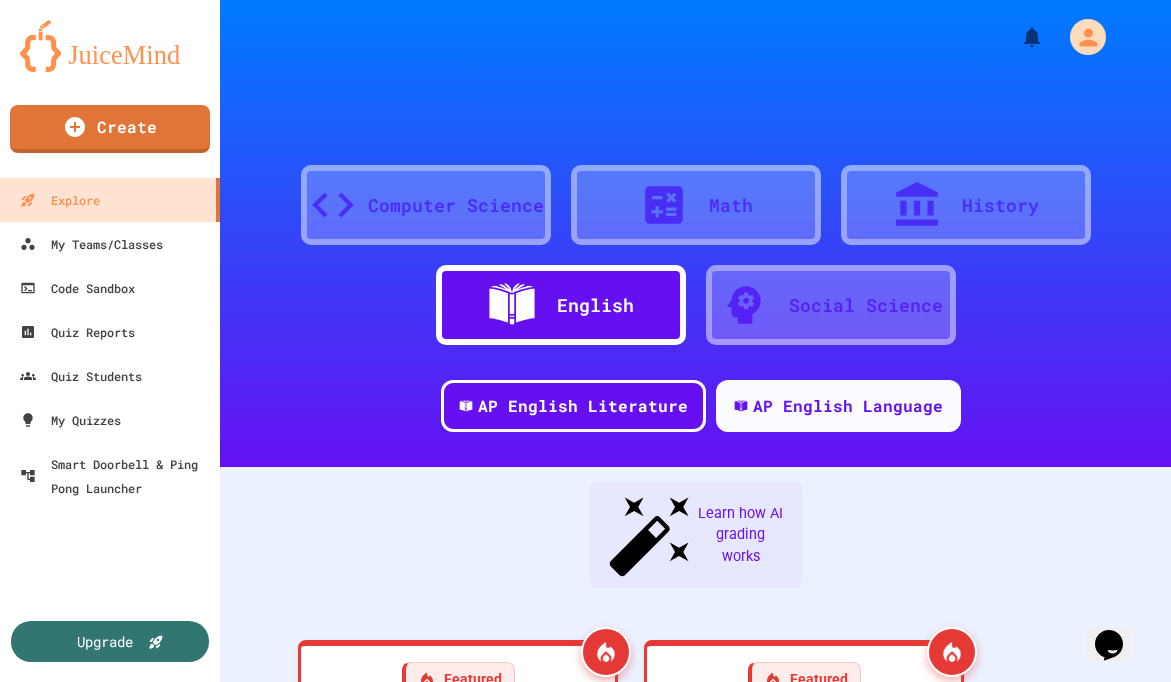 click 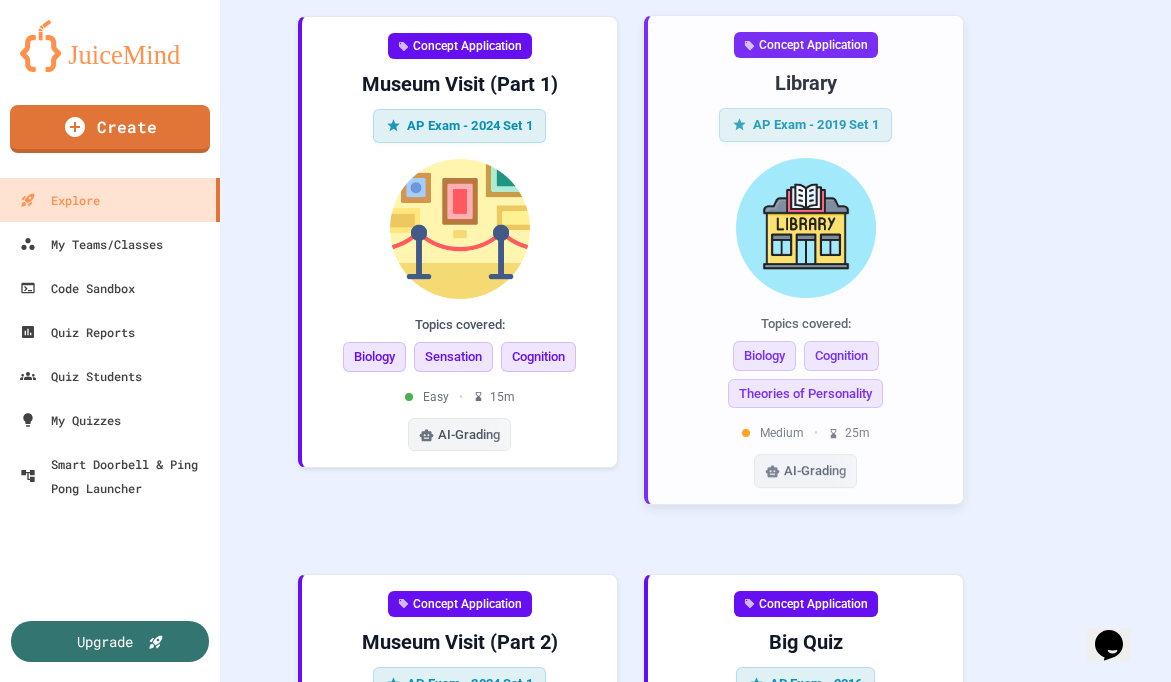 scroll, scrollTop: 0, scrollLeft: 0, axis: both 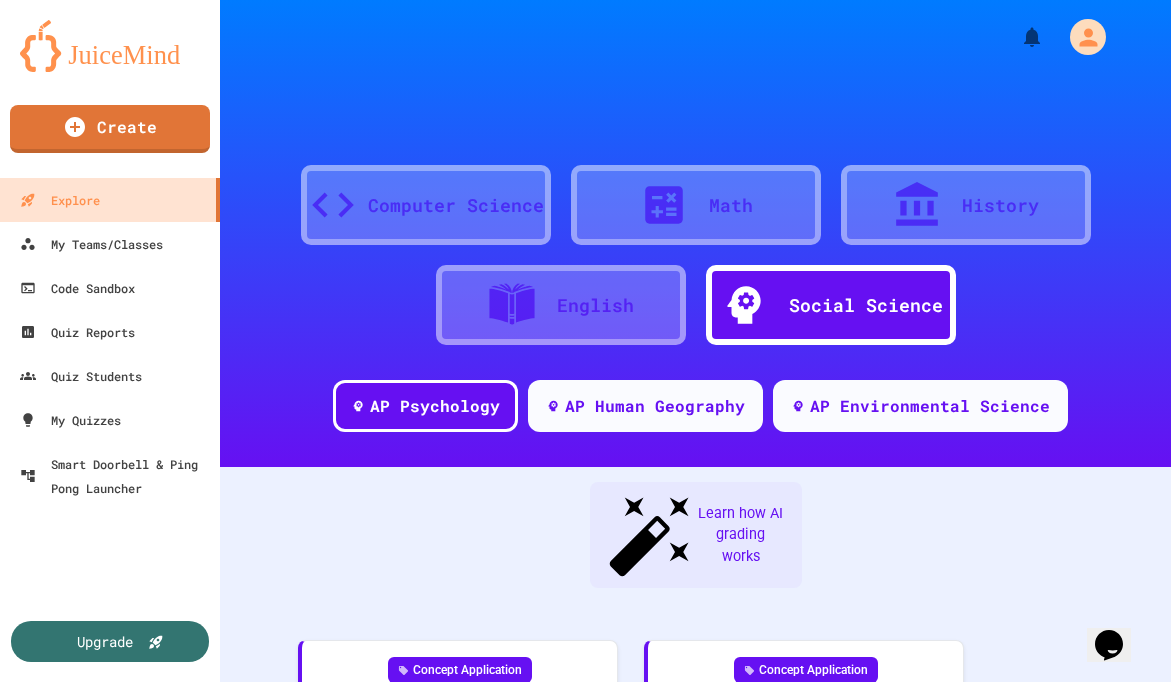 click 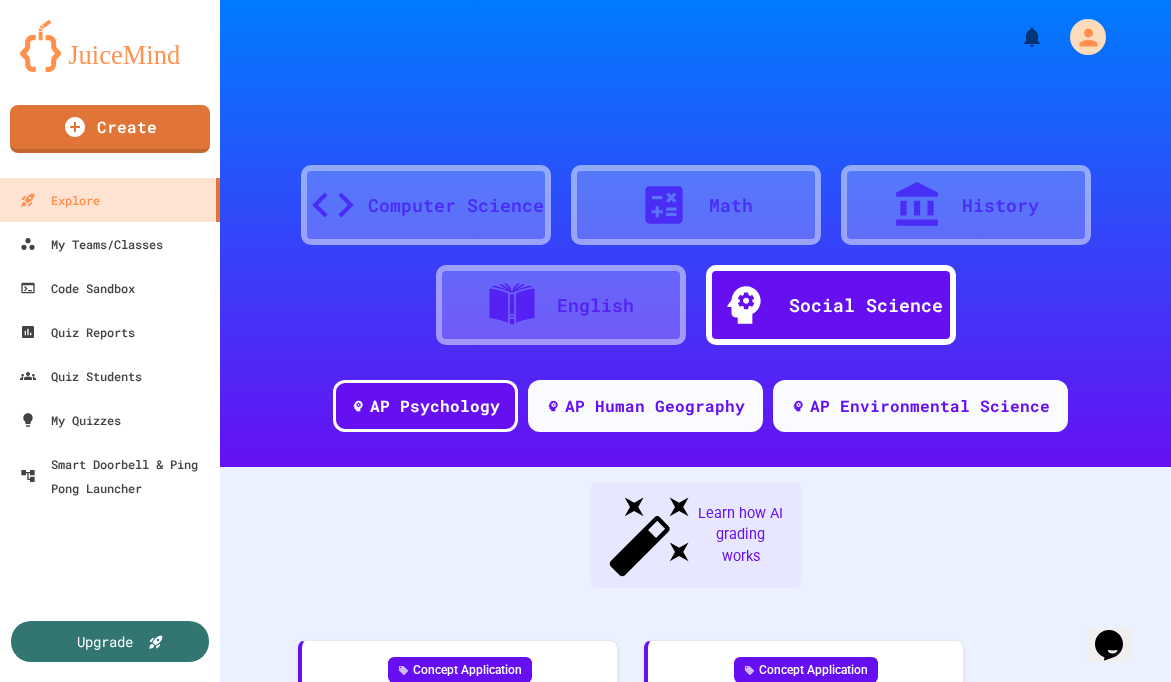click on "Settings" at bounding box center [595, 1668] 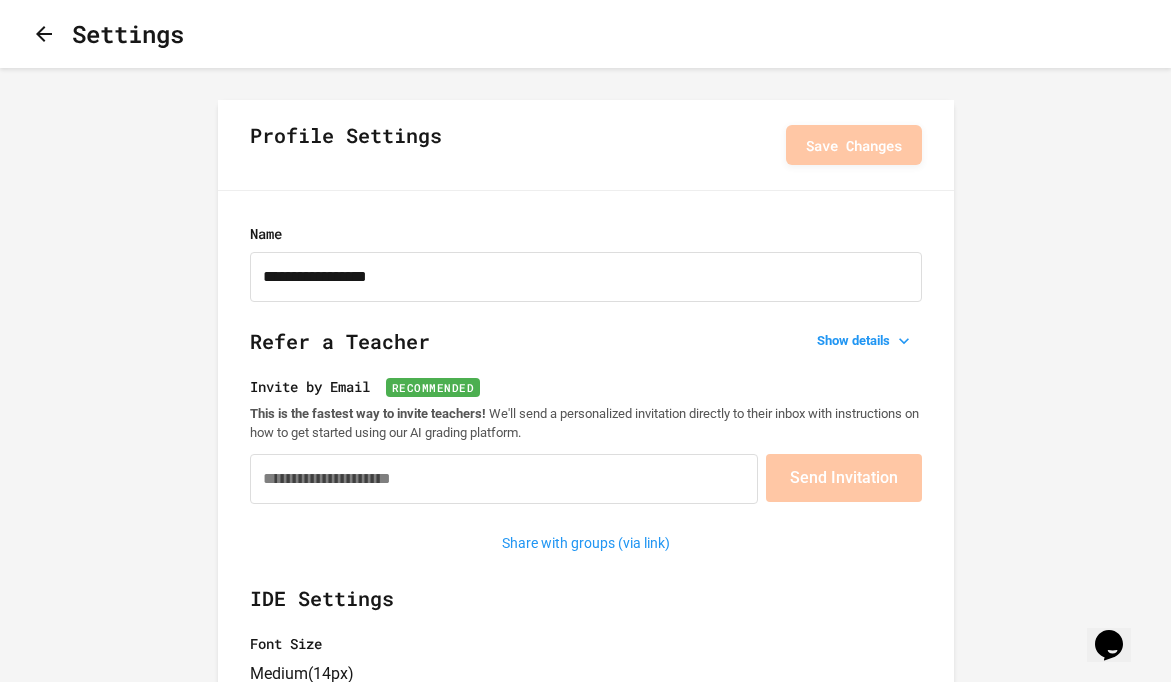 type on "**********" 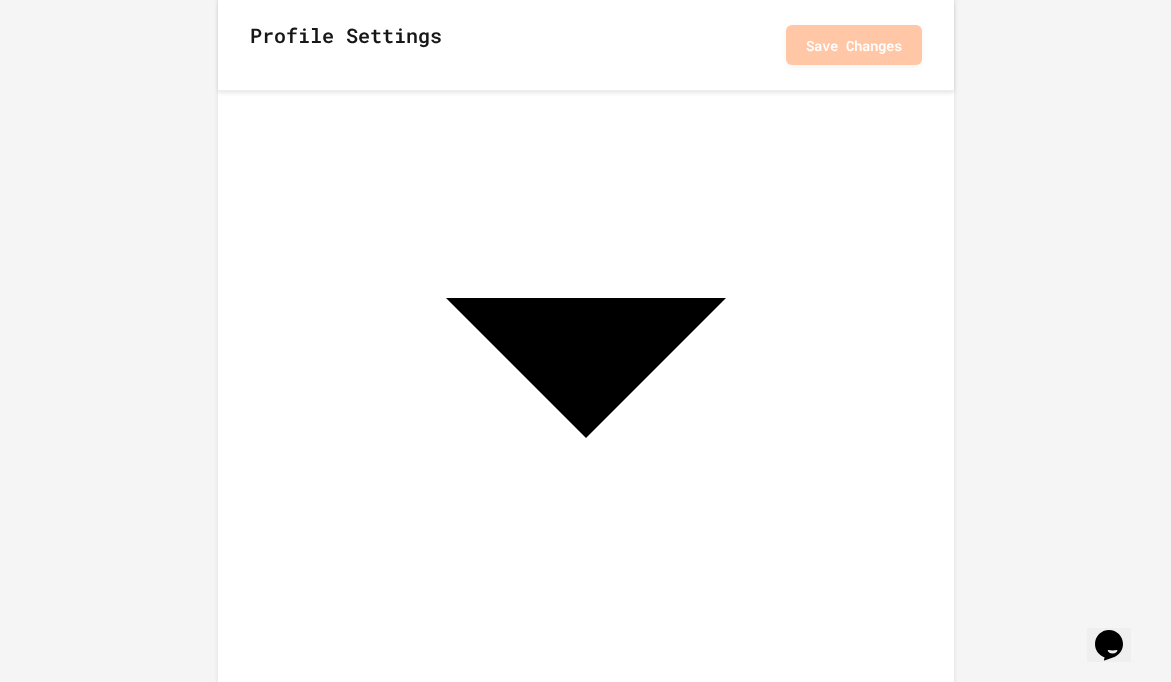 scroll, scrollTop: 0, scrollLeft: 0, axis: both 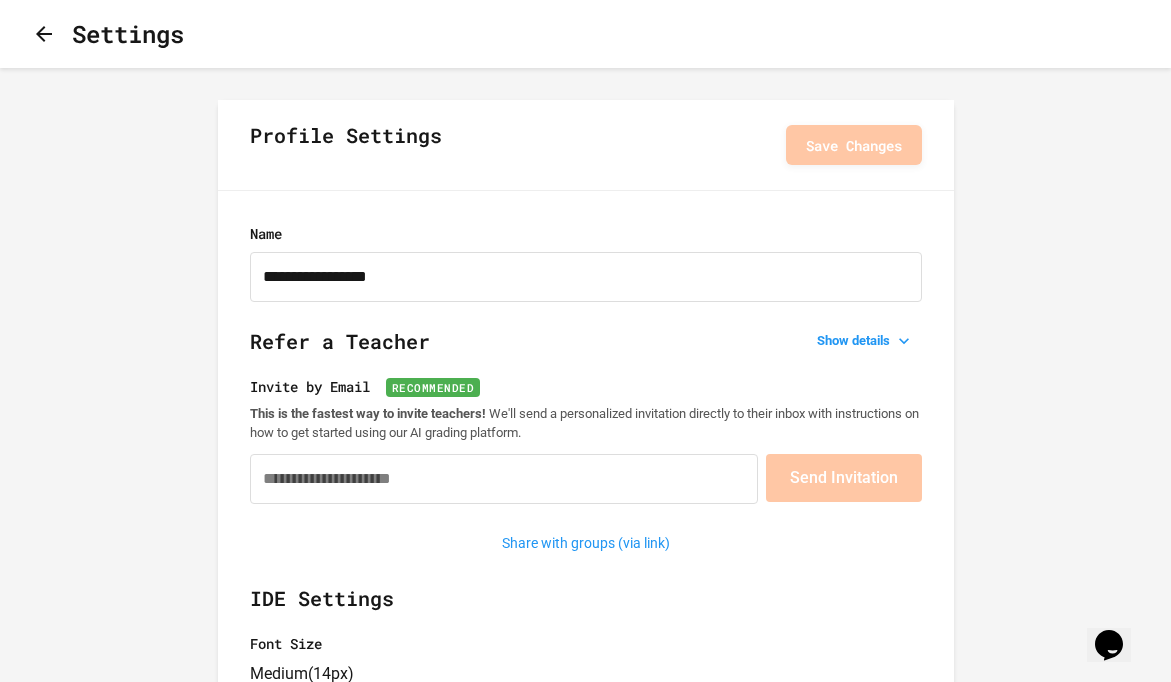 click 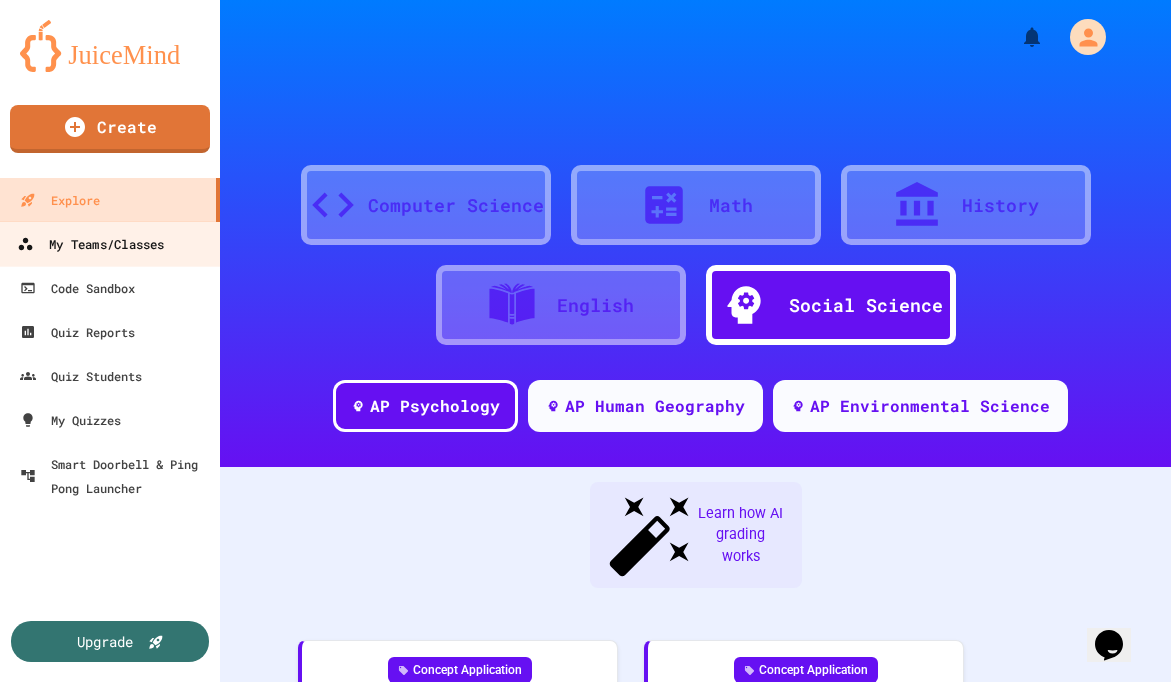 click on "My Teams/Classes" at bounding box center [90, 244] 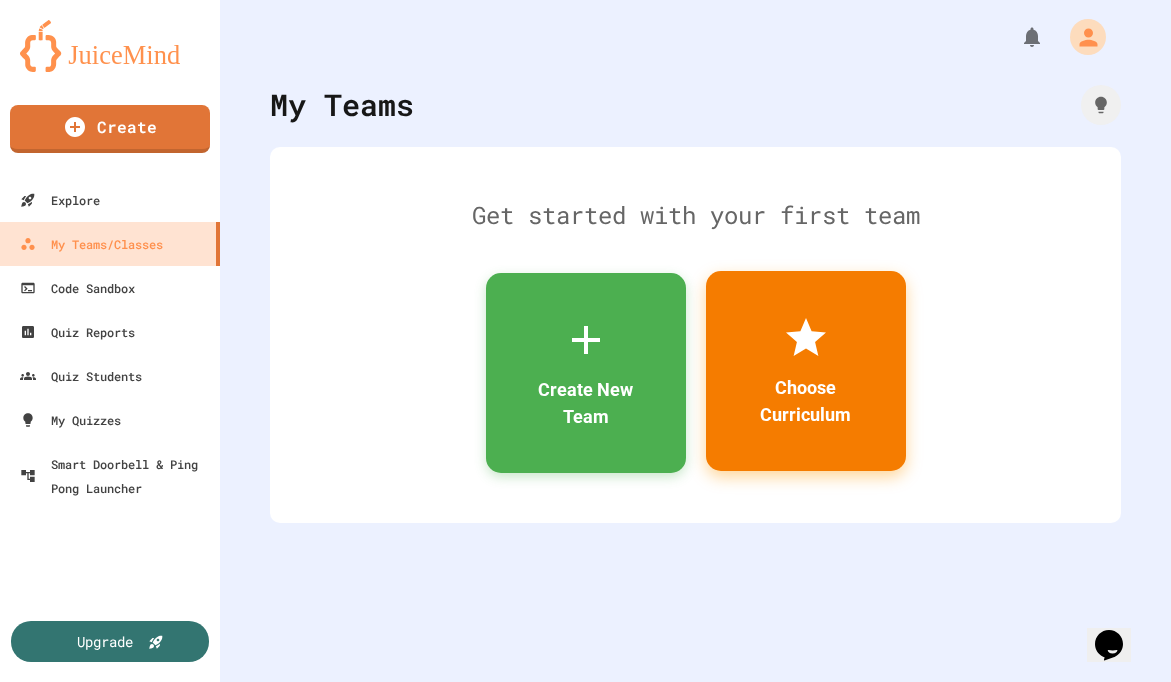 click on "Choose Curriculum" at bounding box center [806, 371] 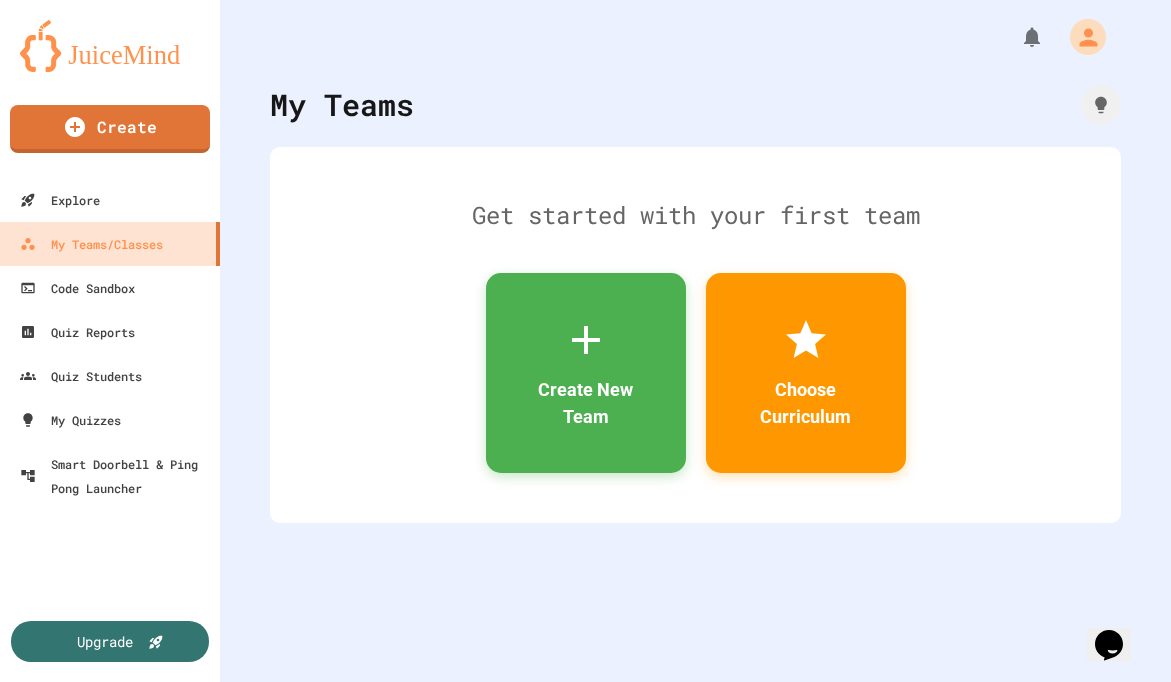 click on "7   courses available" at bounding box center [585, 1069] 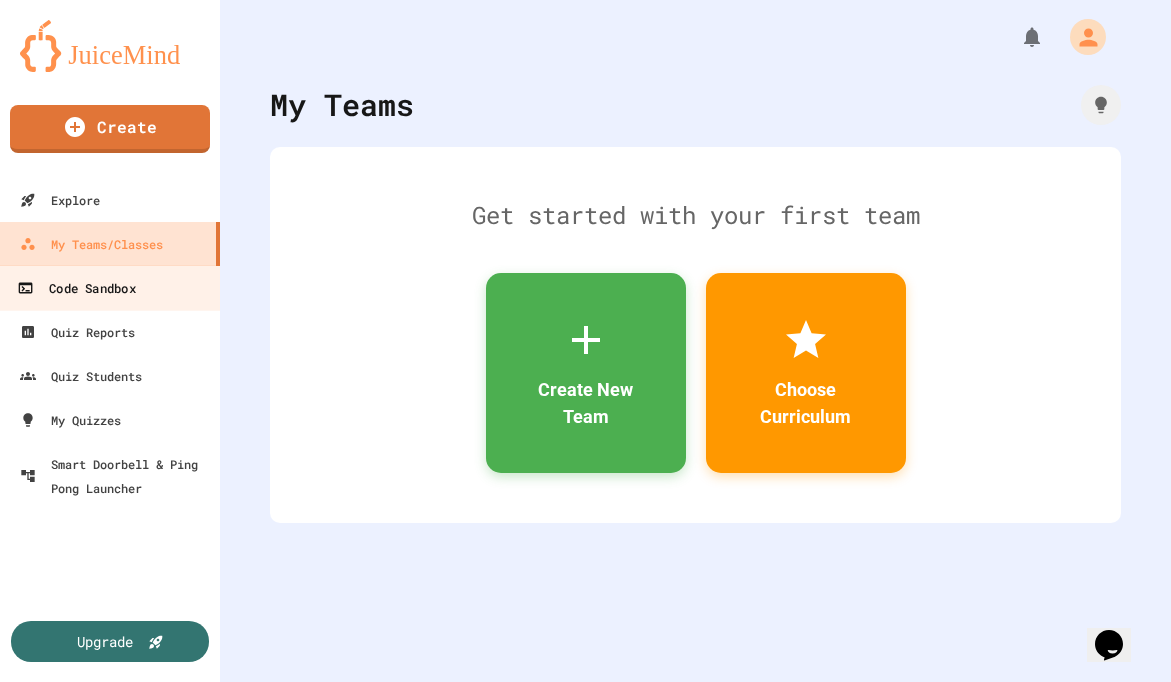 click on "Code Sandbox" at bounding box center (76, 288) 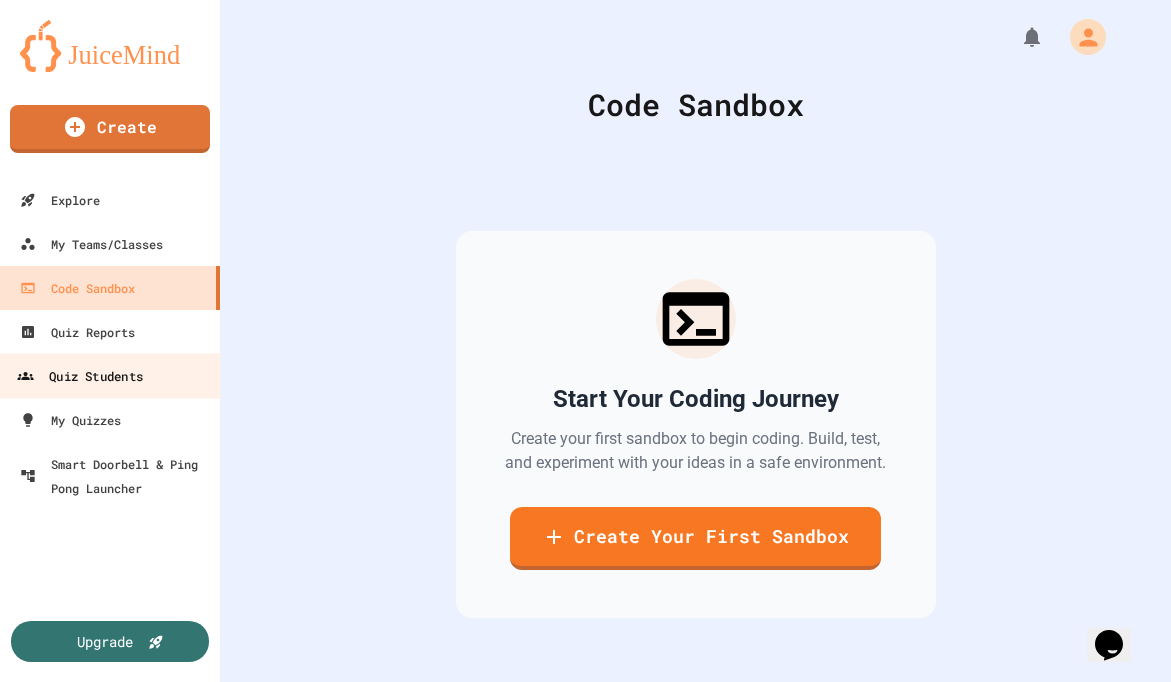 click on "Quiz Students" at bounding box center (110, 375) 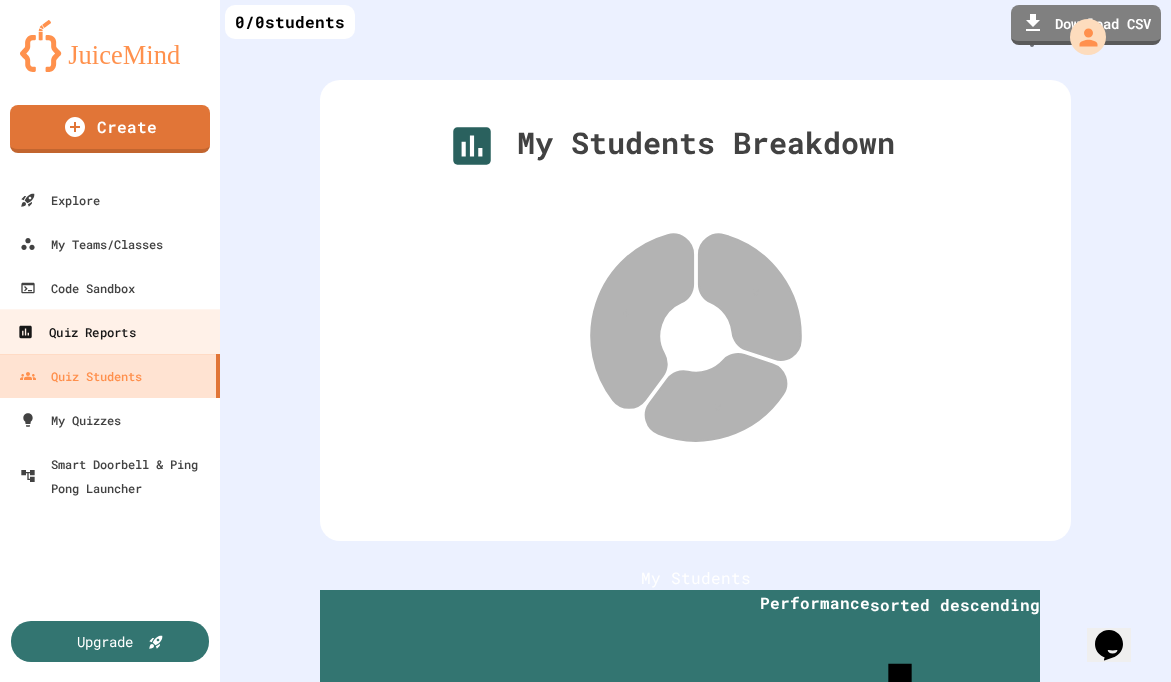 click on "Quiz Reports" at bounding box center [76, 332] 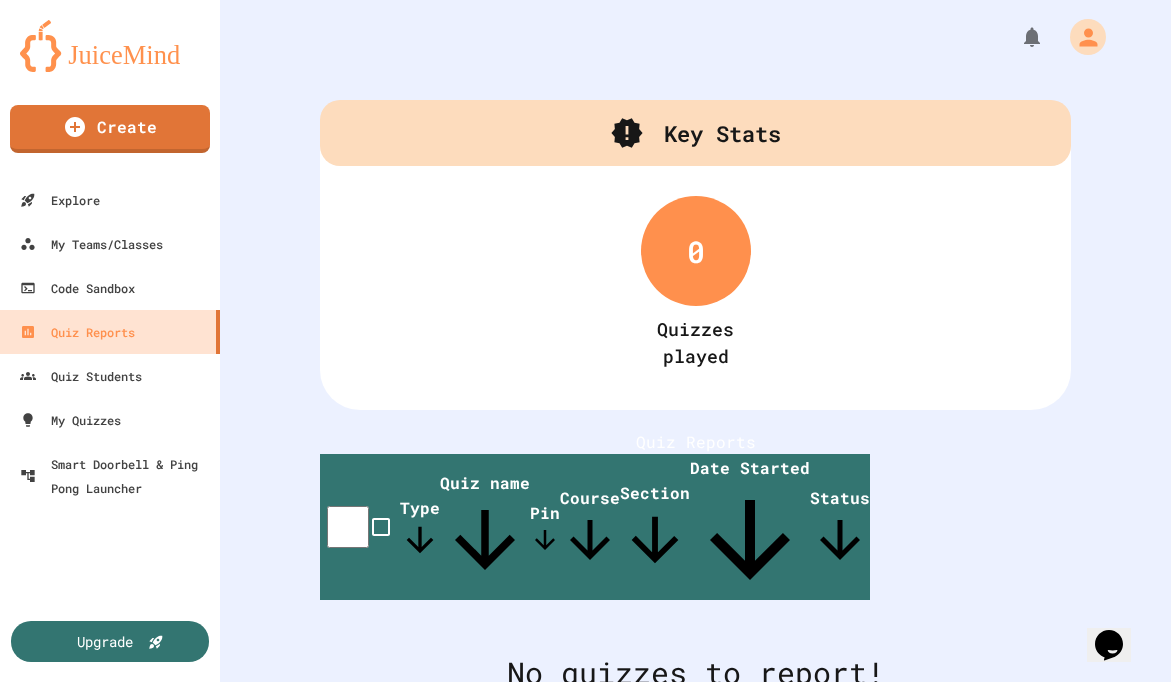 scroll, scrollTop: 131, scrollLeft: 0, axis: vertical 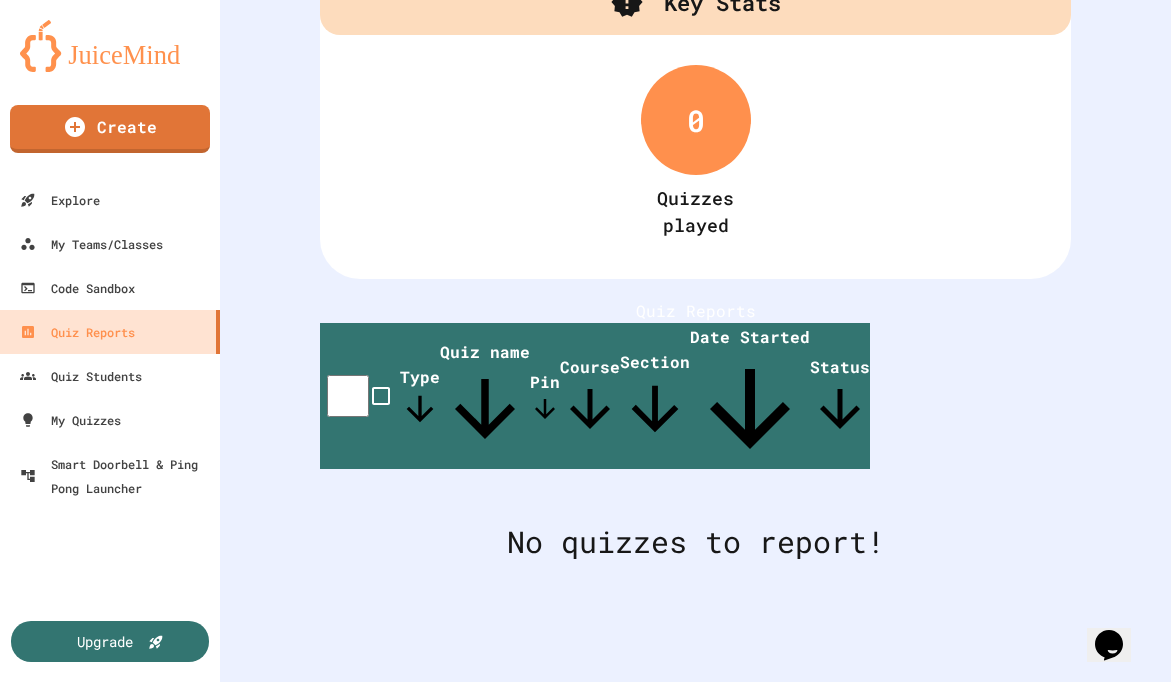 click on "Course" at bounding box center (590, 397) 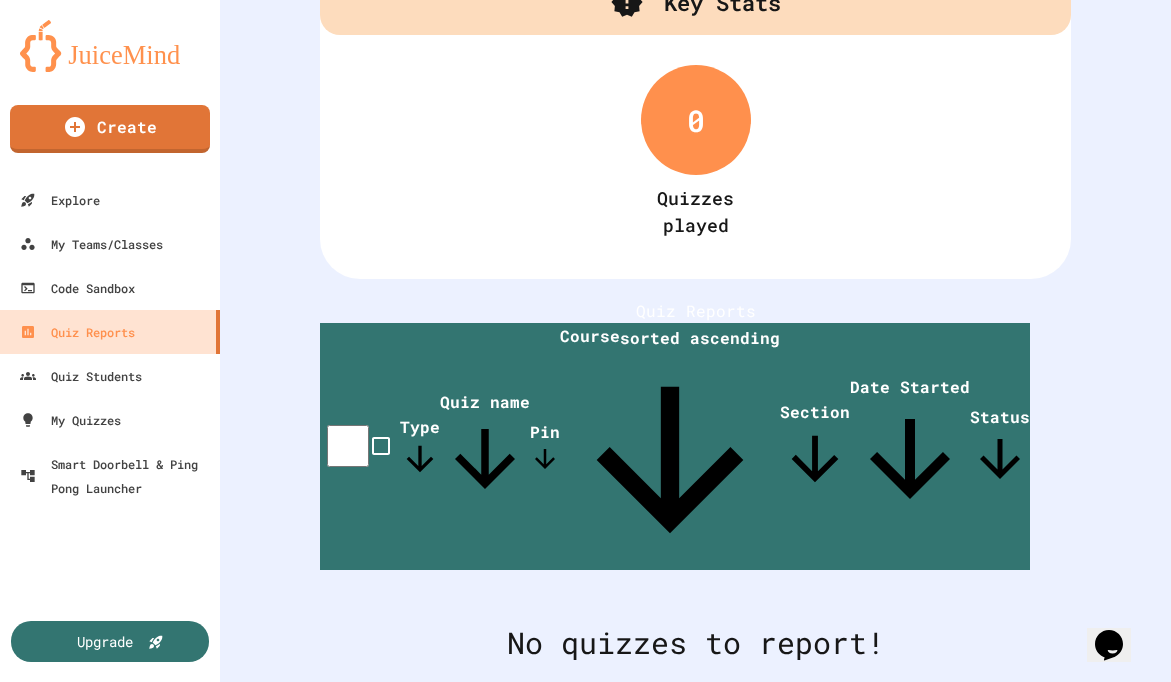click on "Course sorted ascending" at bounding box center (670, 447) 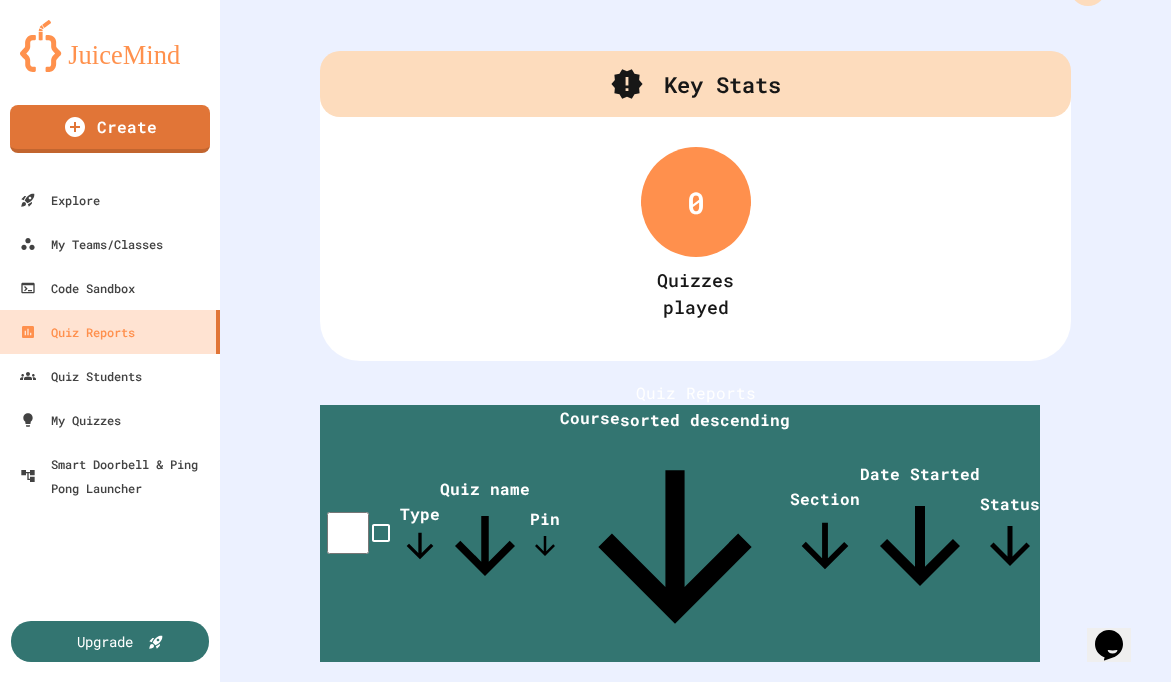 scroll, scrollTop: 0, scrollLeft: 0, axis: both 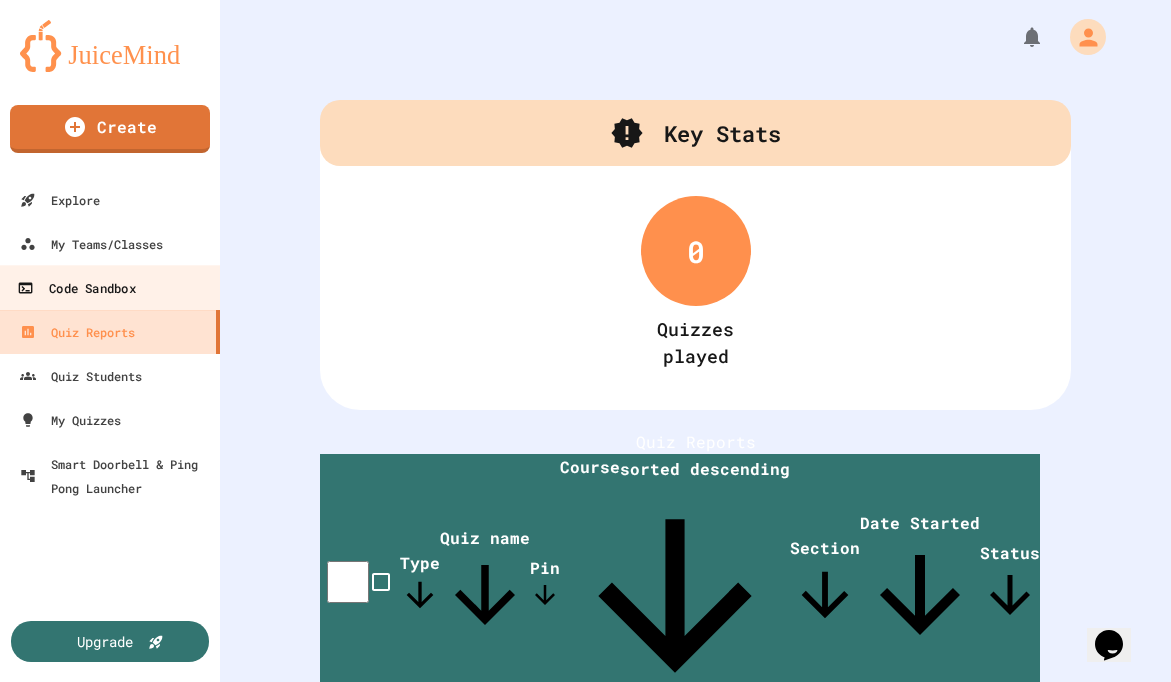 click on "Code Sandbox" at bounding box center (76, 288) 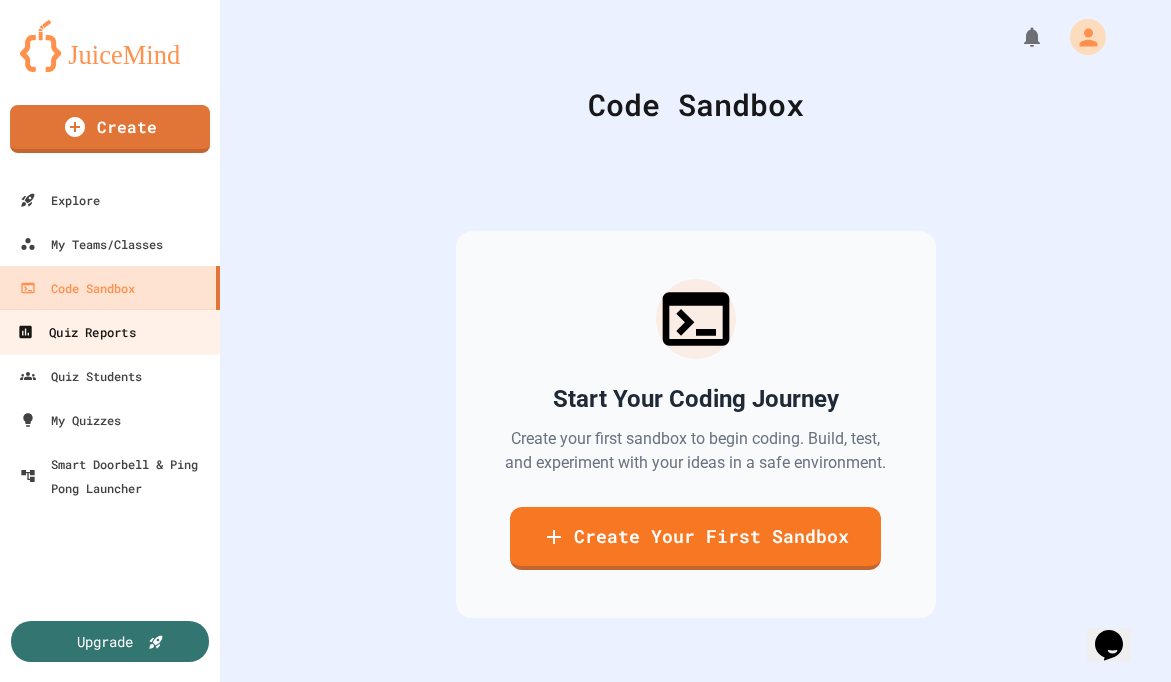 click on "Quiz Reports" at bounding box center (76, 332) 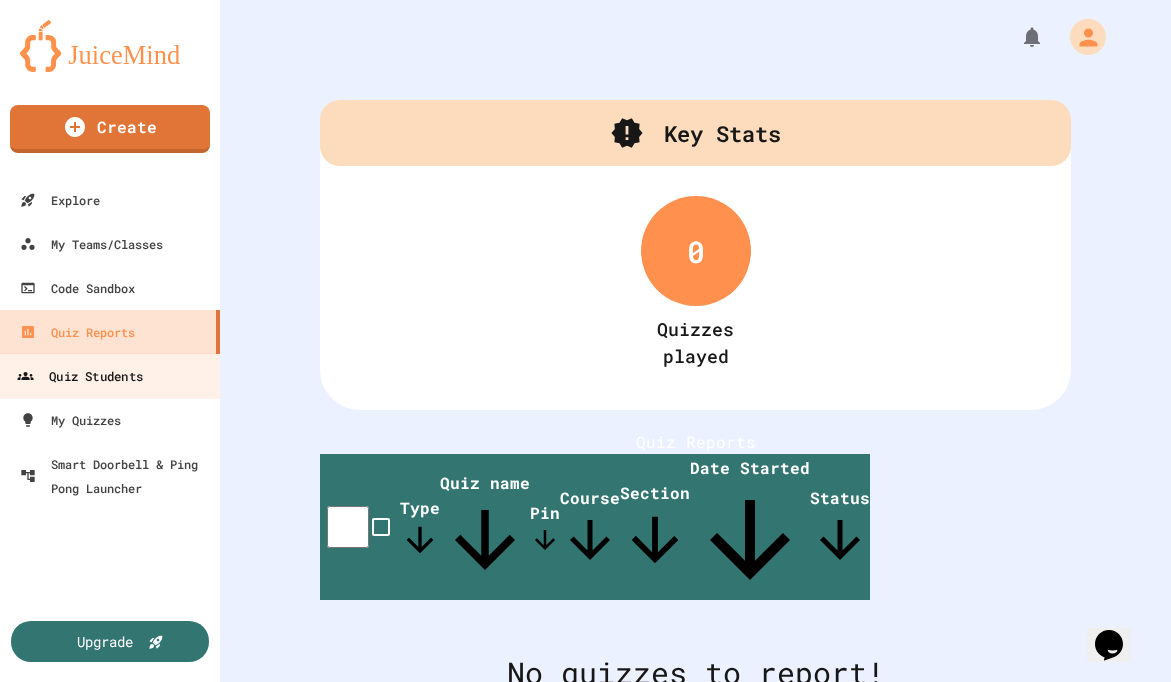 click on "Quiz Students" at bounding box center [80, 376] 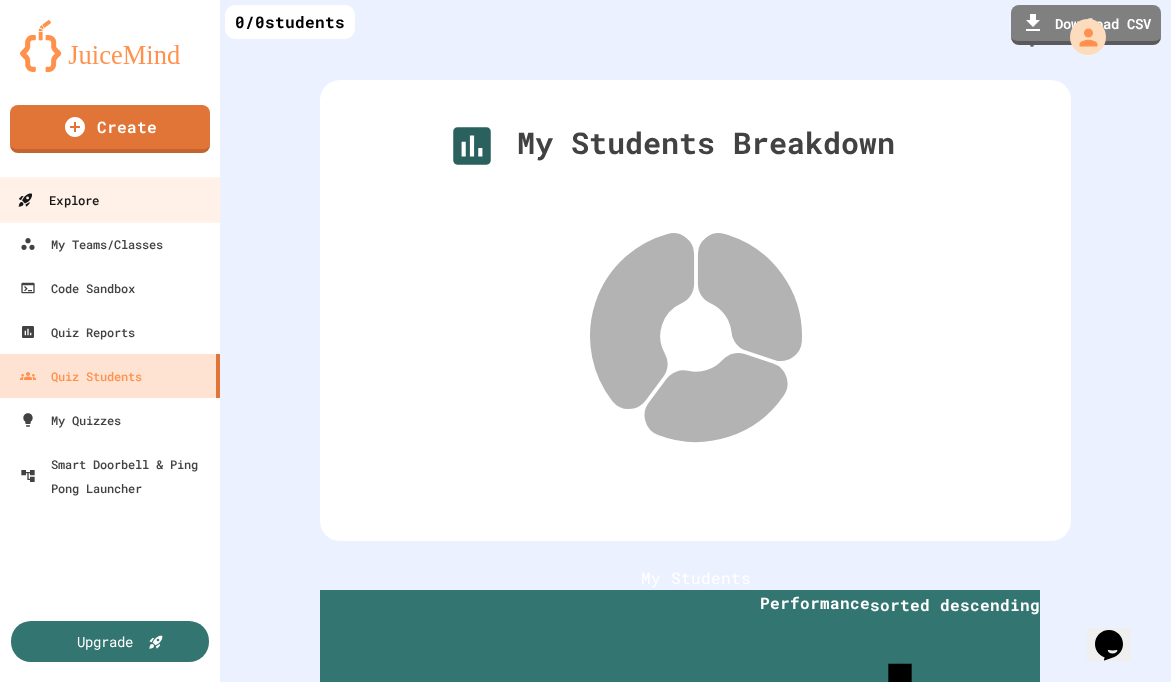 click on "Explore" at bounding box center (58, 200) 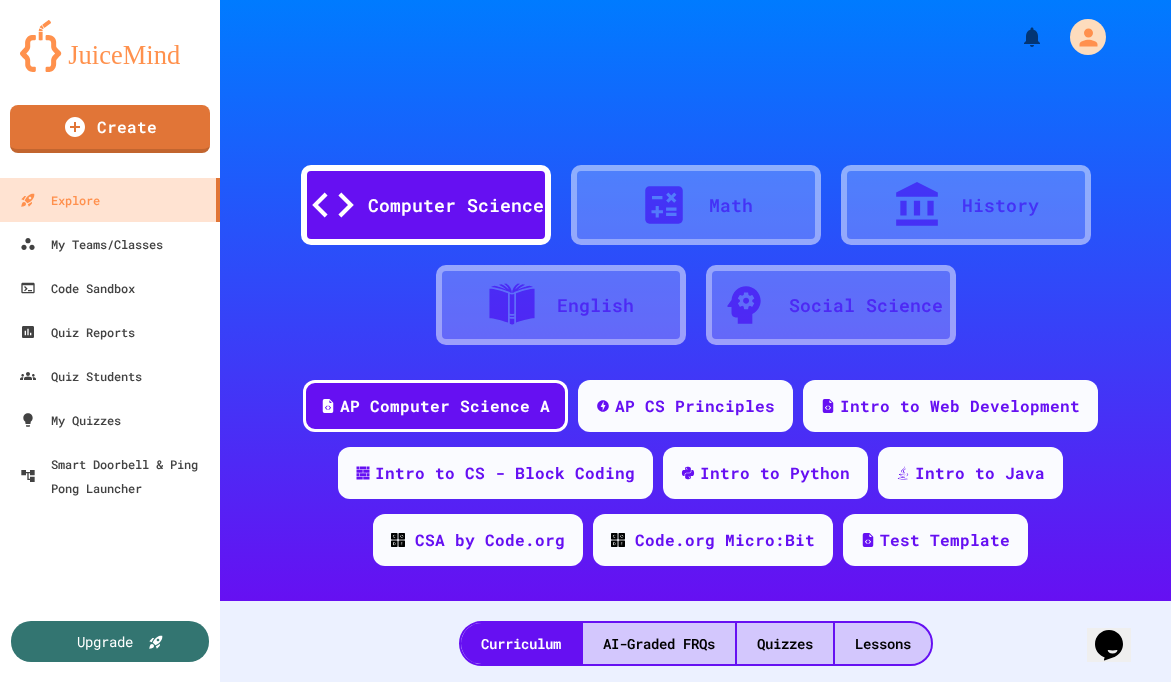 click on "Math" at bounding box center [696, 205] 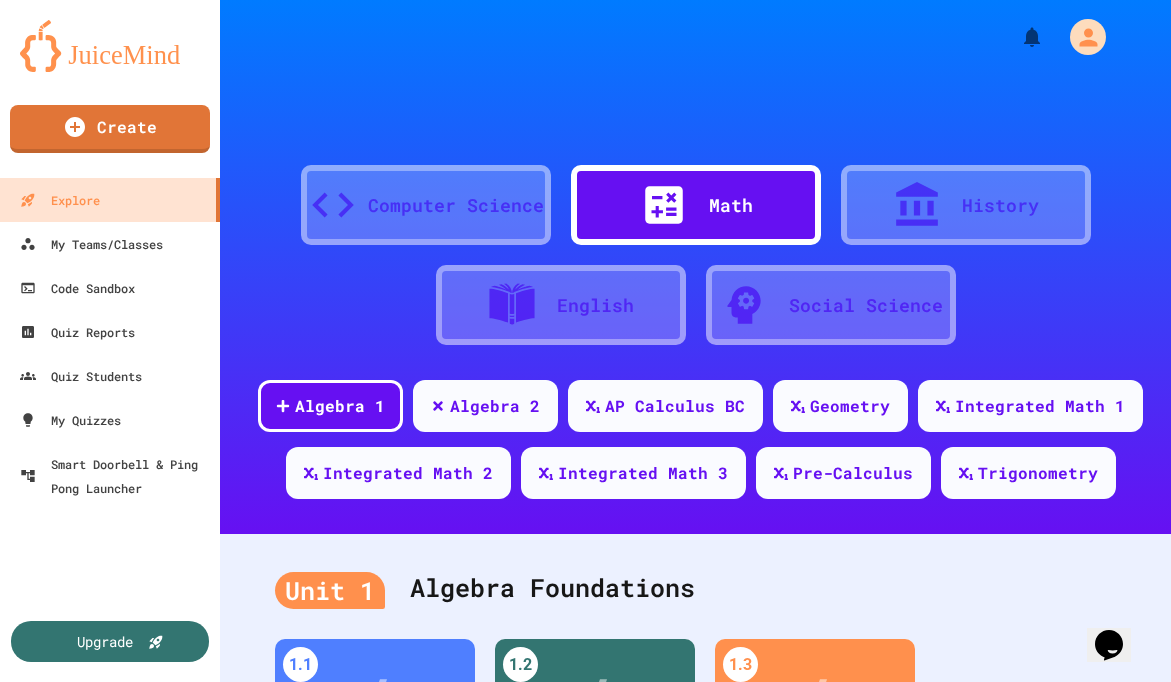 click on "Computer Science" at bounding box center (456, 205) 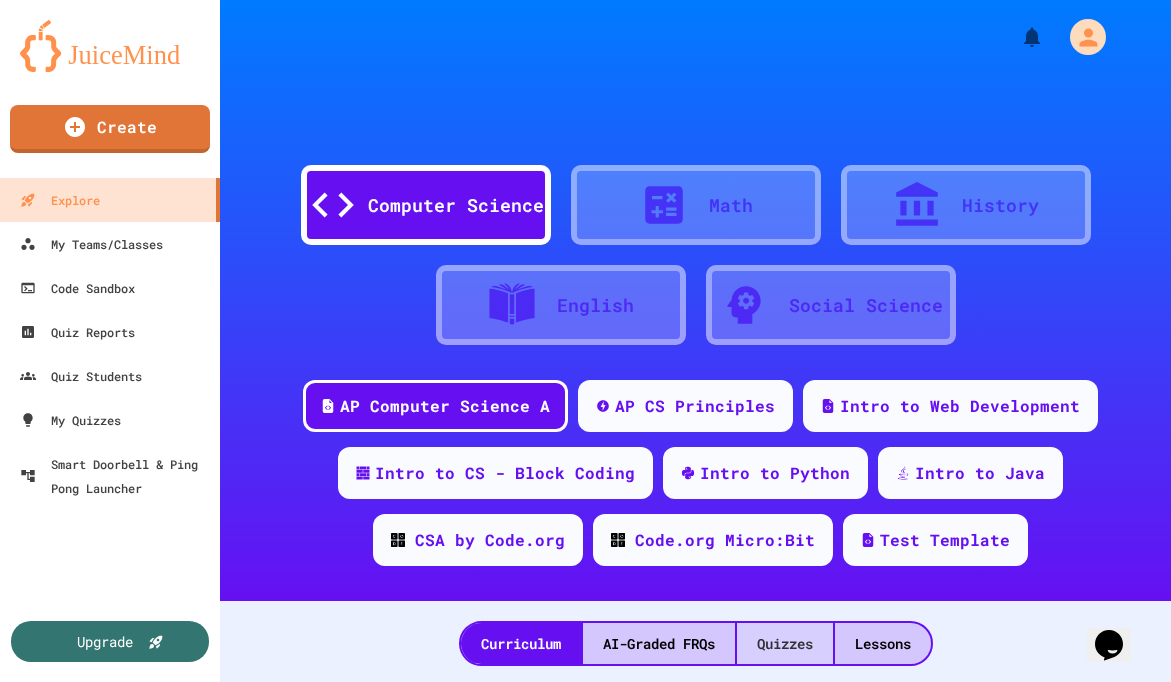 click on "Quizzes" at bounding box center (785, 643) 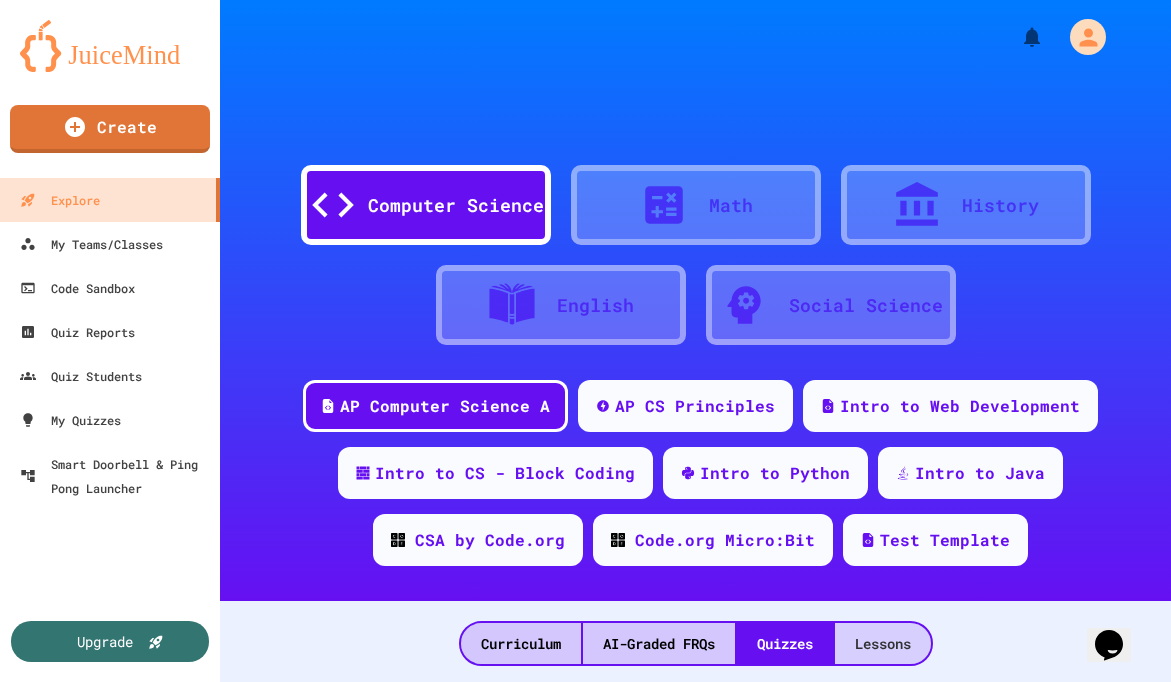 click on "Lessons" at bounding box center (883, 643) 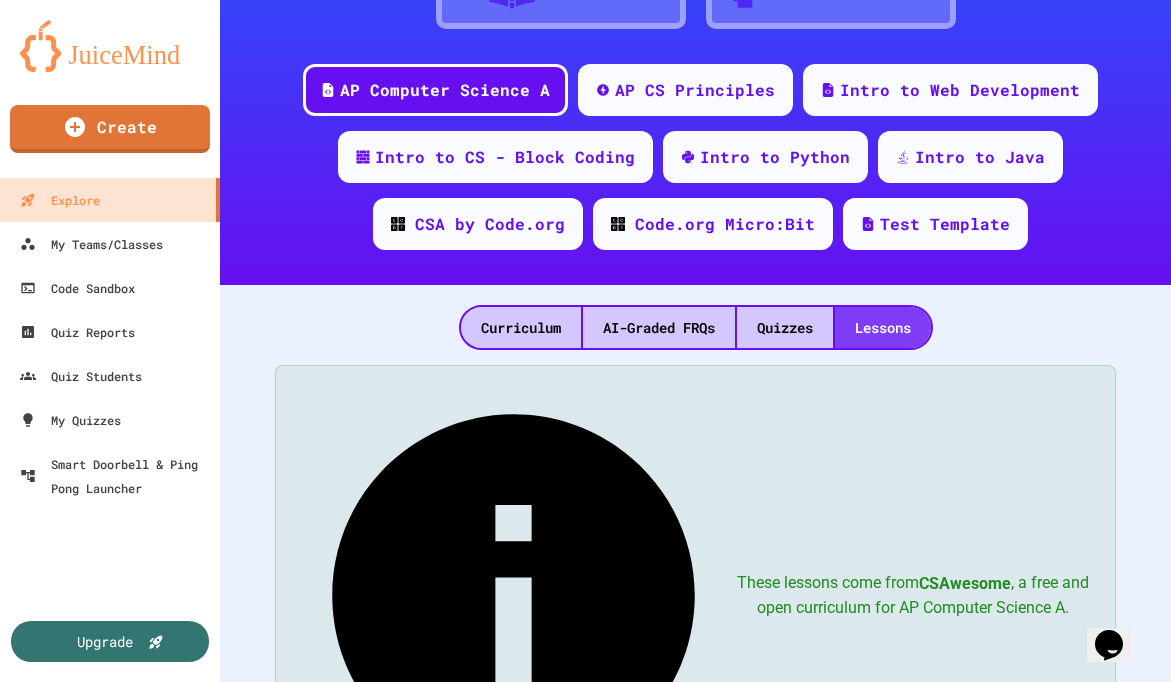 scroll, scrollTop: 0, scrollLeft: 0, axis: both 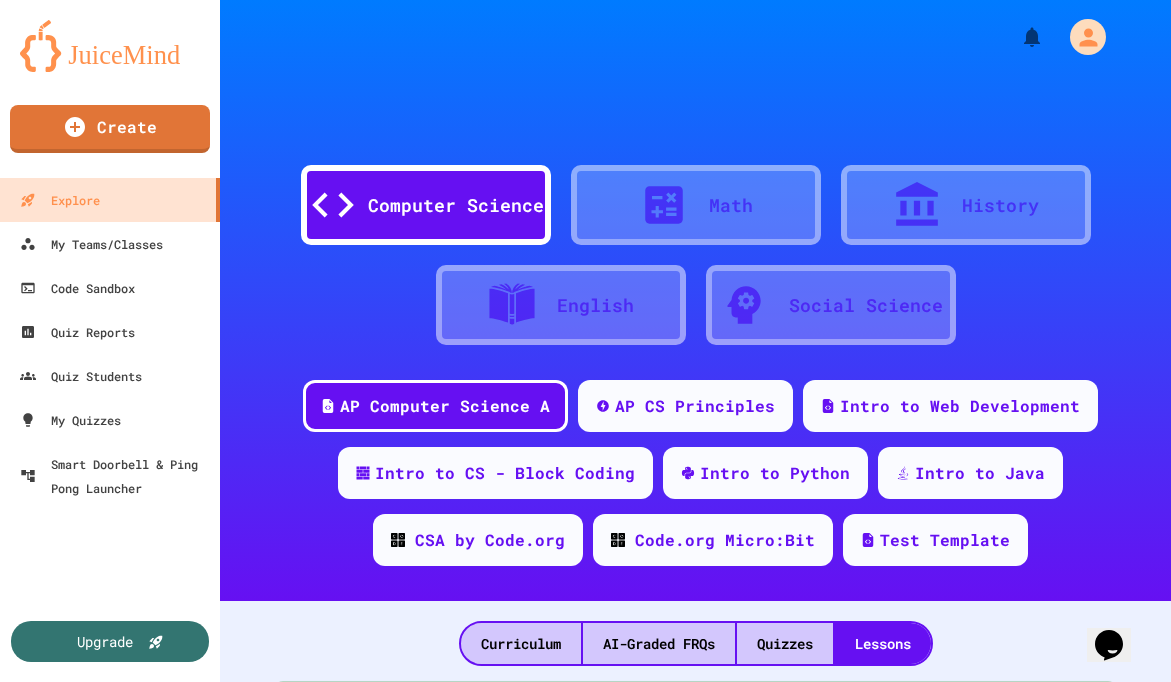 click at bounding box center [674, 205] 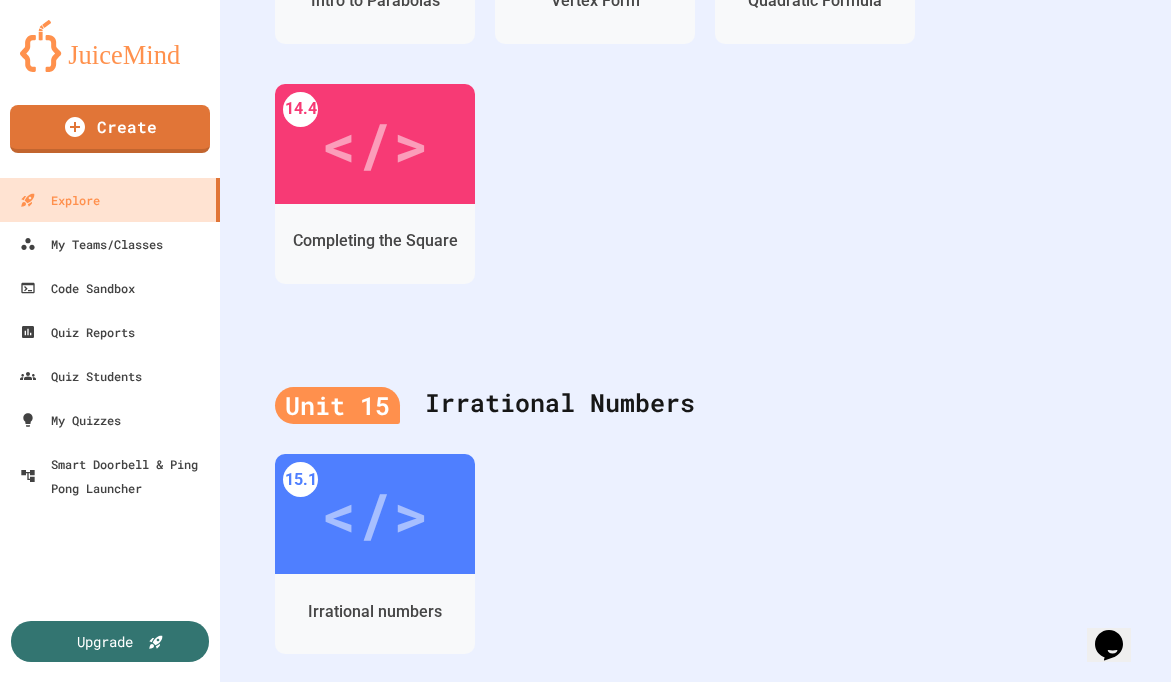 scroll, scrollTop: 5923, scrollLeft: 0, axis: vertical 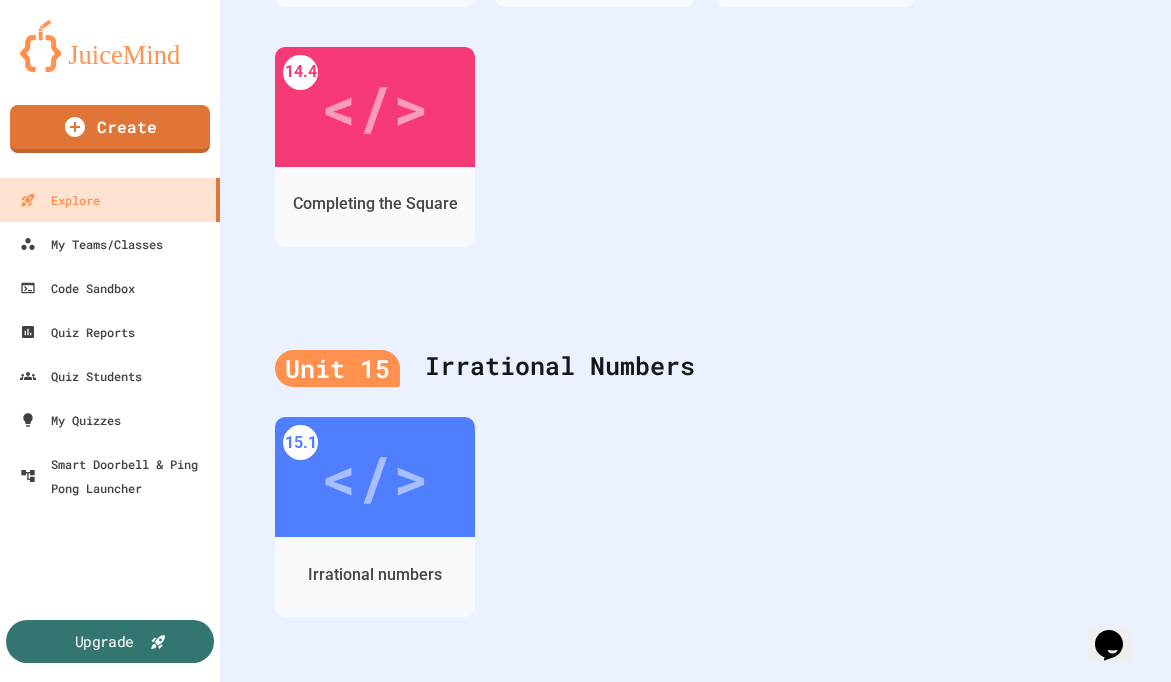 click on "Upgrade" at bounding box center [110, 641] 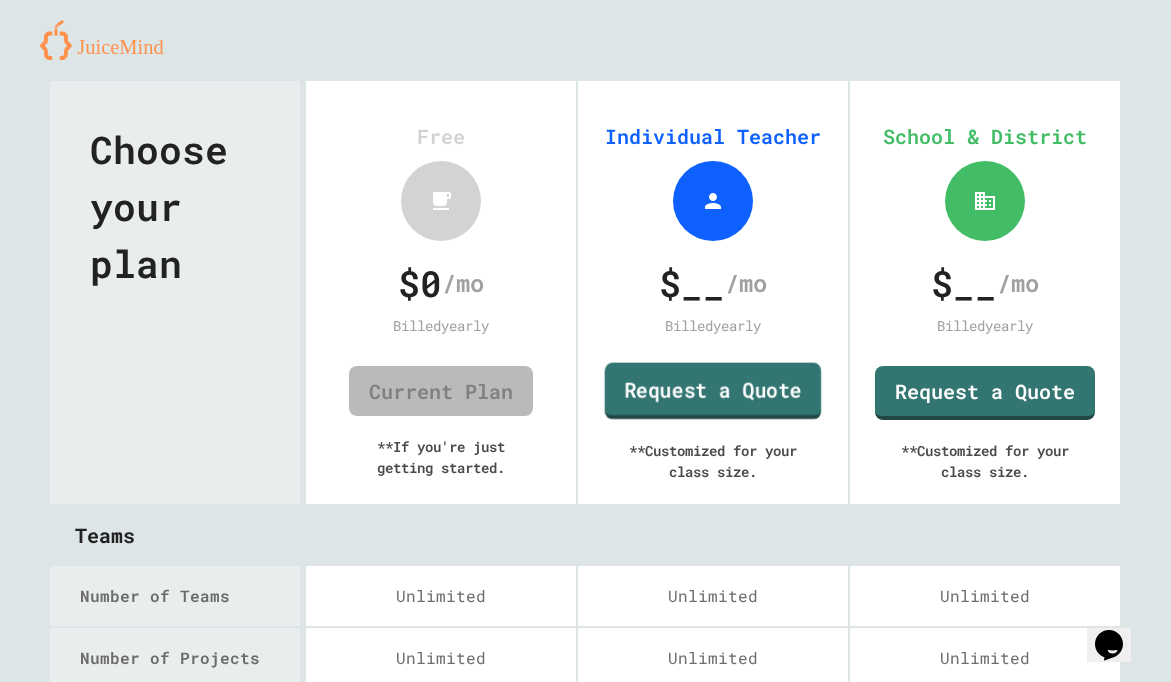click on "Request a Quote" at bounding box center [713, 391] 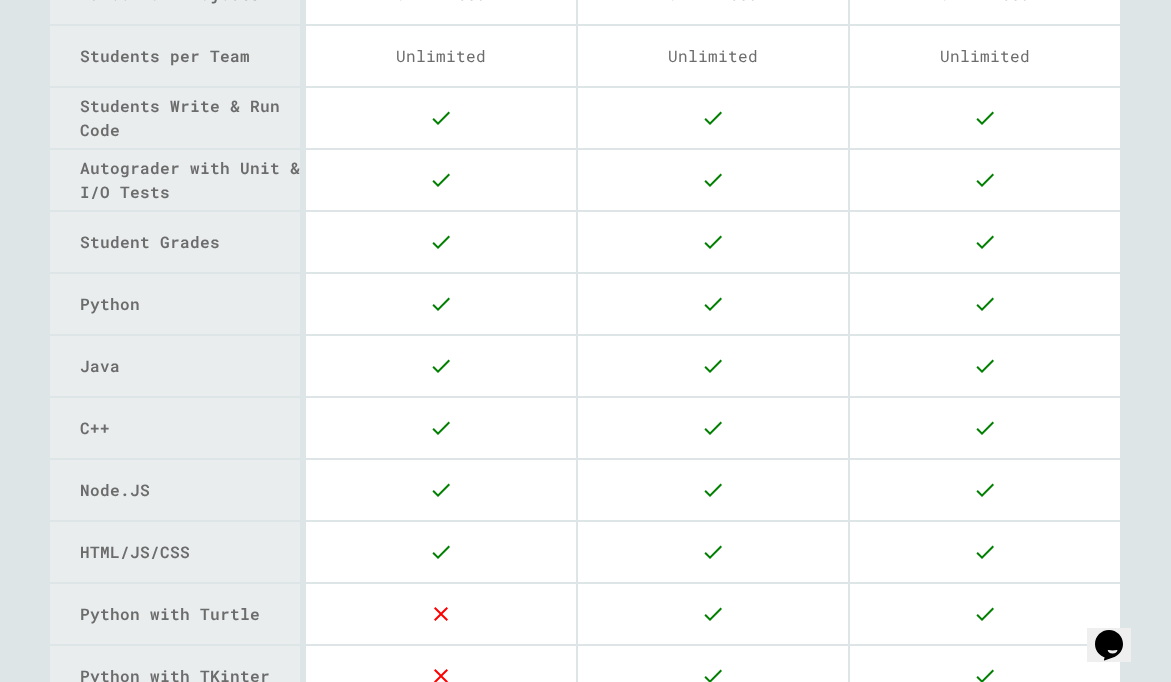 scroll, scrollTop: 0, scrollLeft: 0, axis: both 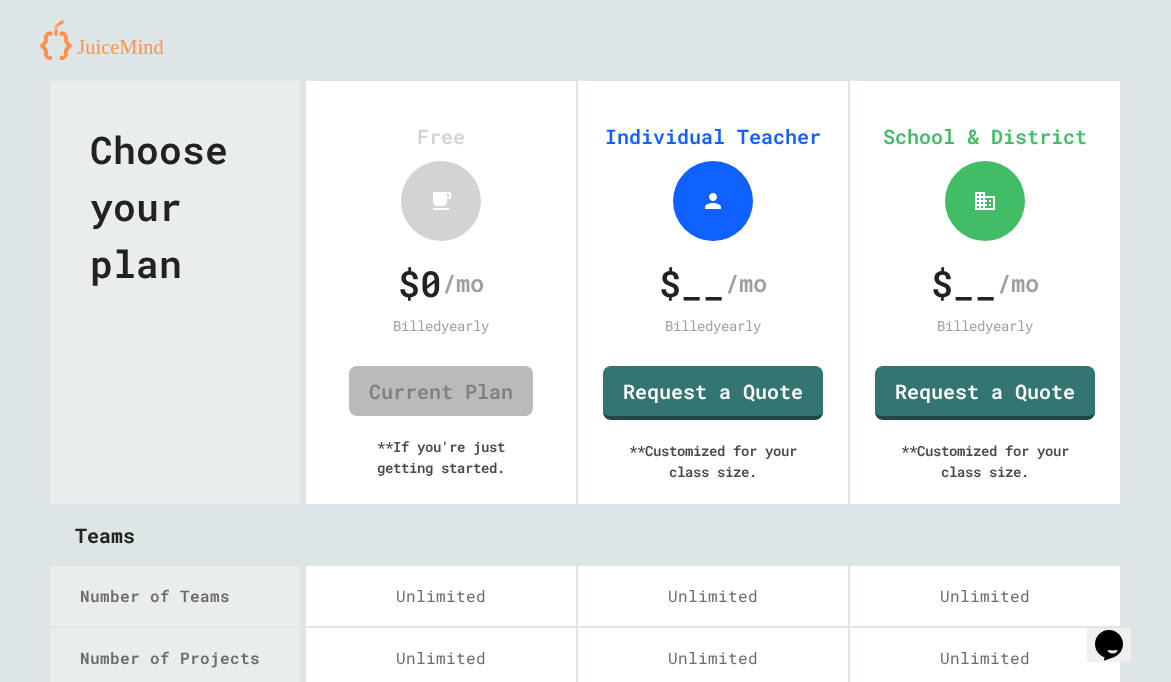 click at bounding box center [109, 40] 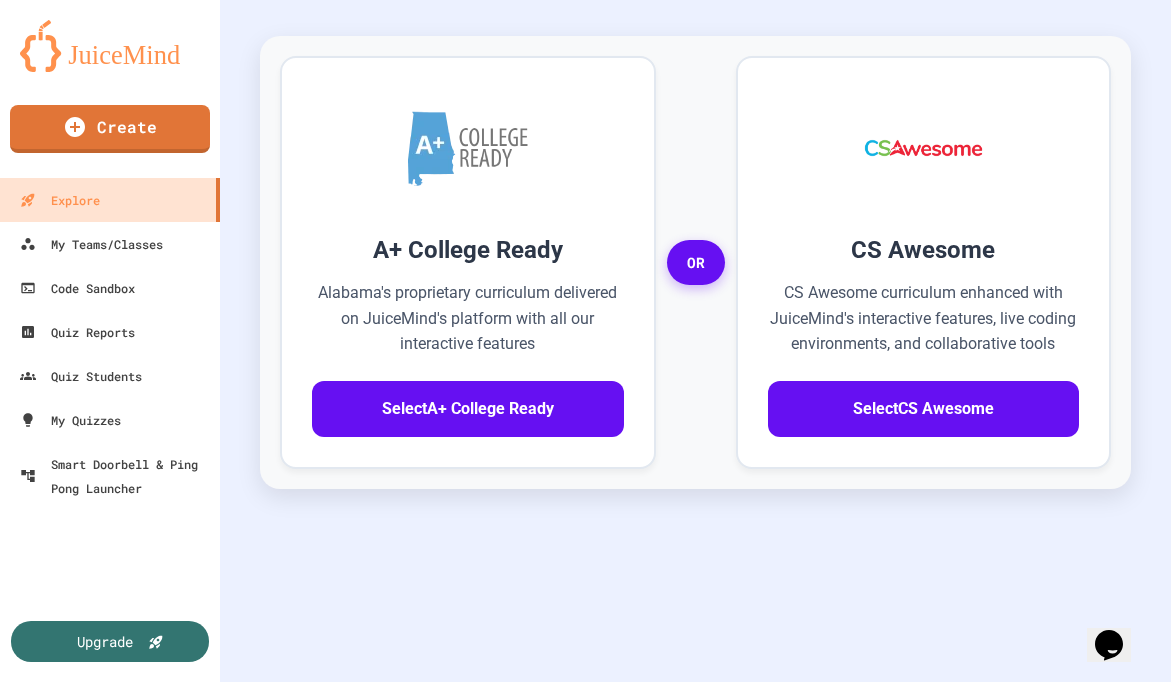 scroll, scrollTop: 801, scrollLeft: 0, axis: vertical 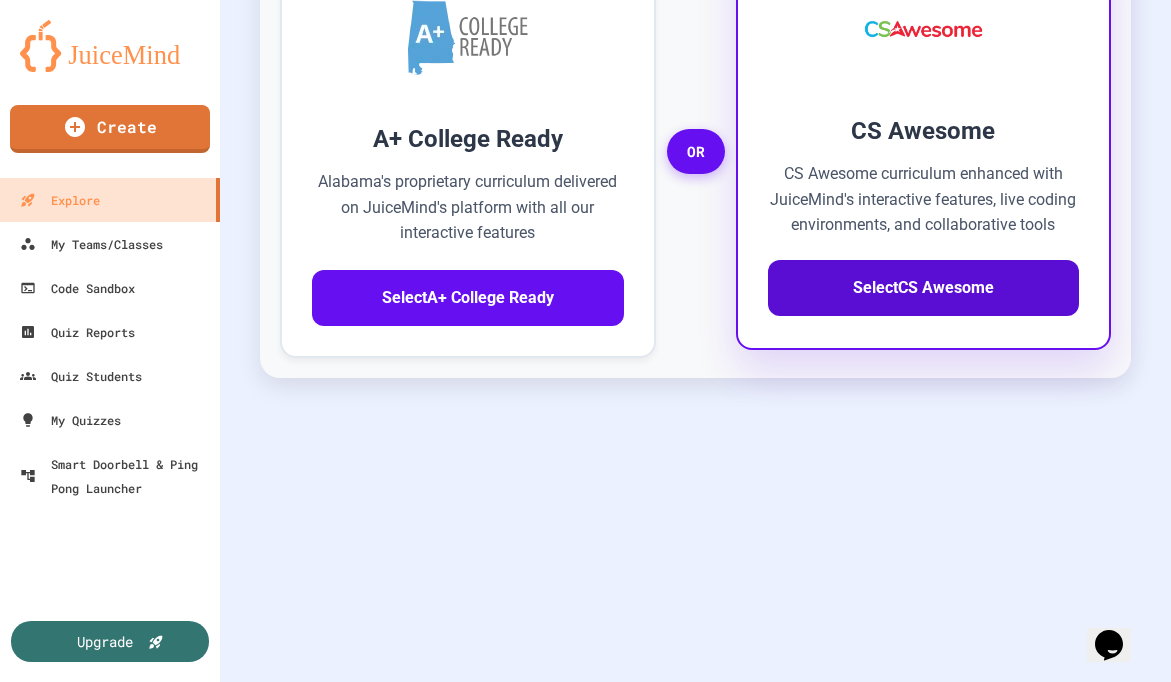click on "Select  CS Awesome" at bounding box center [924, 288] 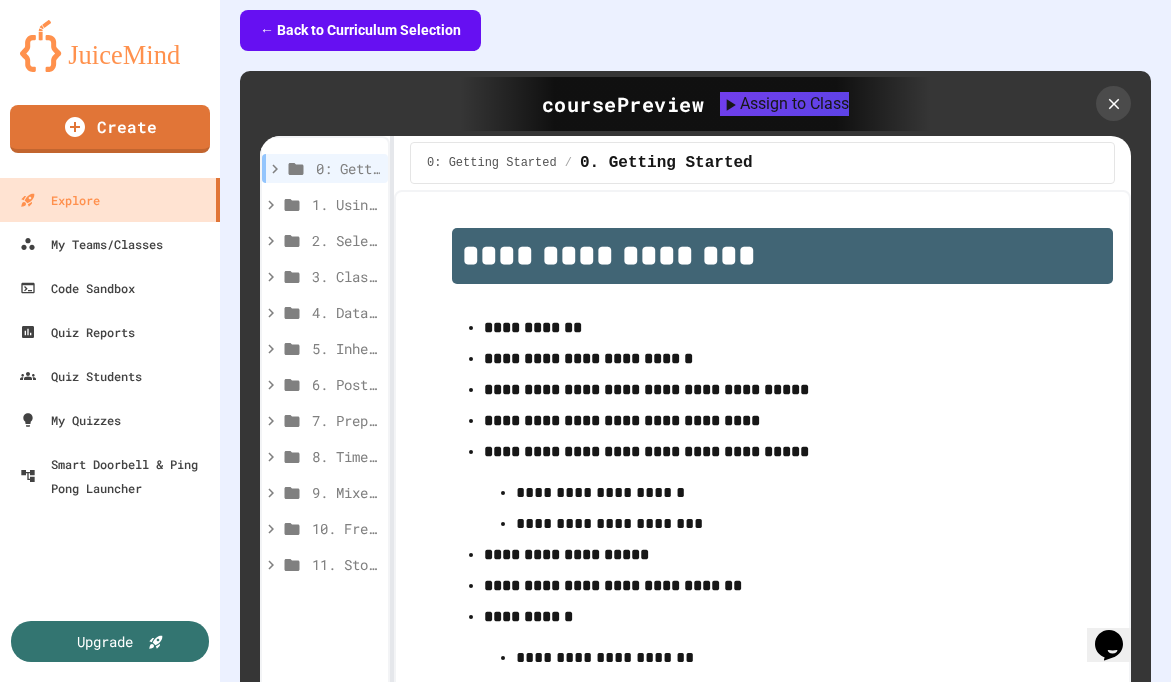 scroll, scrollTop: 672, scrollLeft: 0, axis: vertical 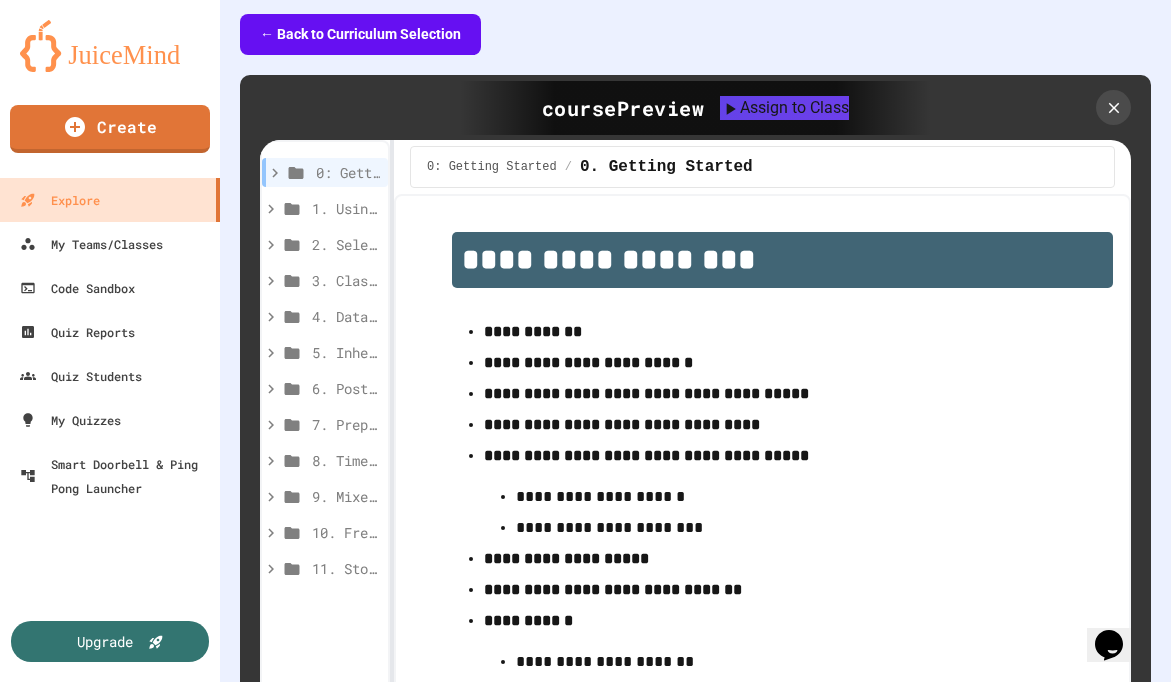 click on "← Back to Curriculum Selection" at bounding box center (360, 34) 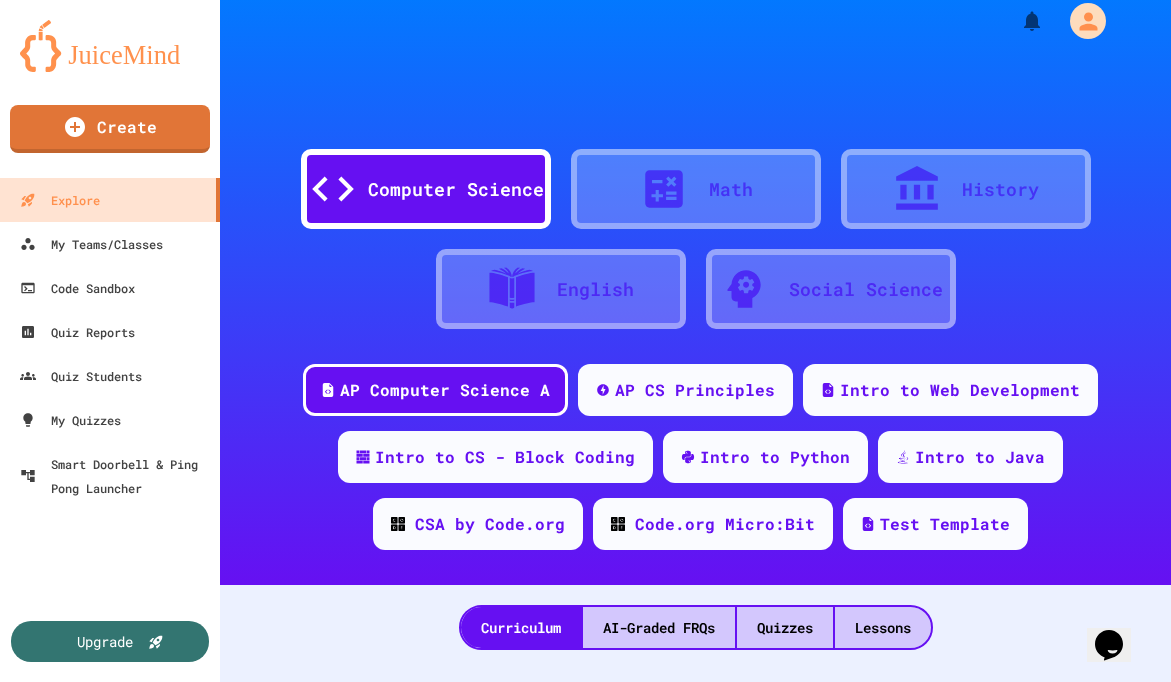 scroll, scrollTop: 0, scrollLeft: 0, axis: both 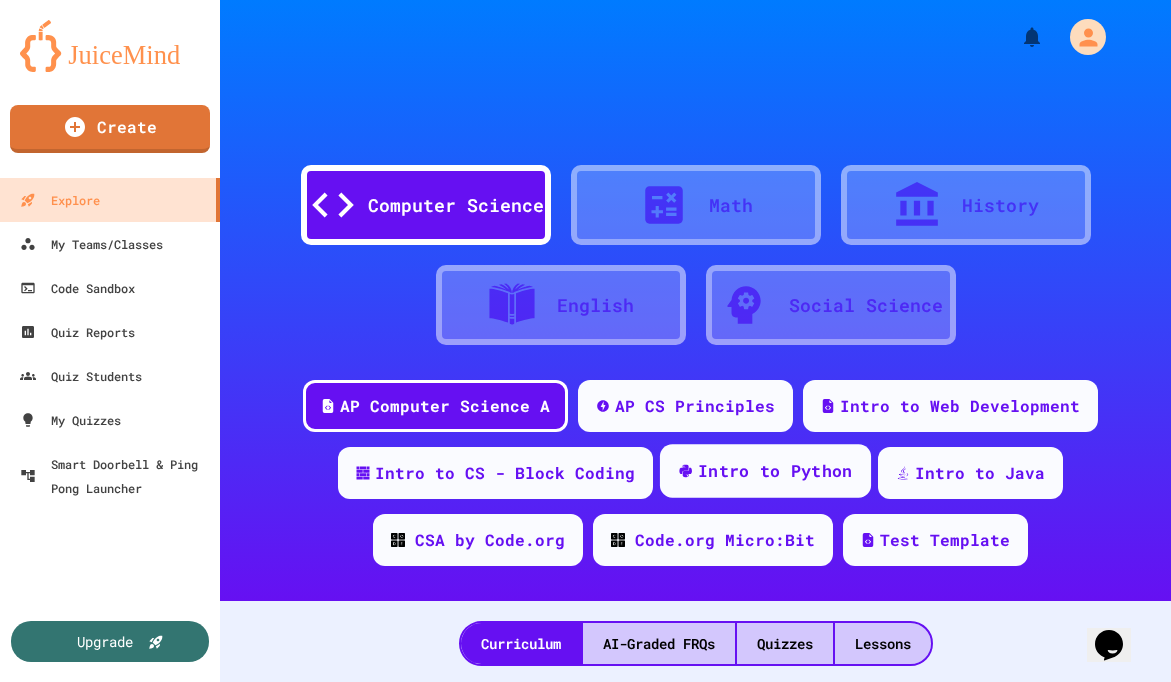 click on "Intro to Python" at bounding box center [775, 471] 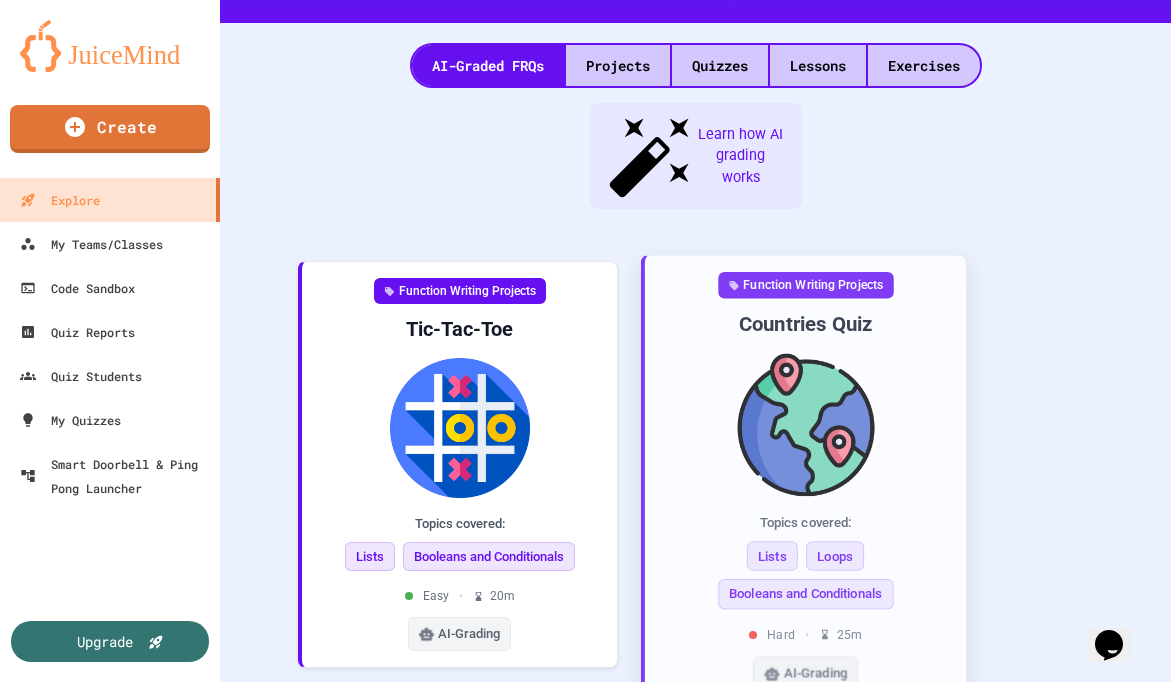 scroll, scrollTop: 584, scrollLeft: 0, axis: vertical 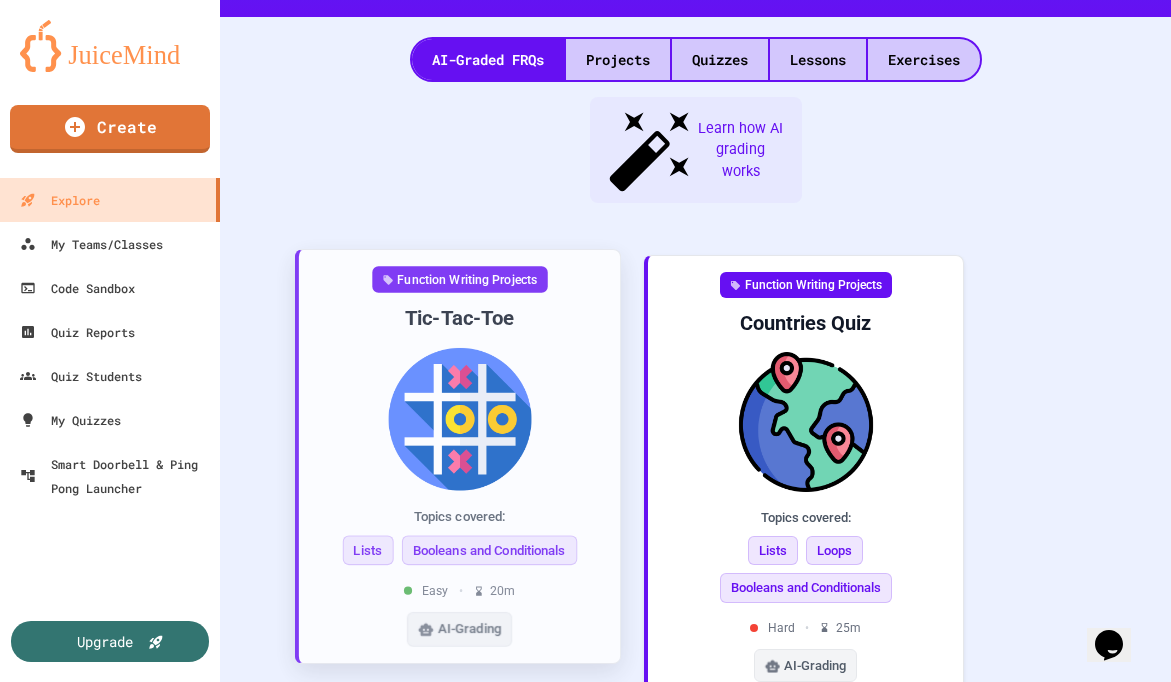 click at bounding box center (459, 419) 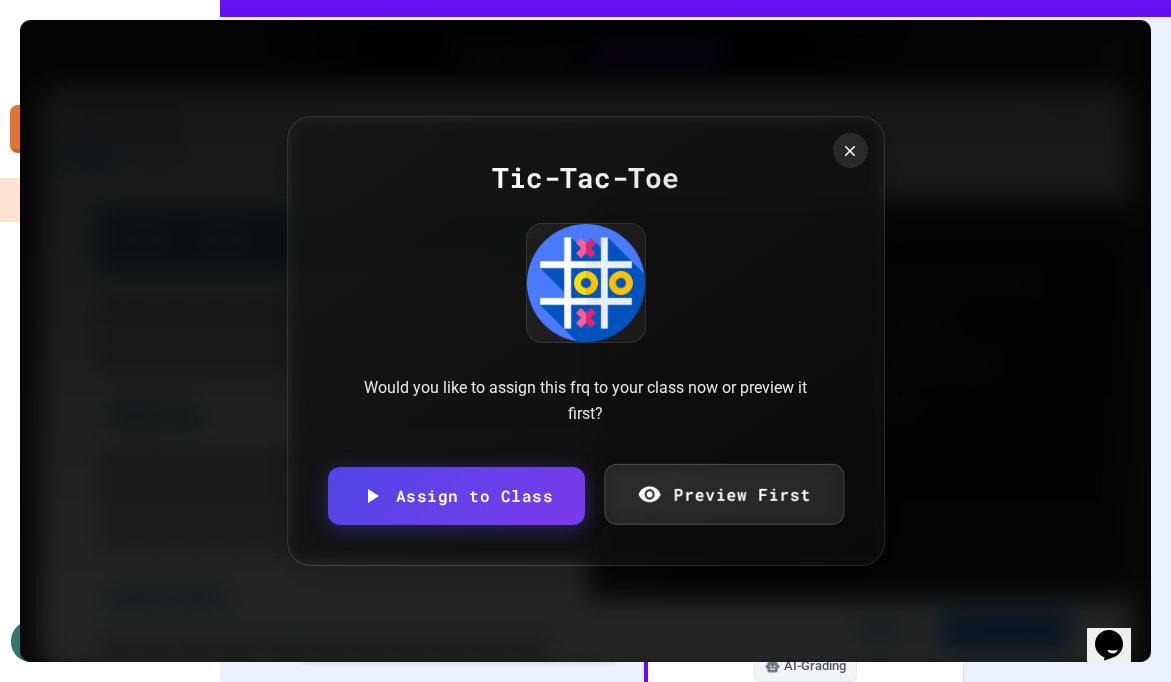 click on "Preview First" at bounding box center (724, 493) 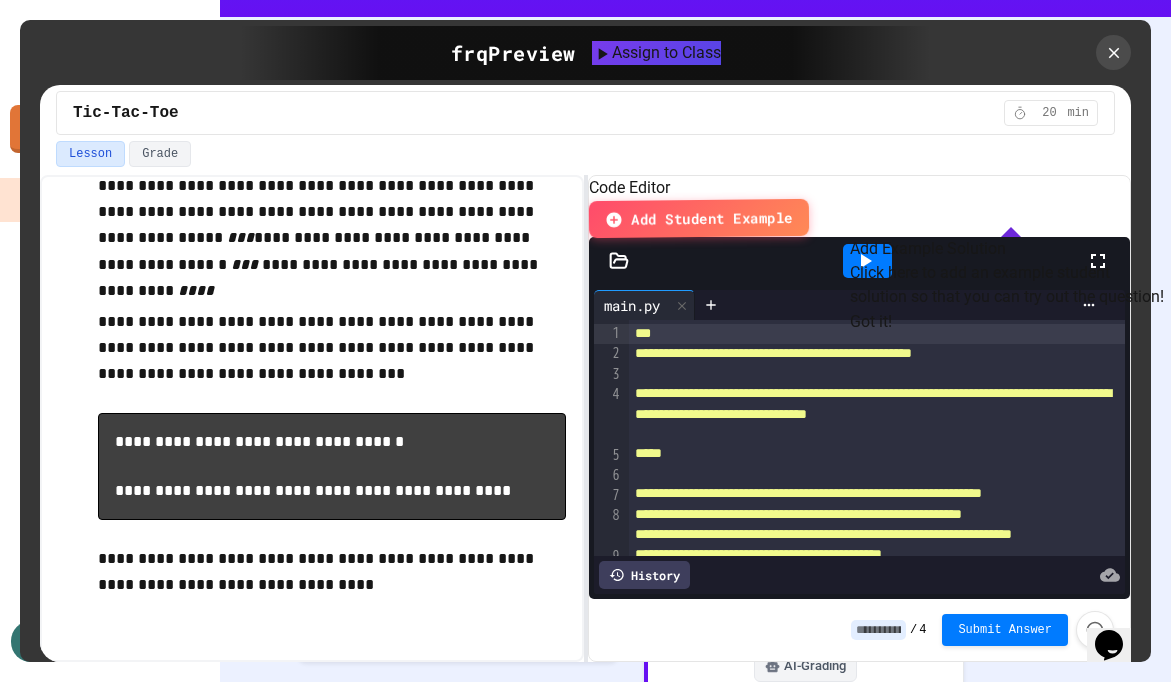 scroll, scrollTop: 700, scrollLeft: 0, axis: vertical 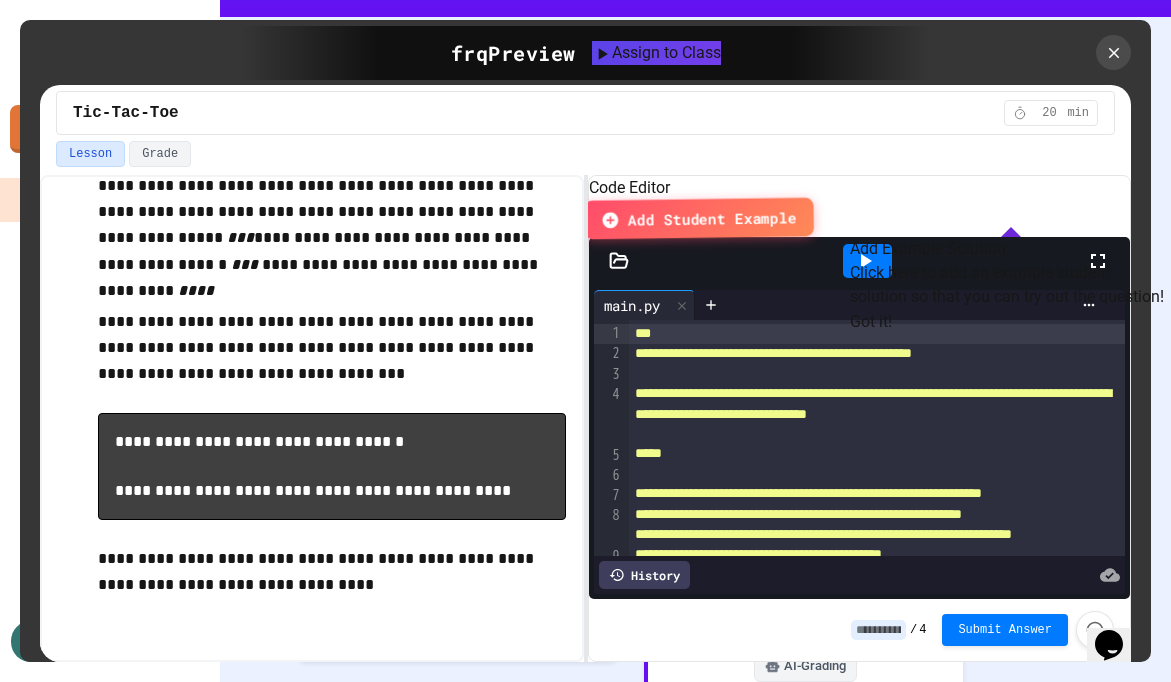 click on "Add Student Example" at bounding box center [711, 218] 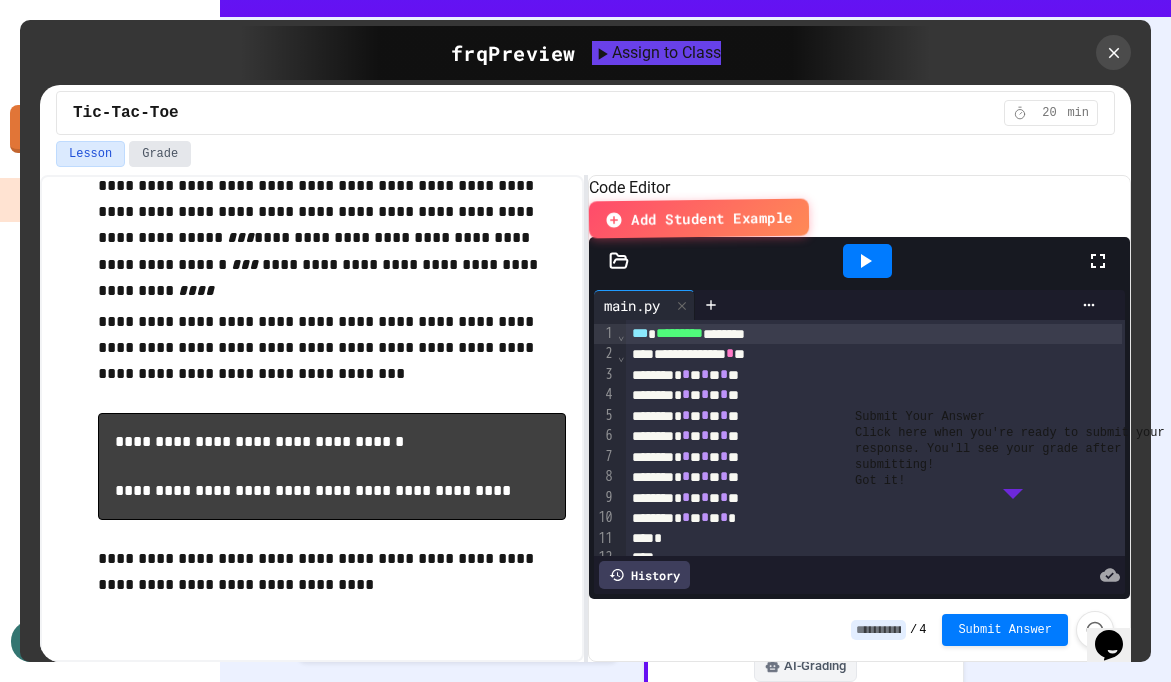 click on "Grade" at bounding box center [160, 154] 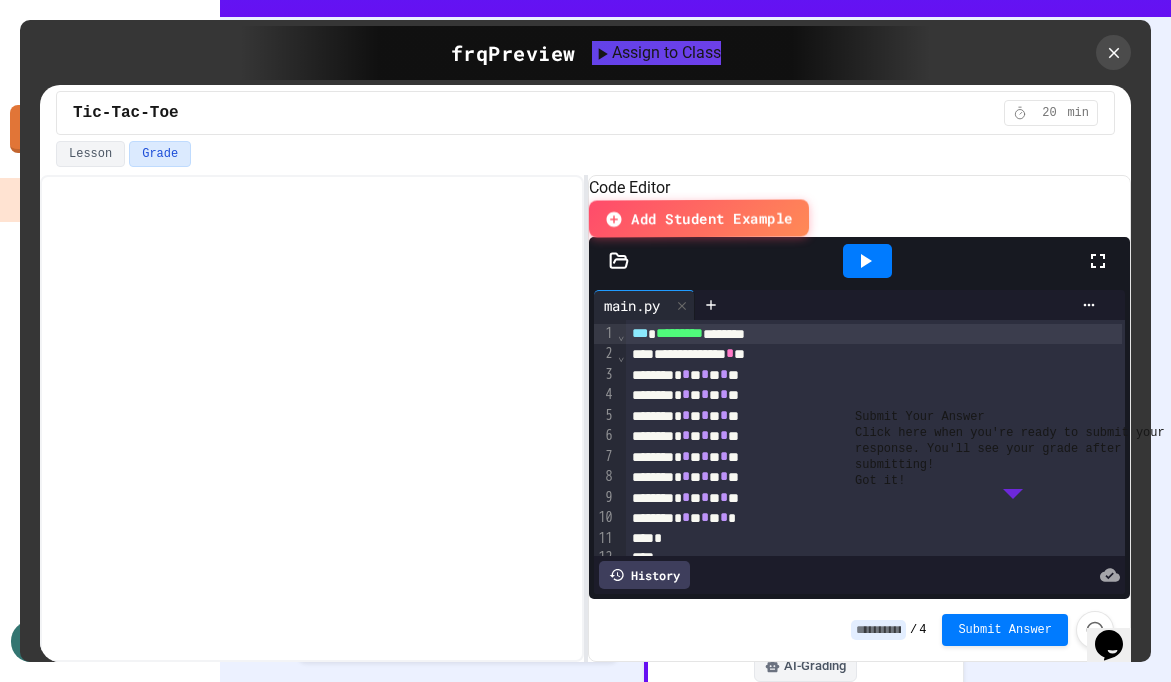 scroll, scrollTop: 0, scrollLeft: 0, axis: both 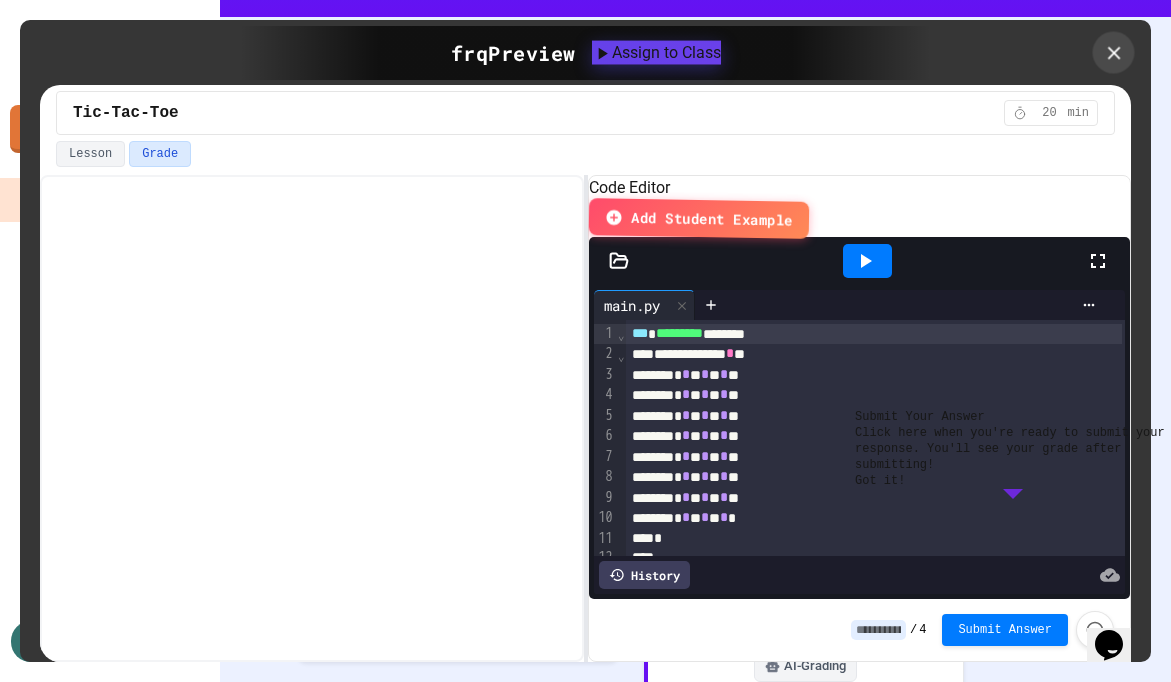 click 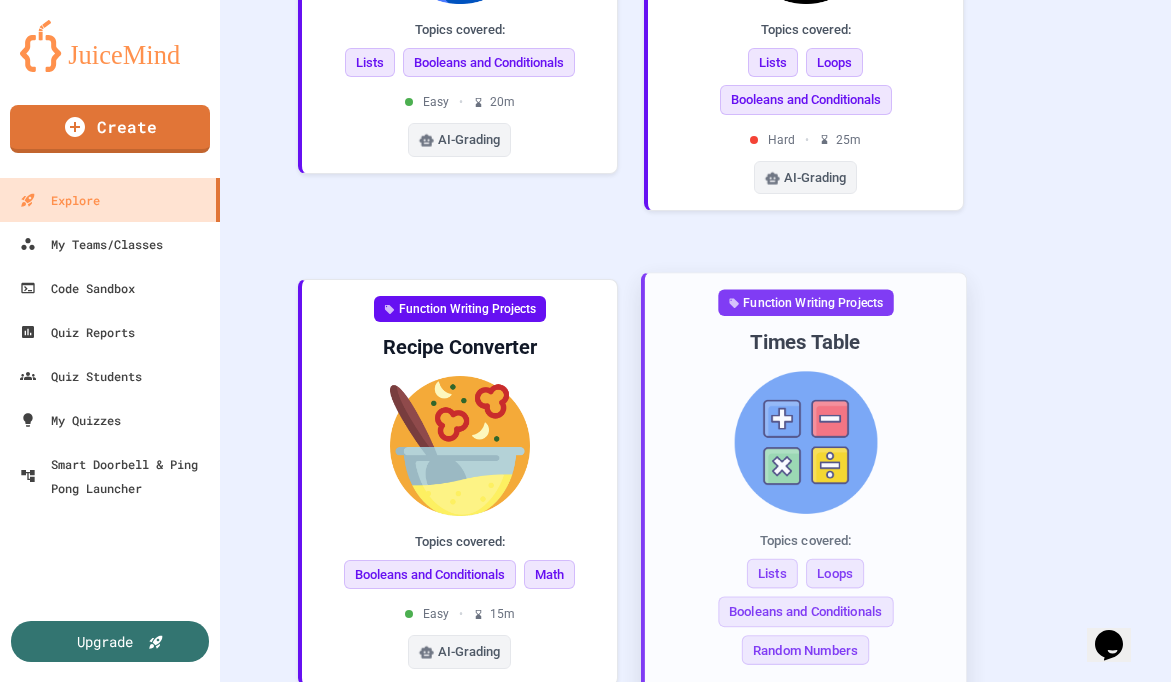 scroll, scrollTop: 1114, scrollLeft: 0, axis: vertical 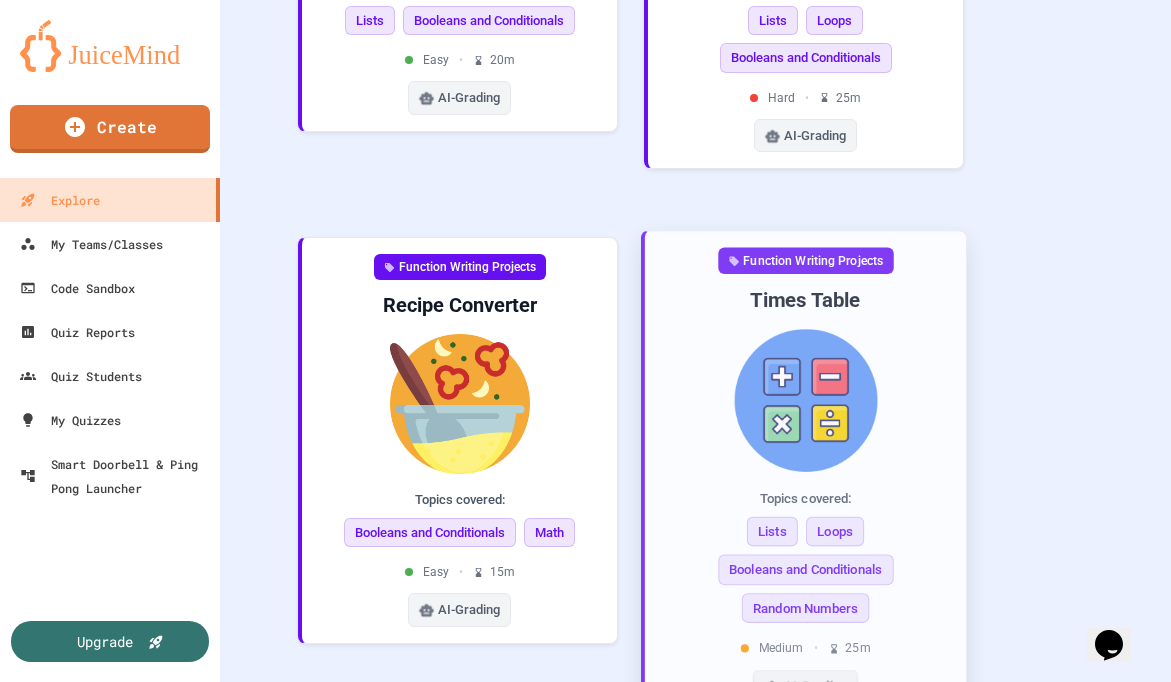 click on "Function Writing Projects Times Table Topics covered: Lists Loops Booleans and Conditionals Random Numbers Medium • 25 m AI-Grading" at bounding box center [805, 476] 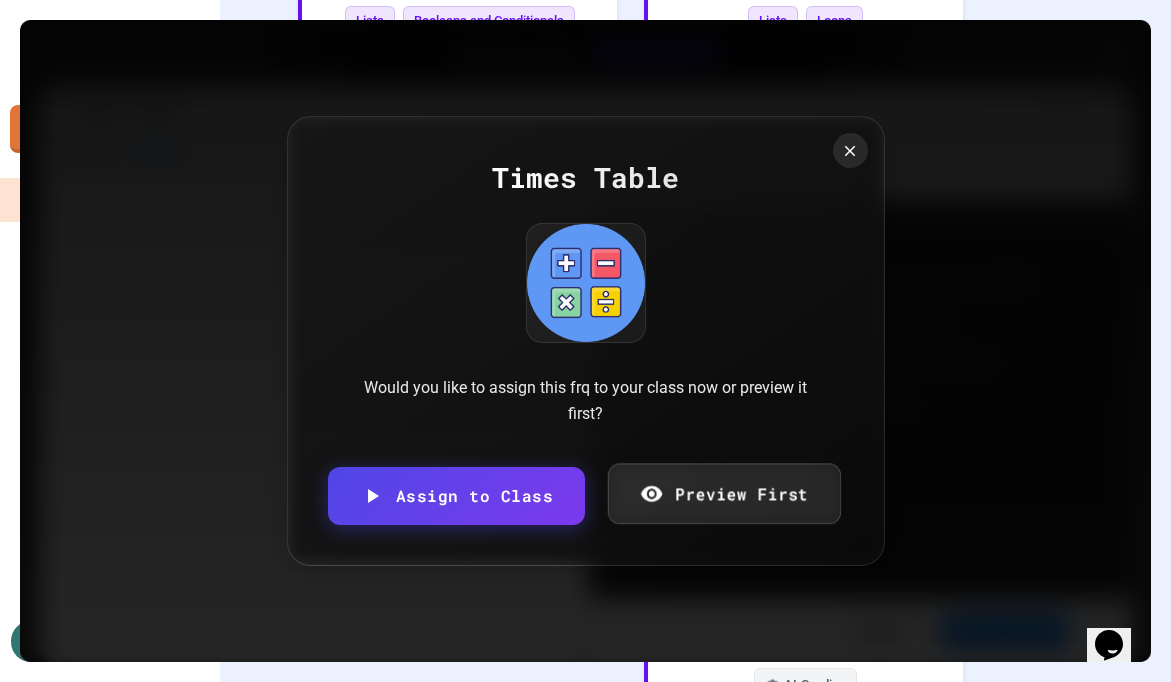 click on "Preview First" at bounding box center (724, 493) 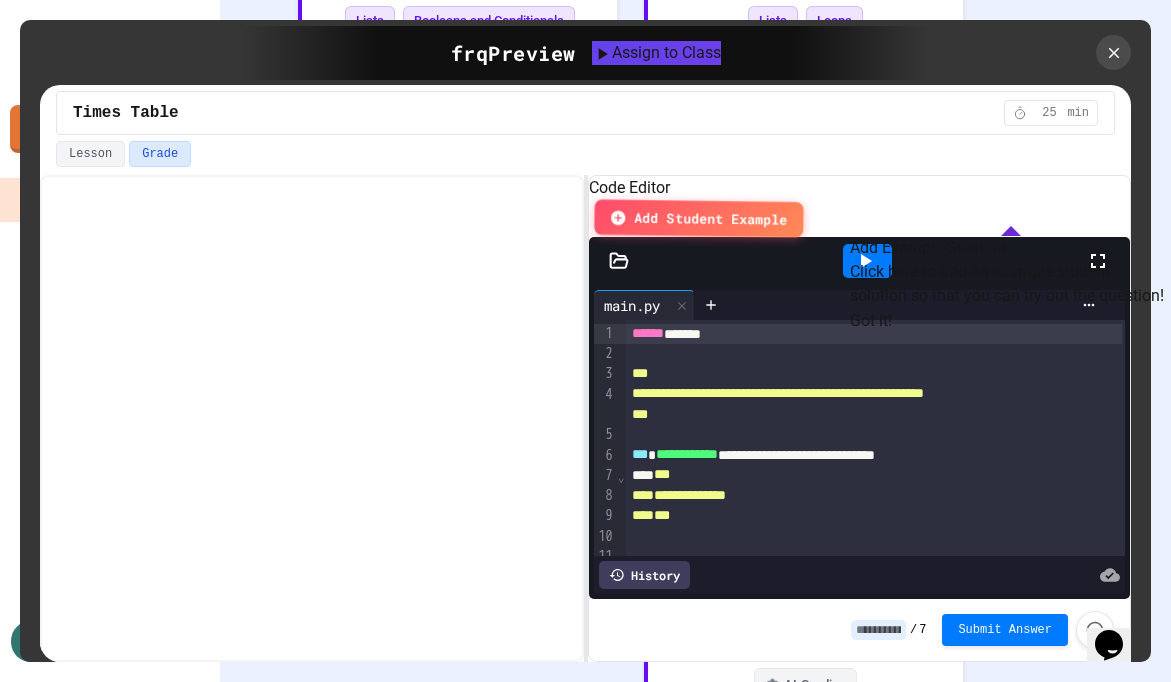 click on "Add Student Example" at bounding box center [711, 219] 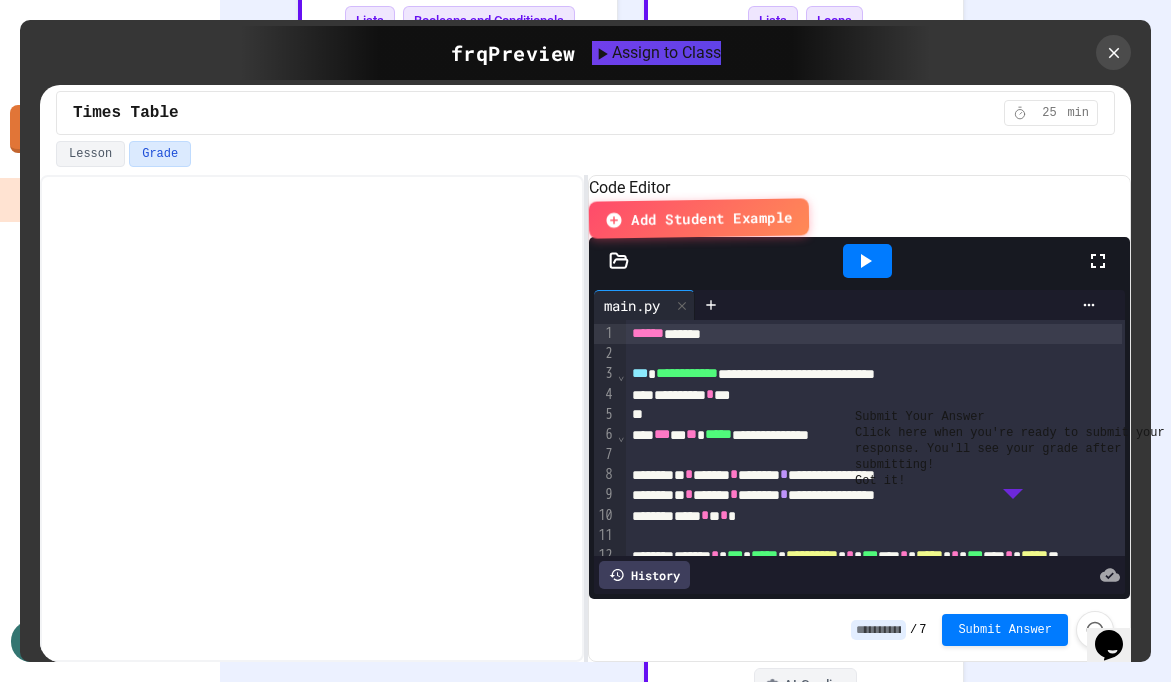 click on "Got it!" at bounding box center [880, 481] 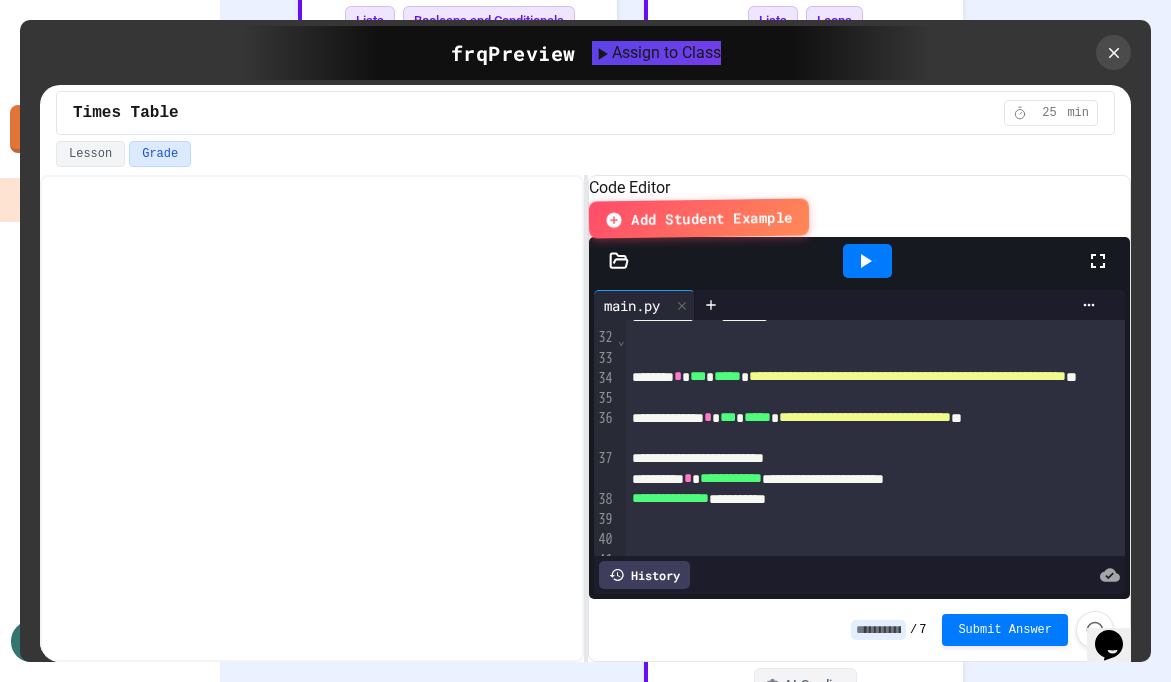 scroll, scrollTop: 805, scrollLeft: 0, axis: vertical 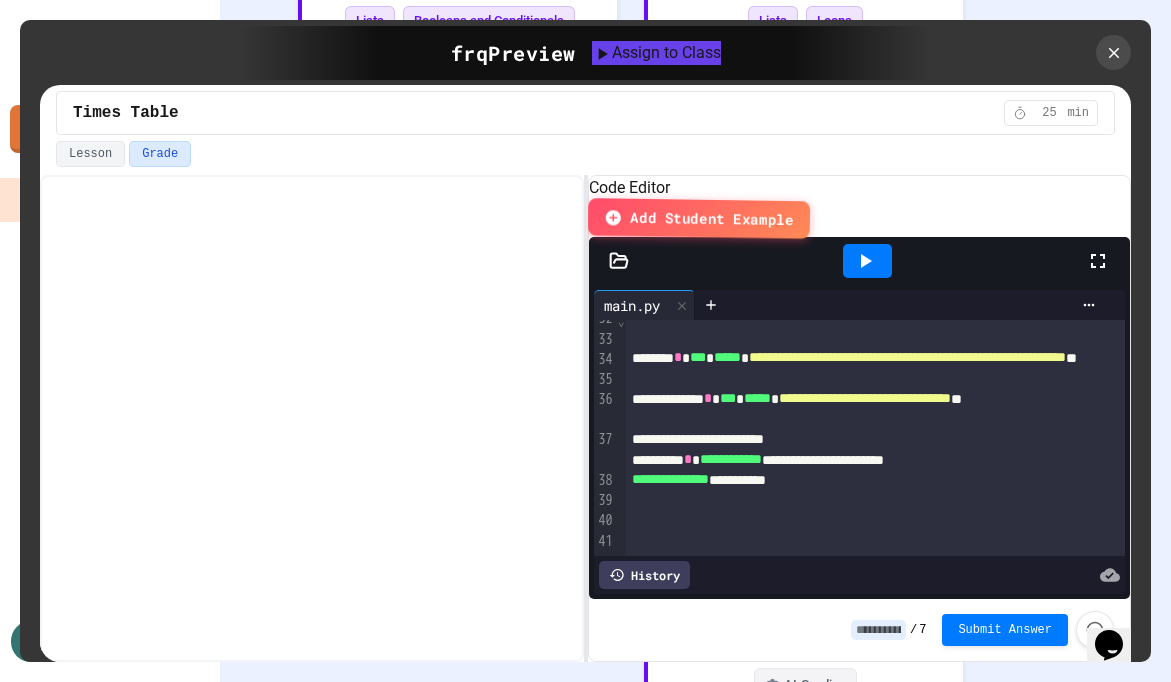 click on "Add Student Example" at bounding box center [698, 218] 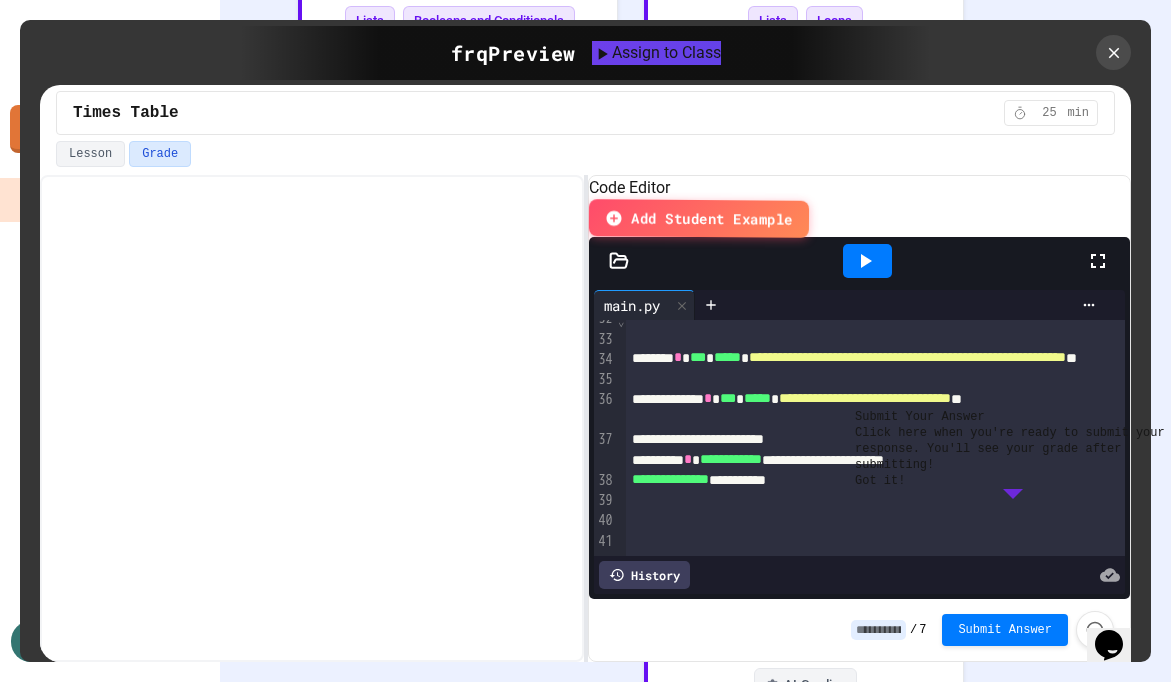 click on "Got it!" at bounding box center (880, 481) 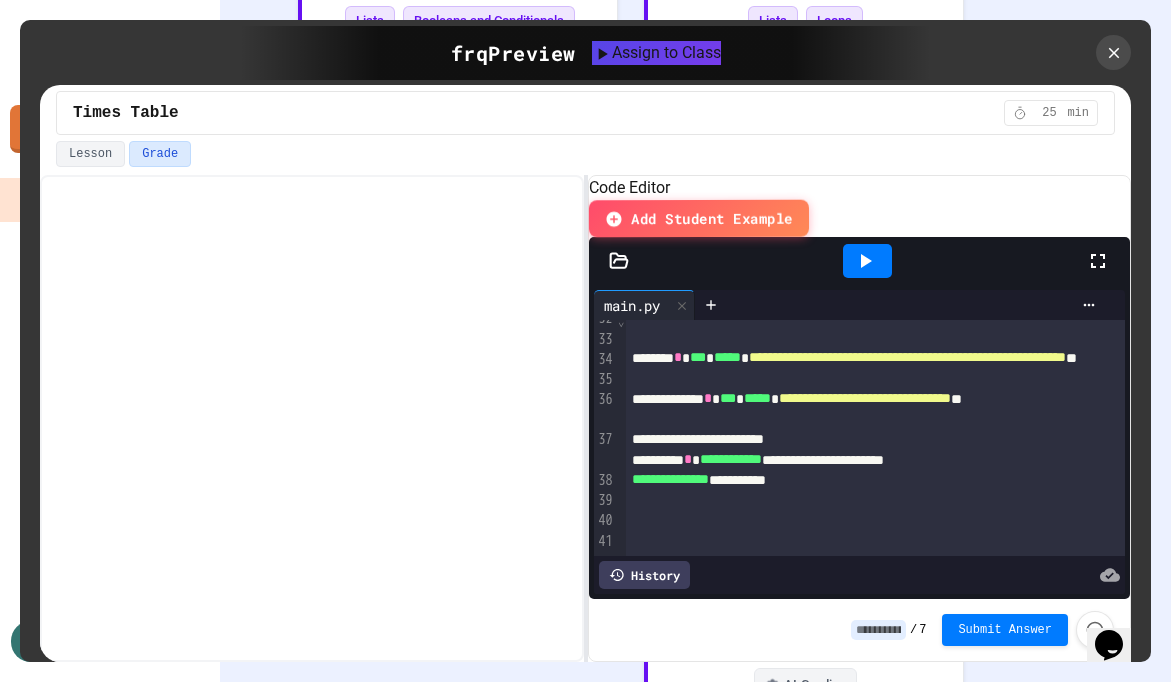 click 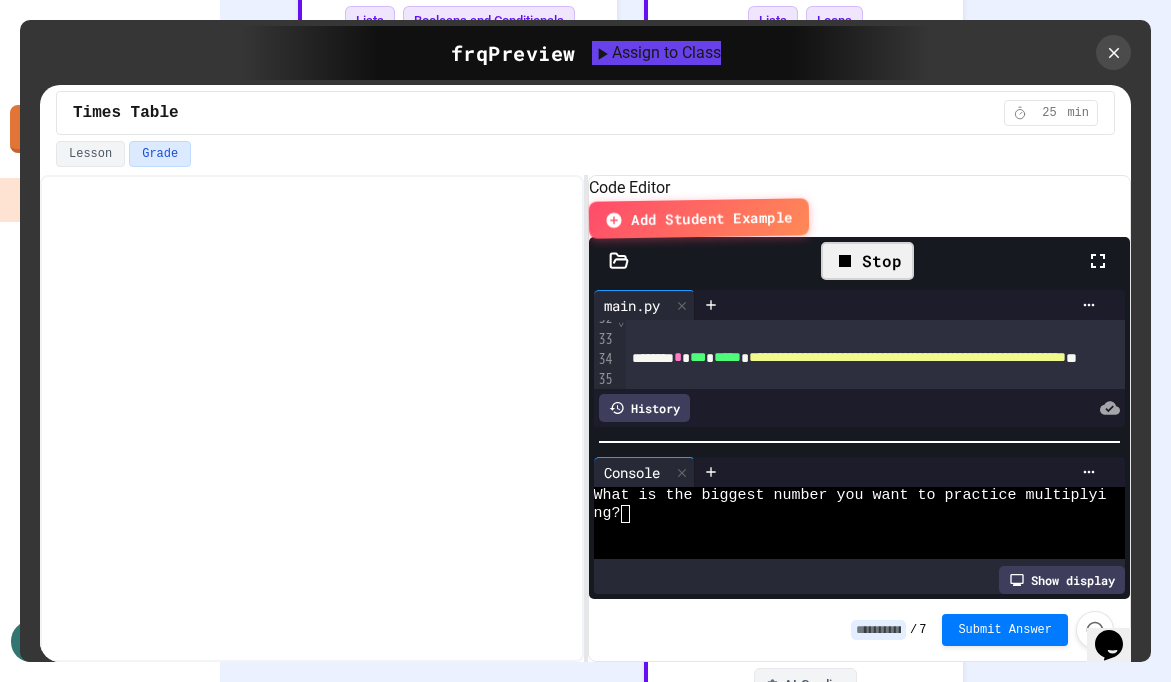 click at bounding box center (850, 532) 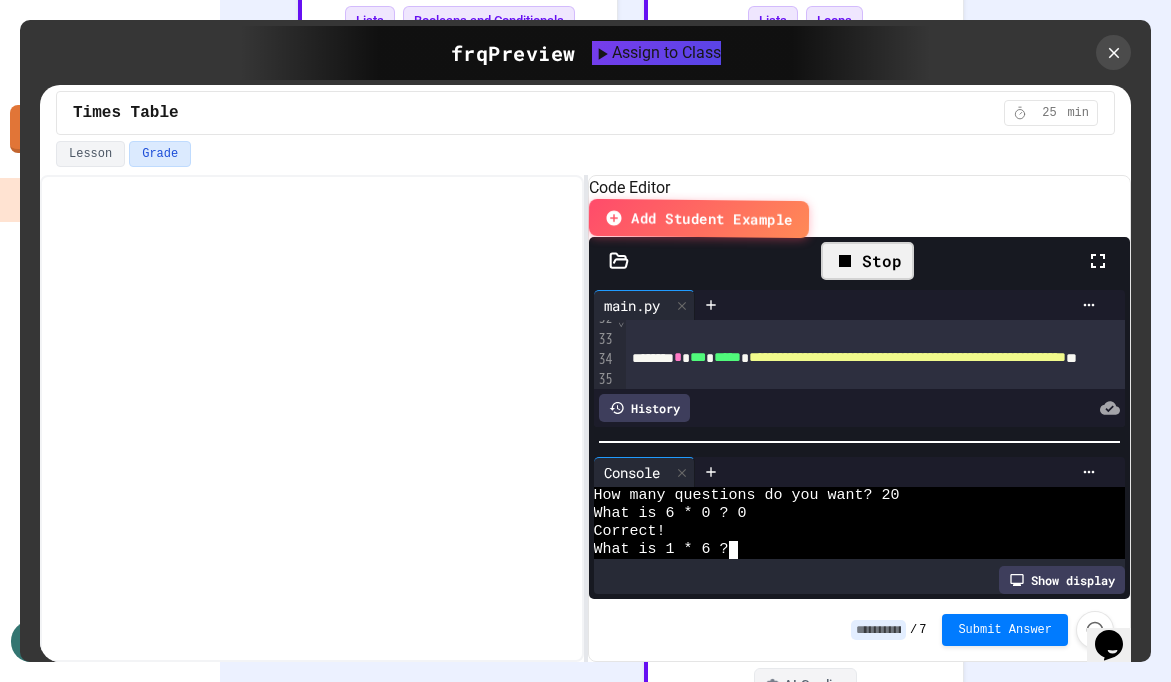 scroll, scrollTop: 36, scrollLeft: 0, axis: vertical 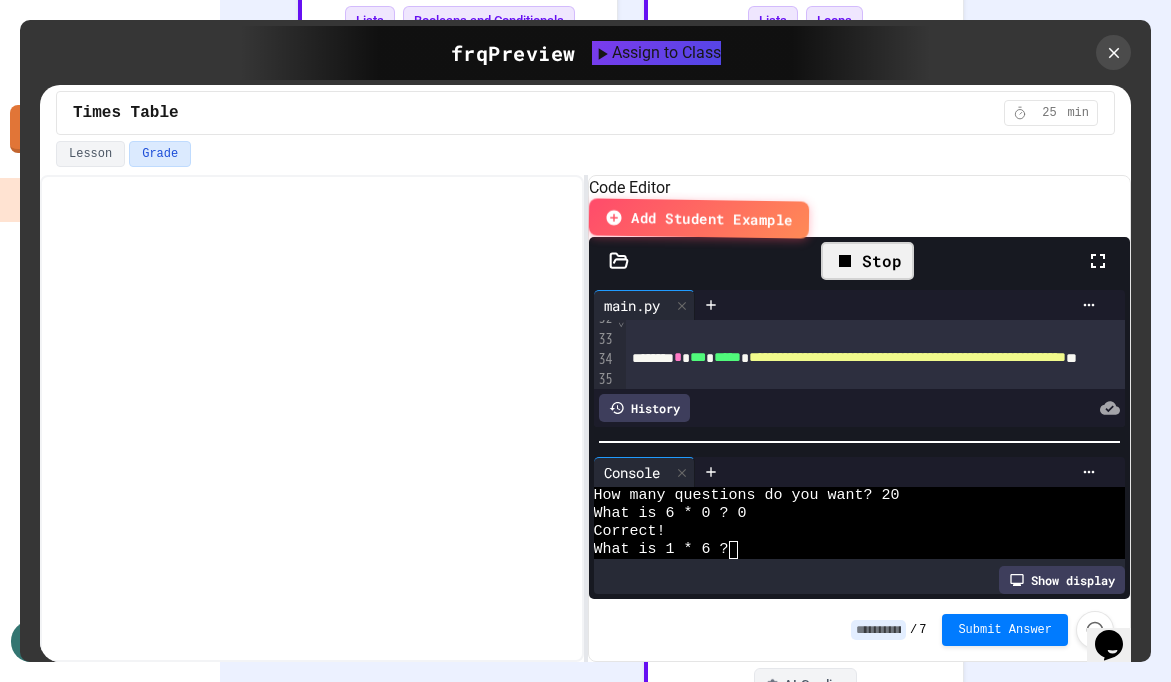 click on "Show display" at bounding box center [1062, 580] 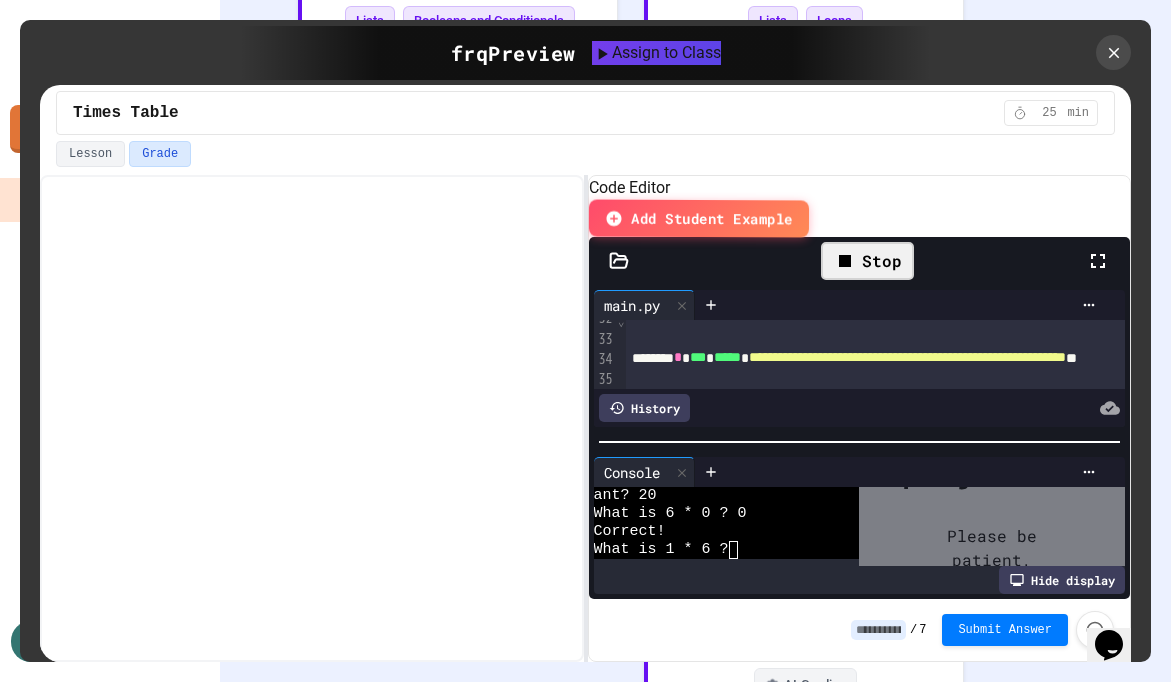 scroll, scrollTop: 72, scrollLeft: 0, axis: vertical 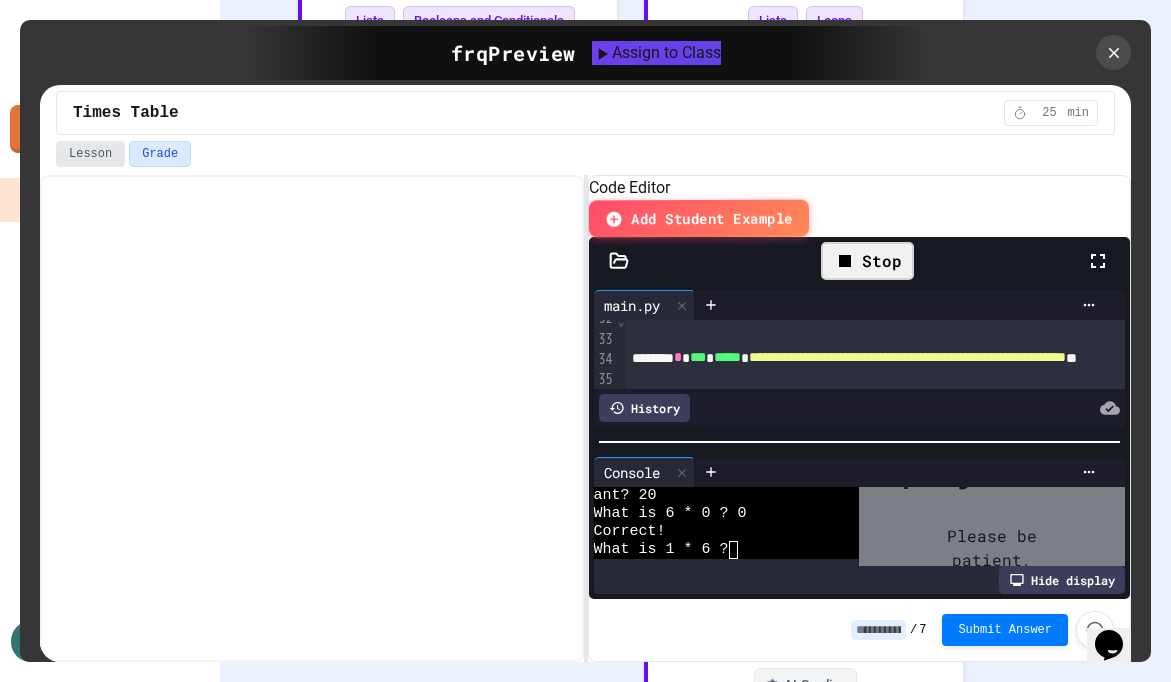 click on "Lesson" at bounding box center [90, 154] 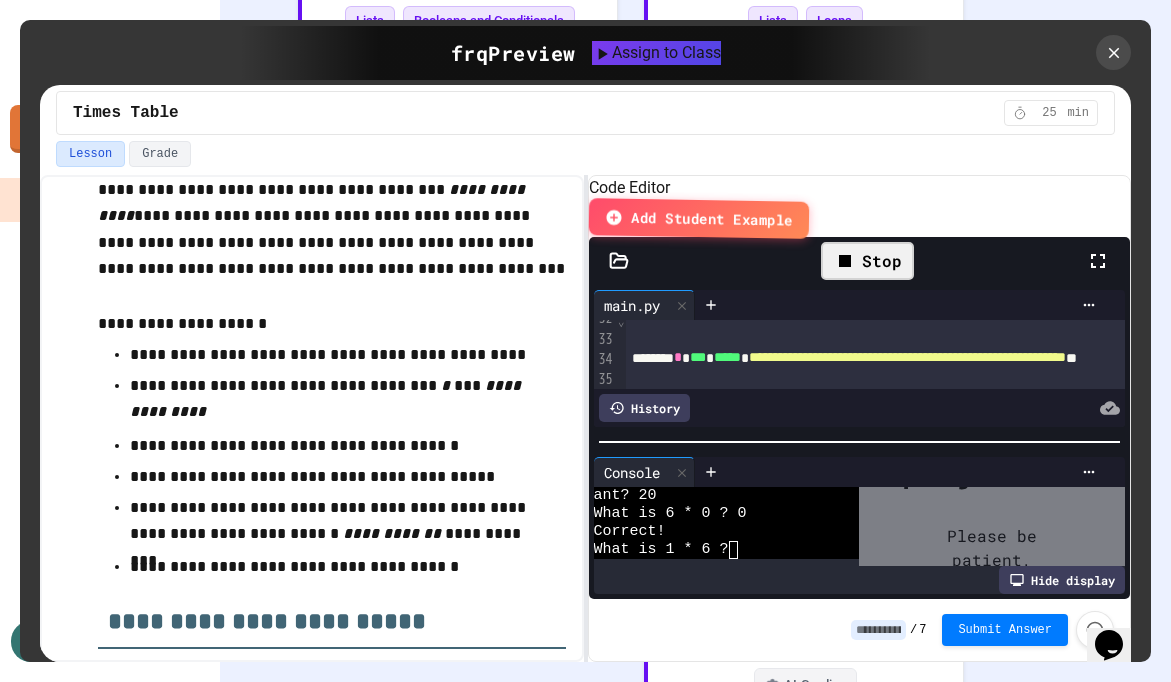 scroll, scrollTop: 544, scrollLeft: 0, axis: vertical 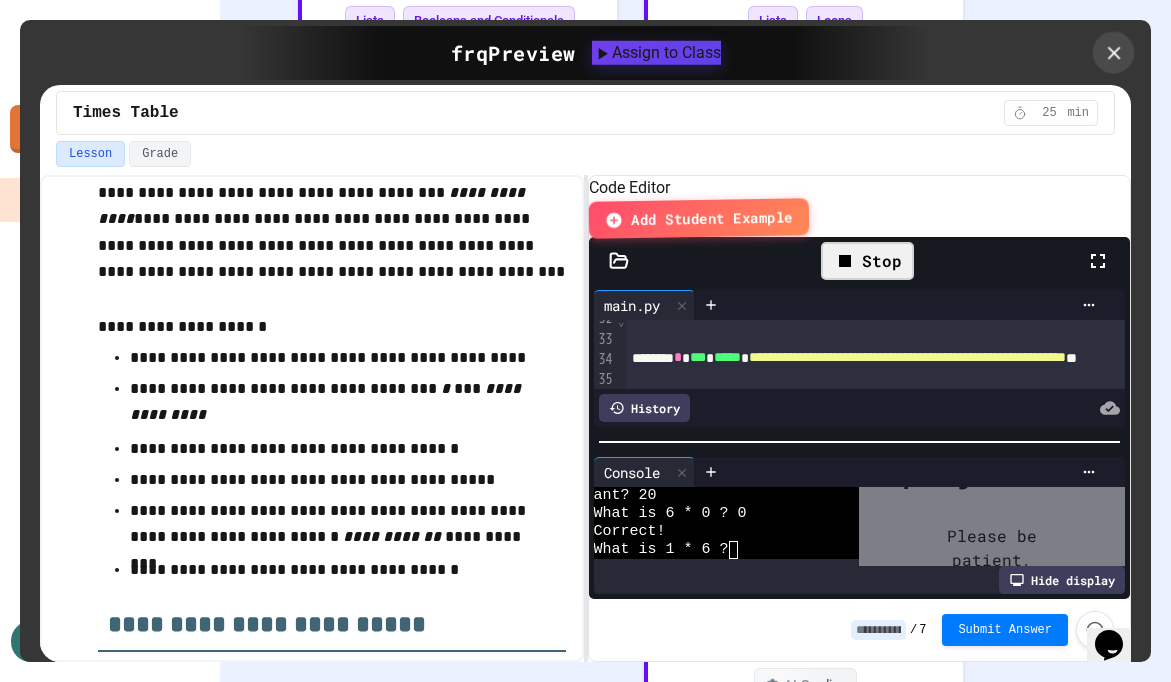 click 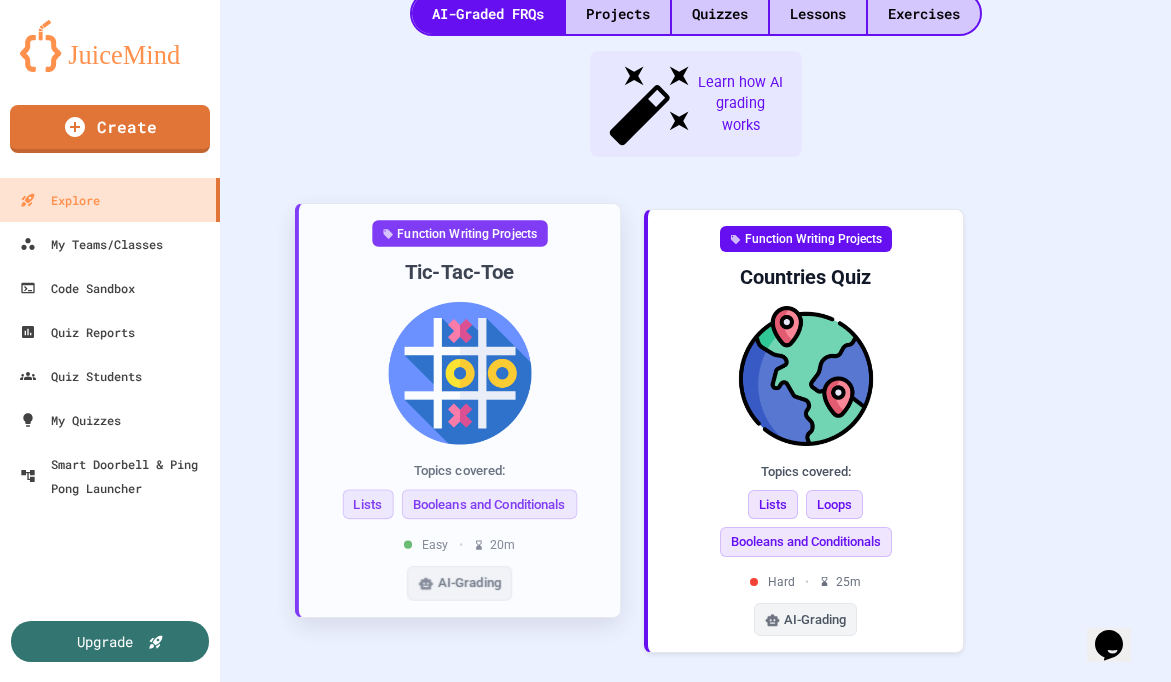scroll, scrollTop: 0, scrollLeft: 0, axis: both 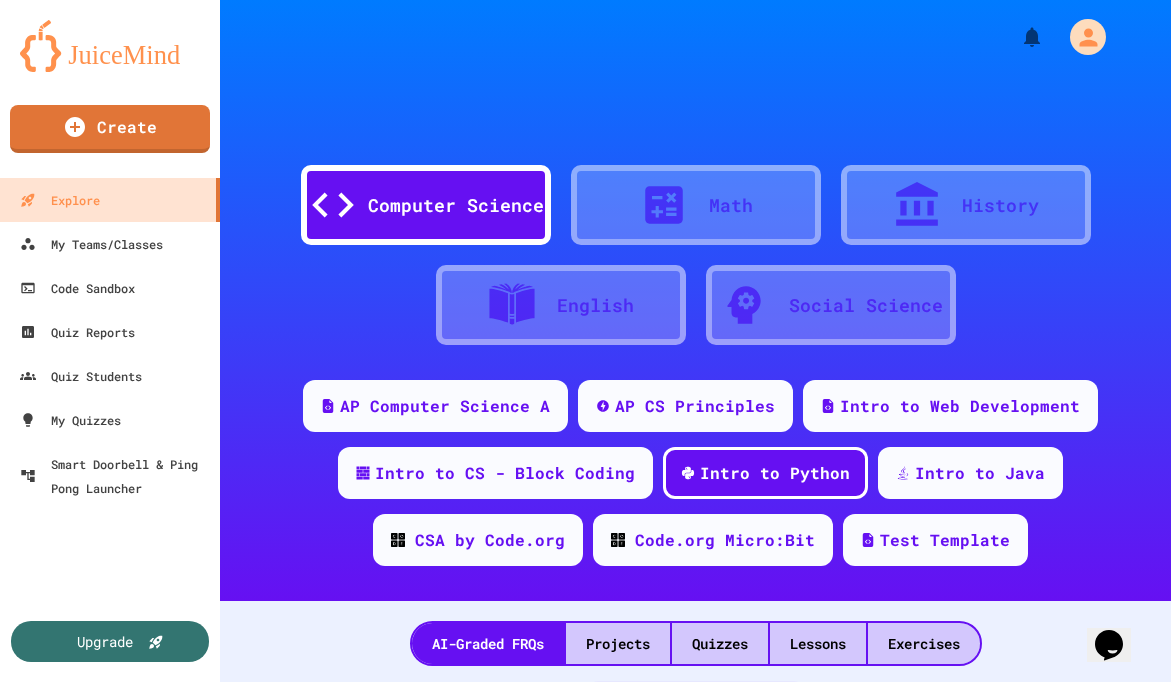 click on "Math" at bounding box center [731, 205] 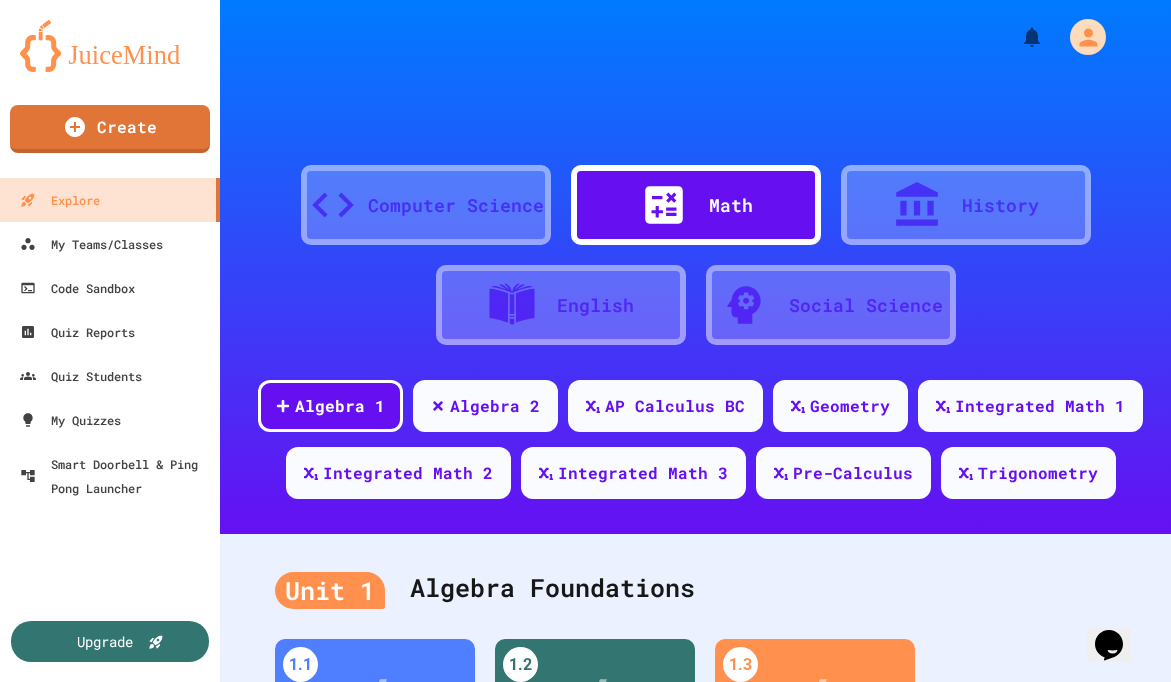 click 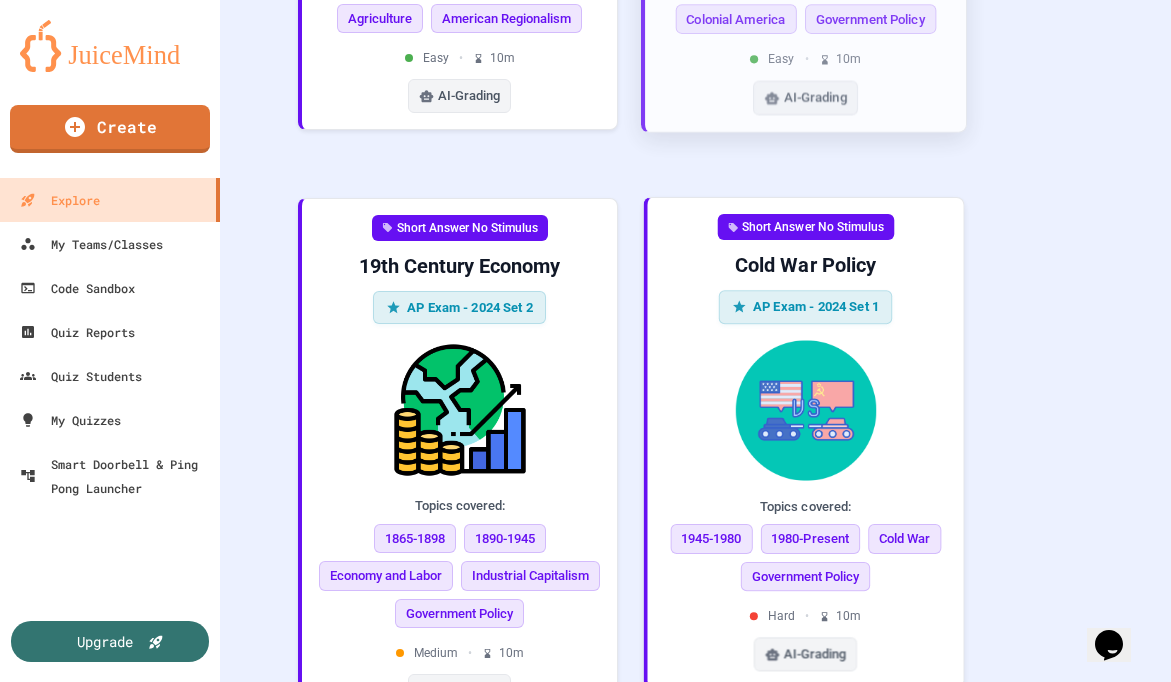 scroll, scrollTop: 5555, scrollLeft: 0, axis: vertical 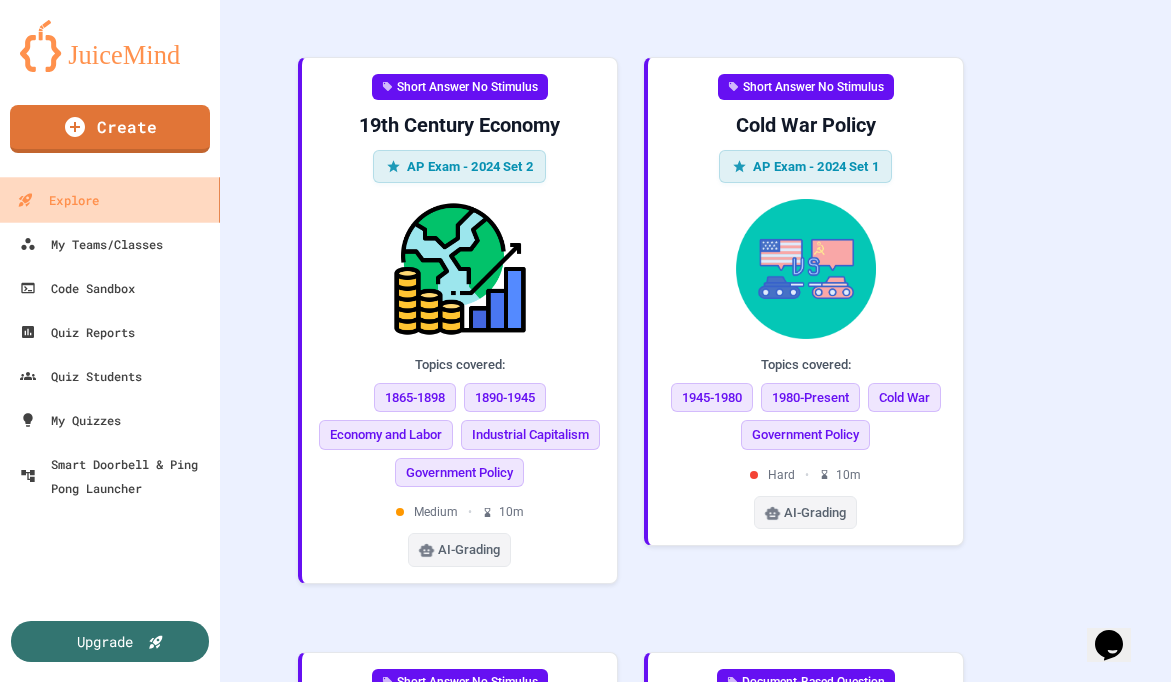 click on "Explore" at bounding box center (110, 199) 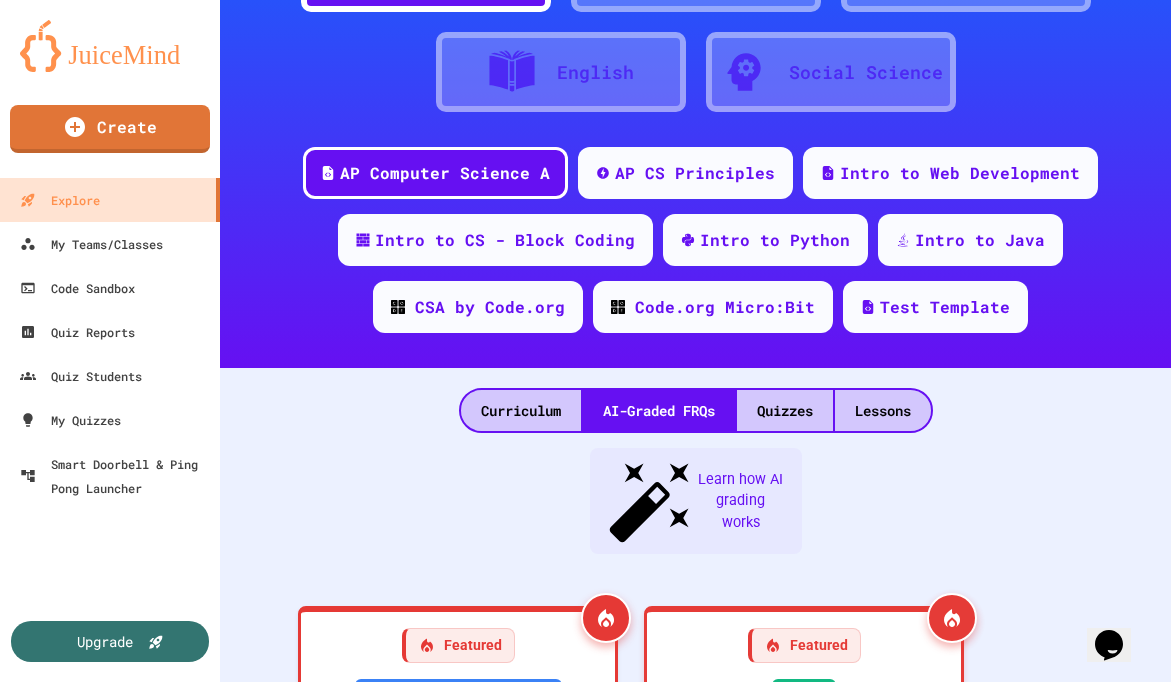 scroll, scrollTop: 0, scrollLeft: 0, axis: both 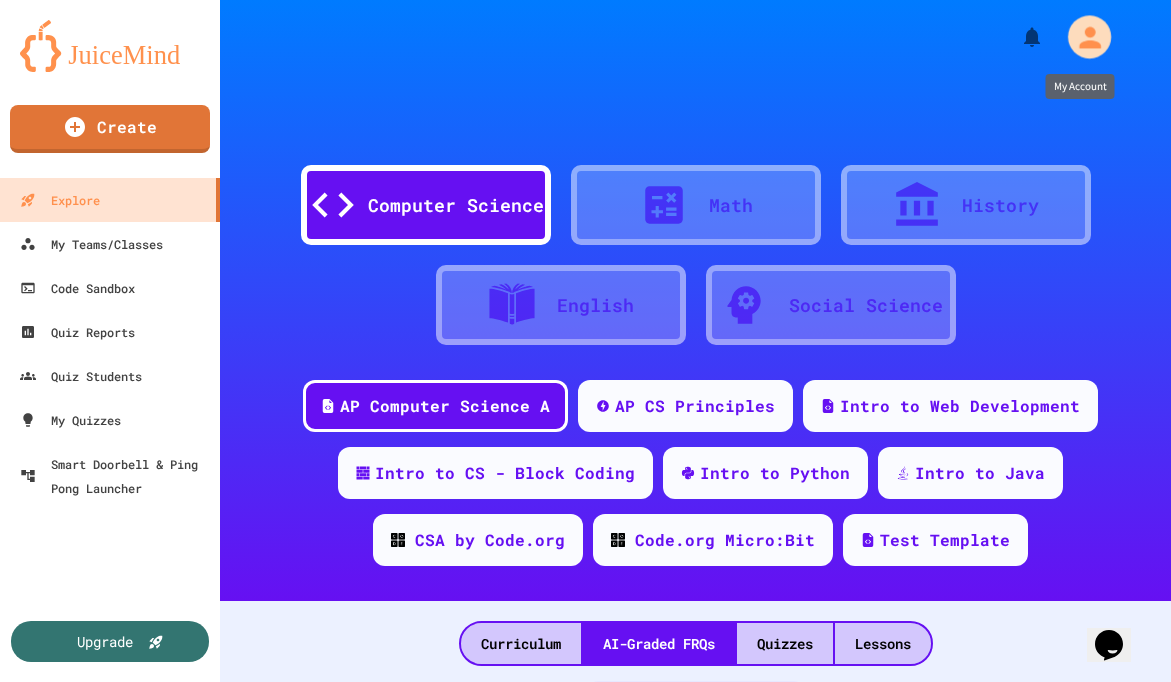 click 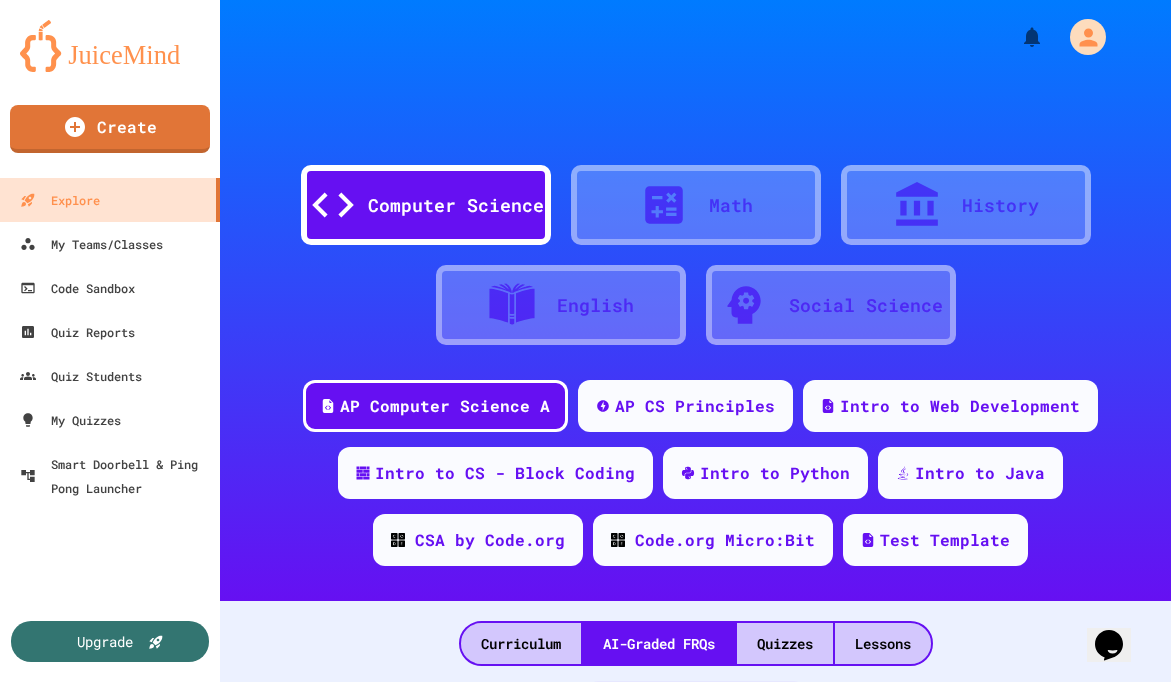 click at bounding box center [585, 682] 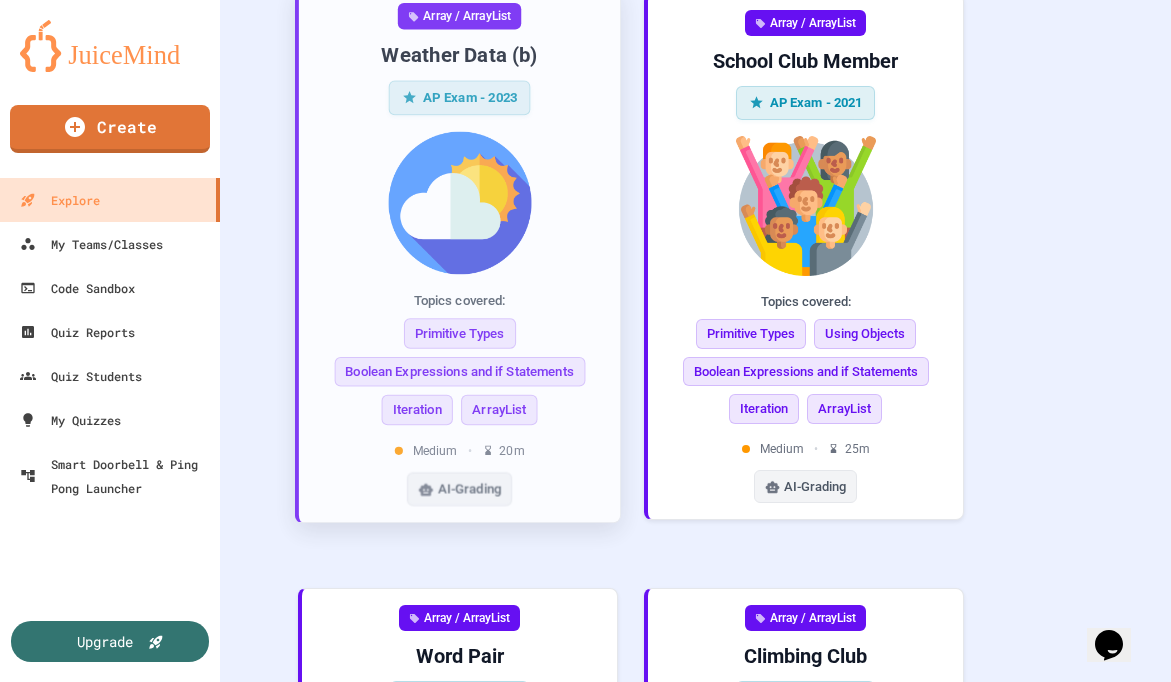 scroll, scrollTop: 6337, scrollLeft: 0, axis: vertical 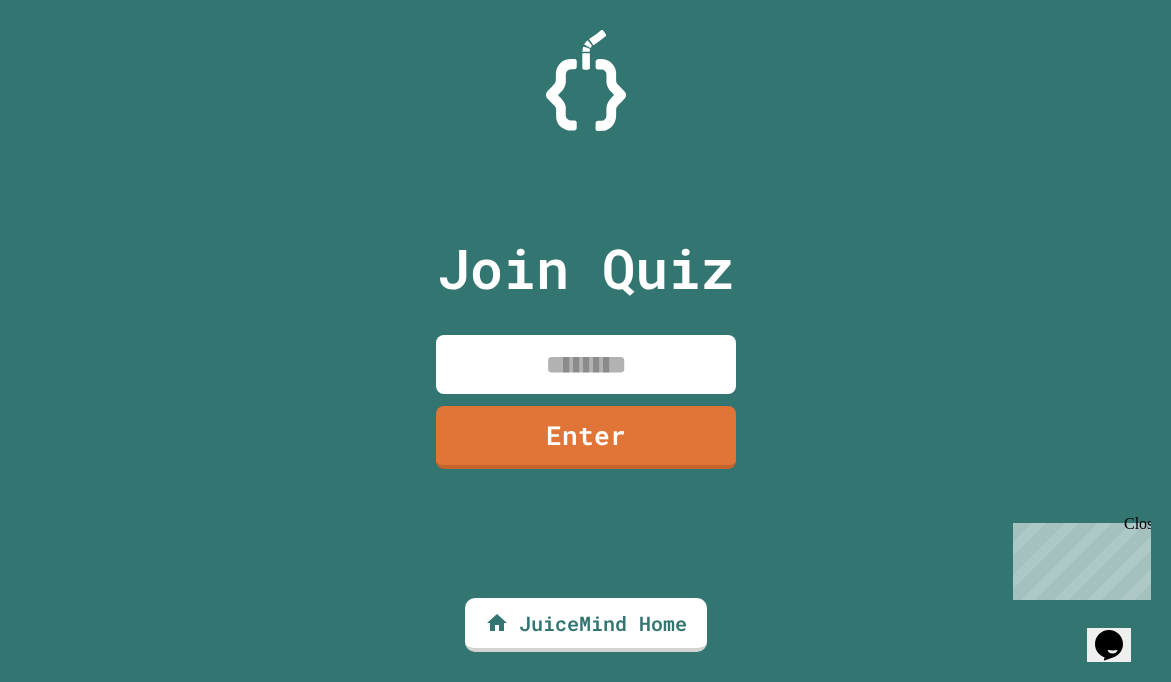click at bounding box center [586, 364] 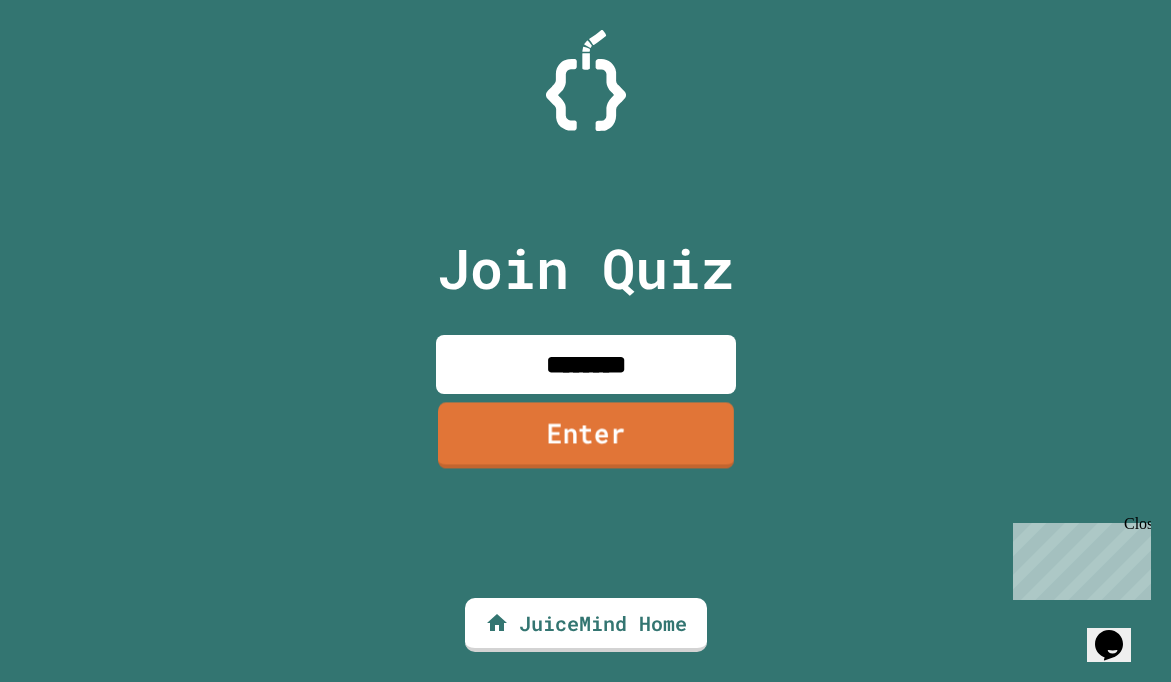 type on "********" 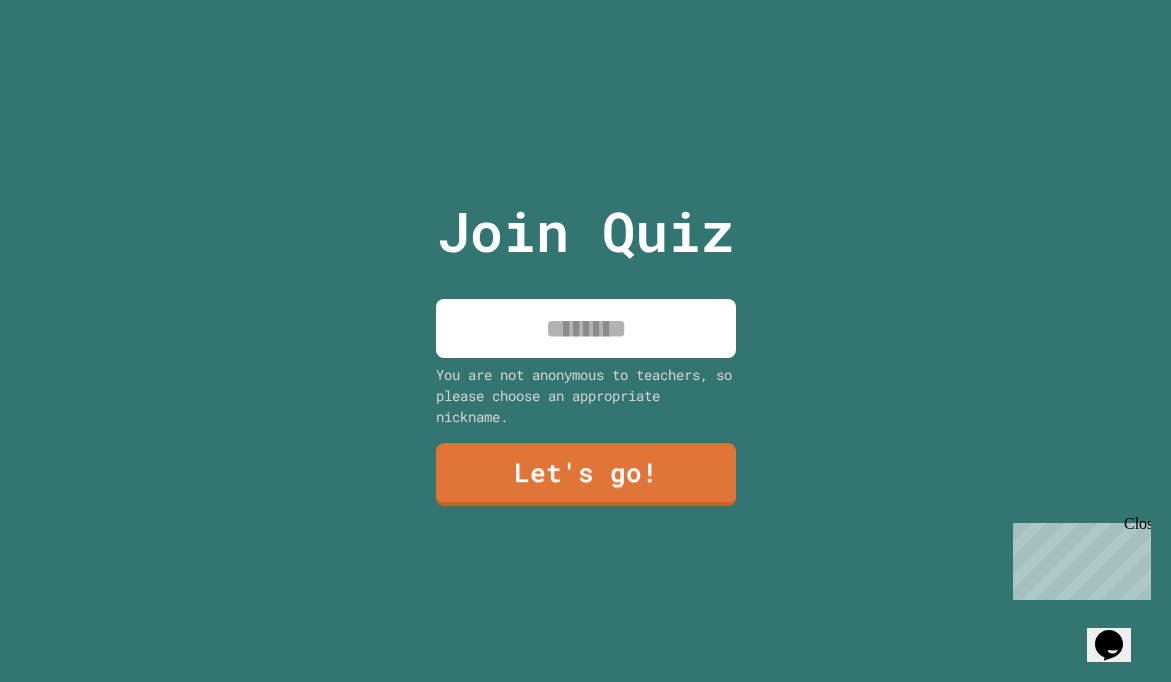 click at bounding box center (586, 328) 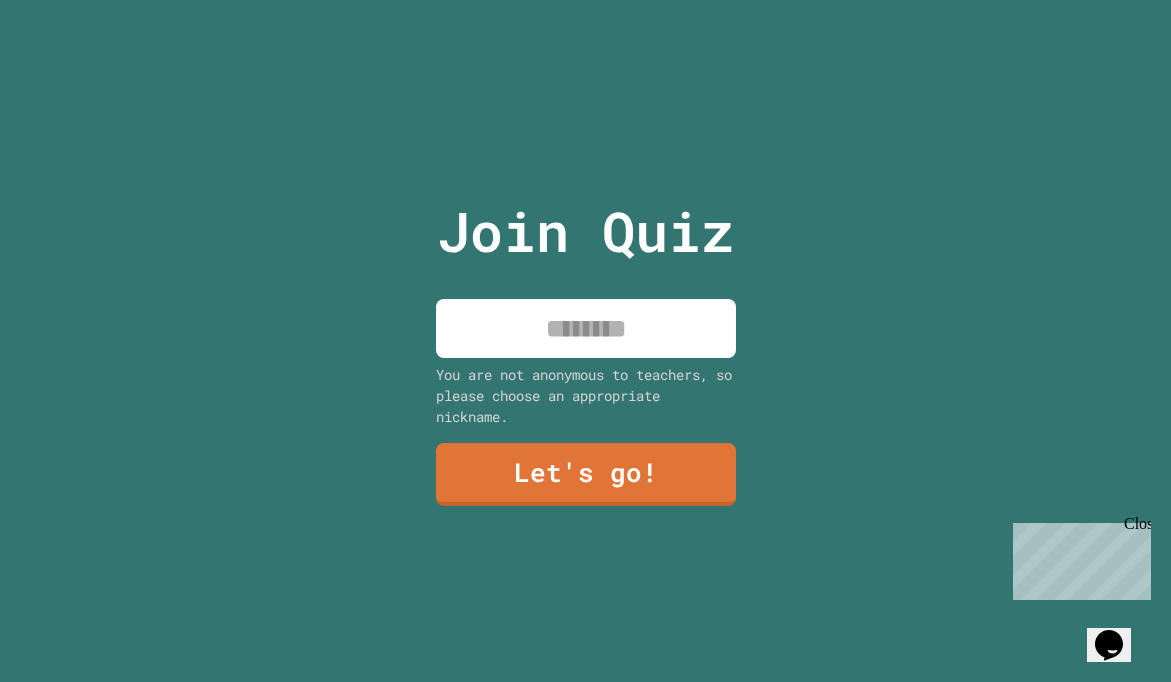 type on "*" 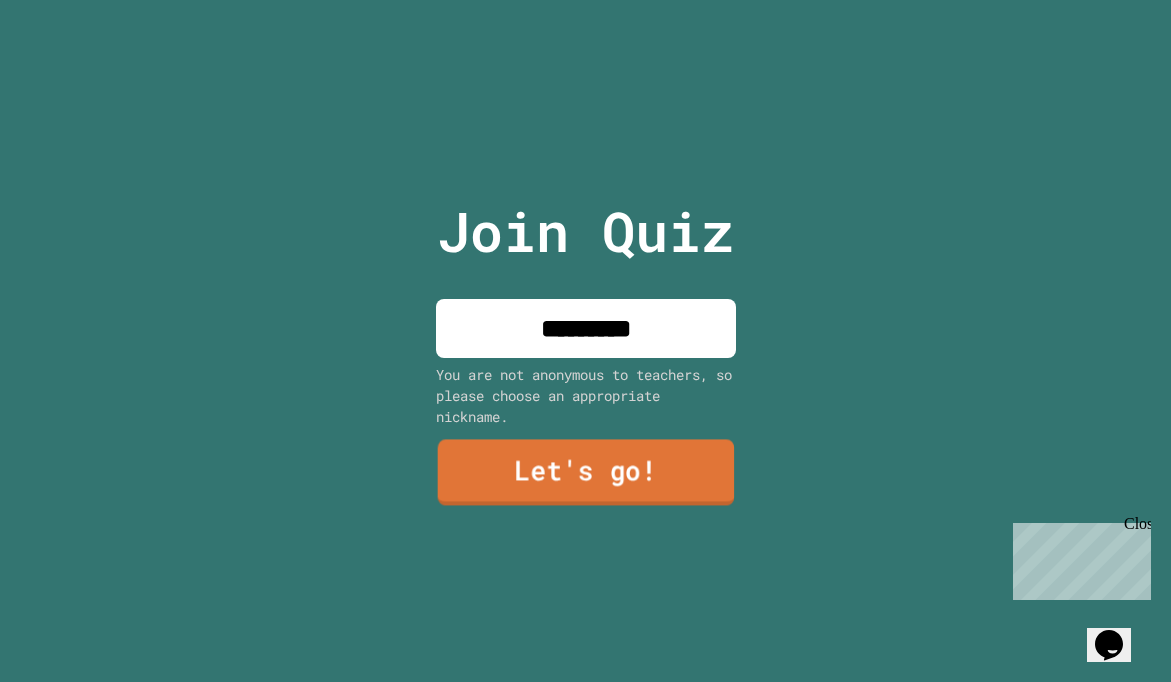 type on "*********" 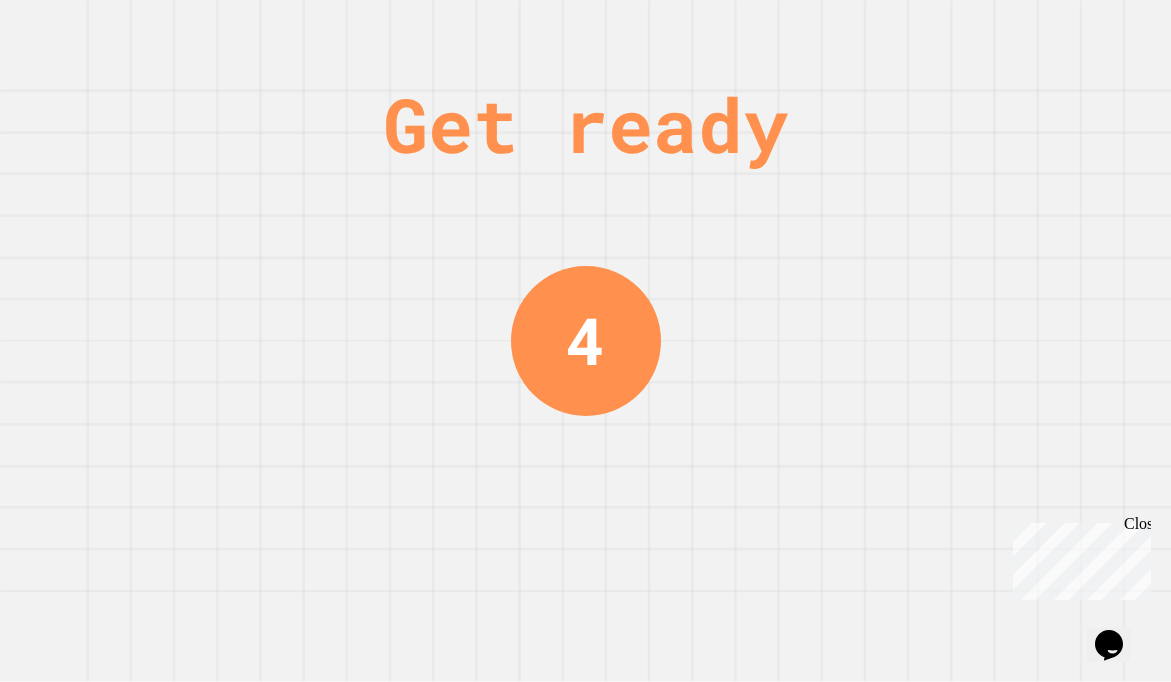 scroll, scrollTop: 0, scrollLeft: 0, axis: both 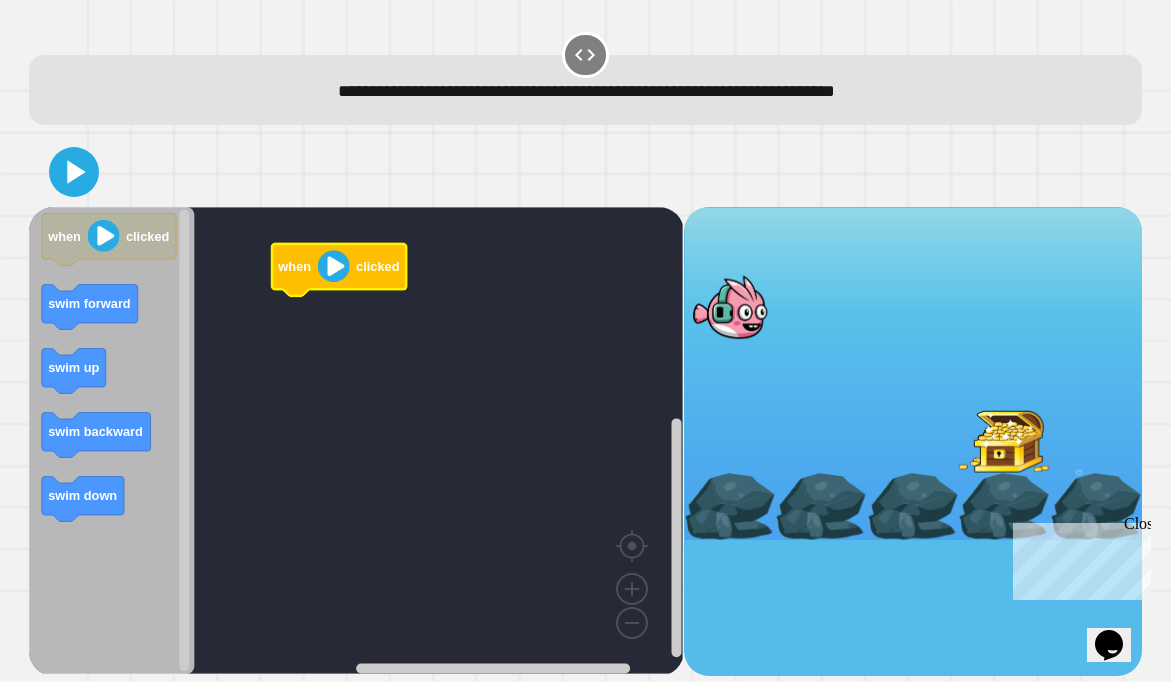 click 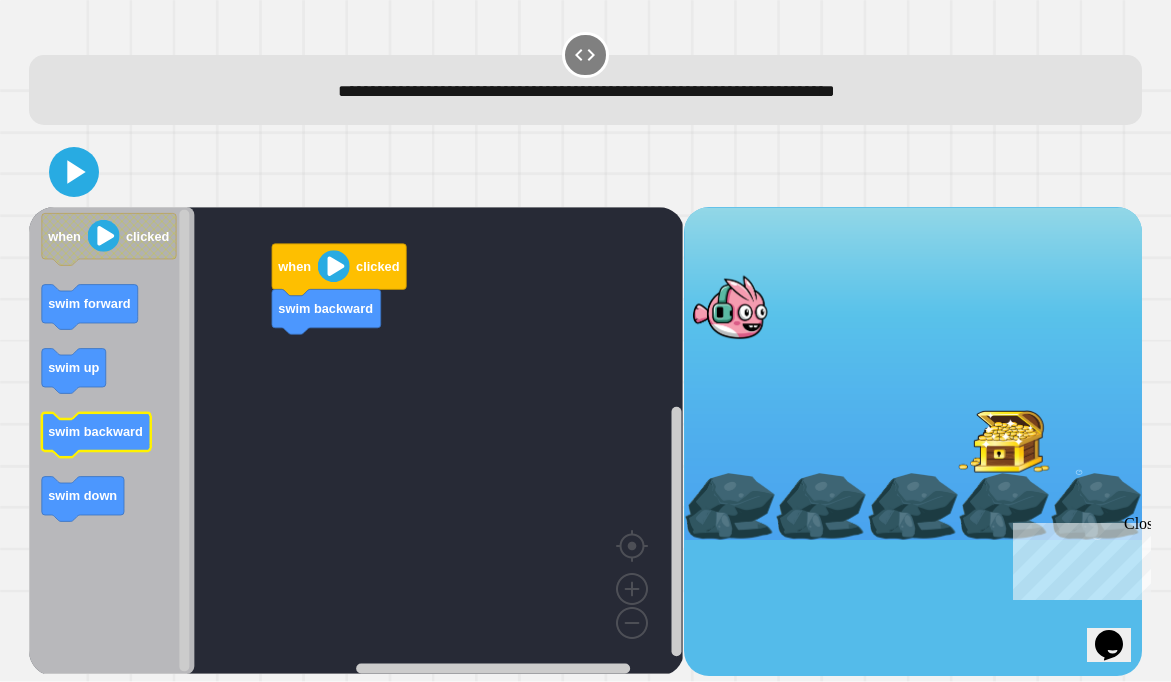 click on "swim backward" 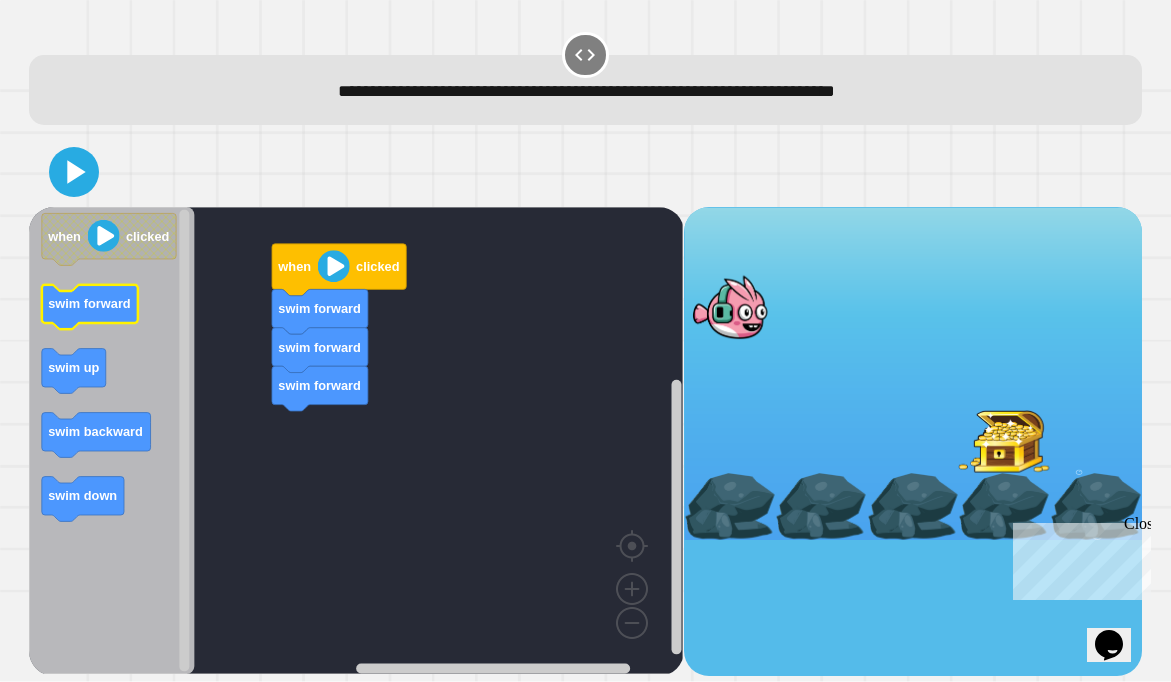 click on "swim forward" 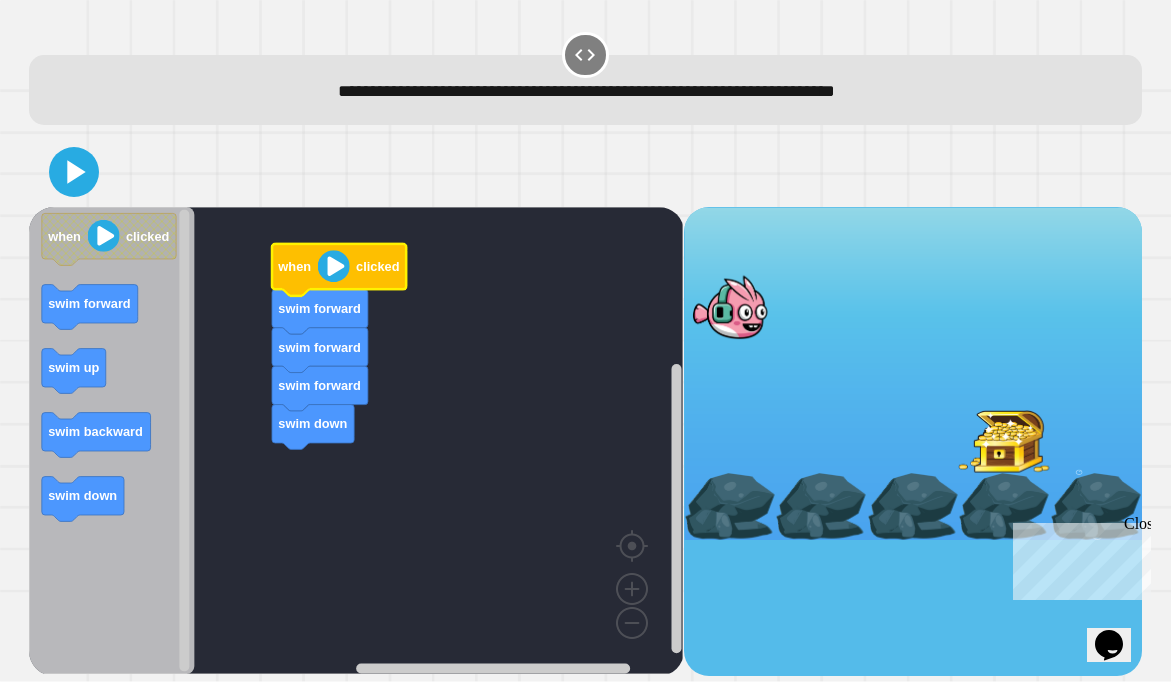 click 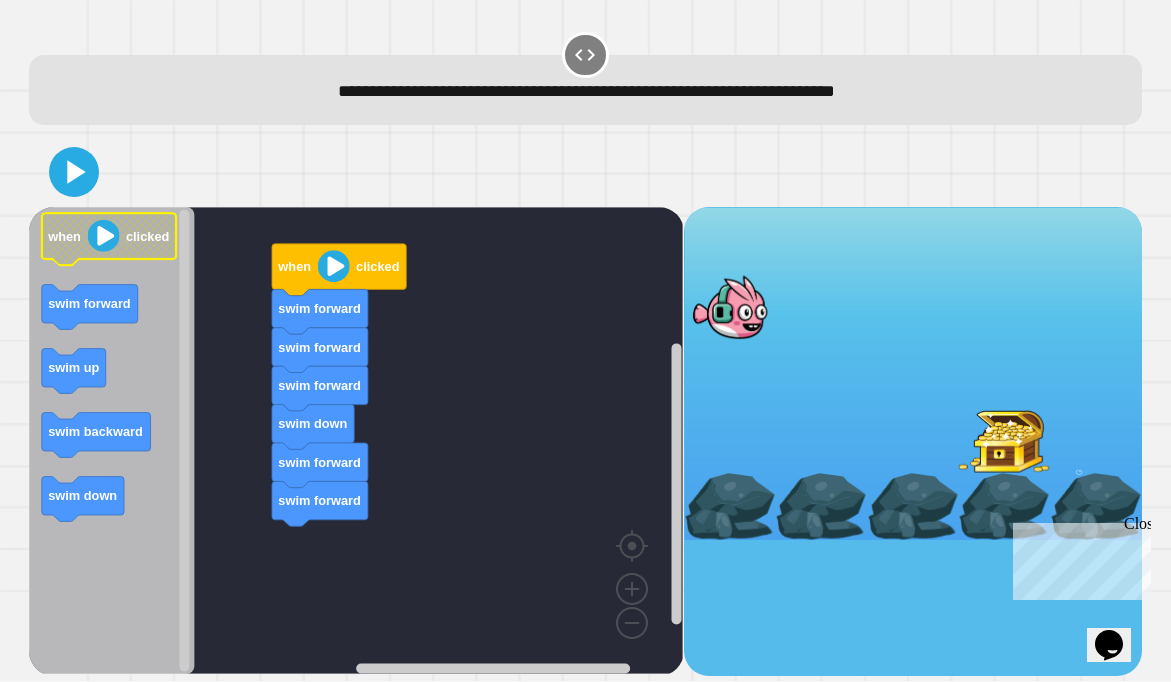 click 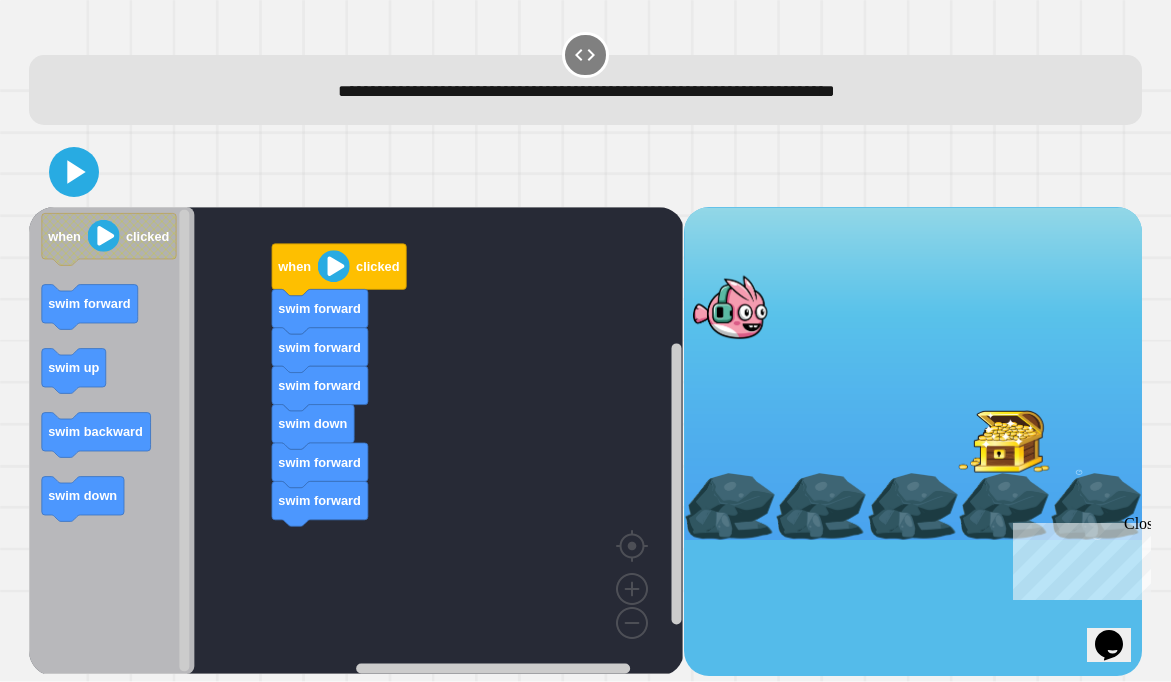 click 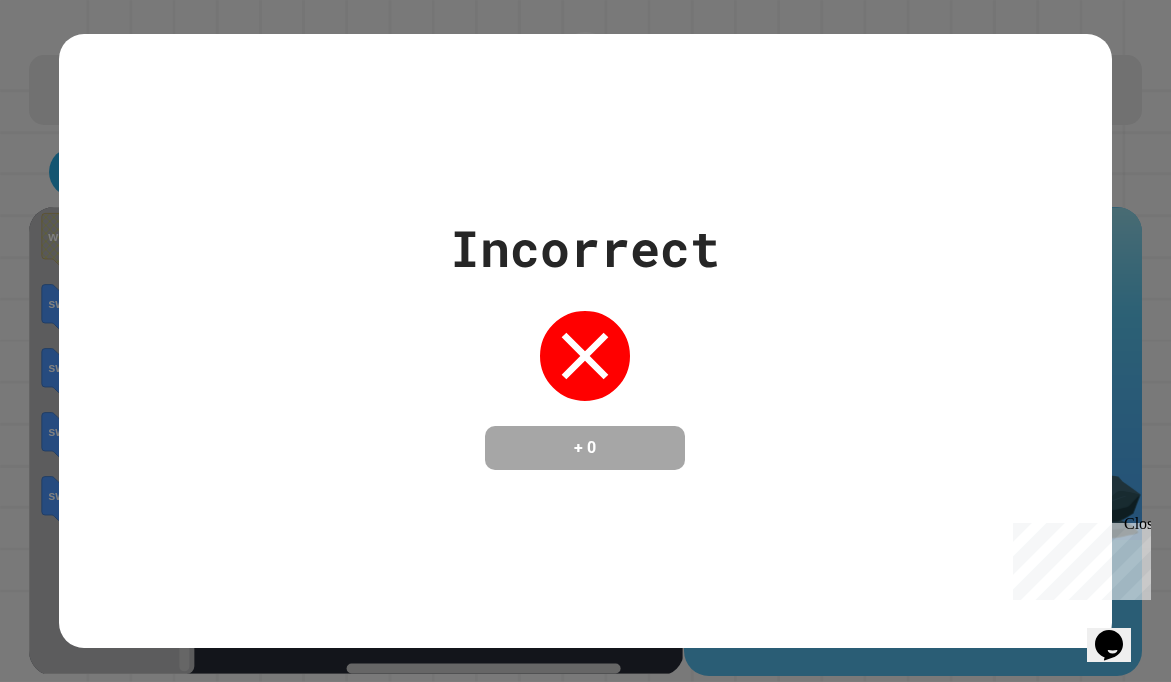 click 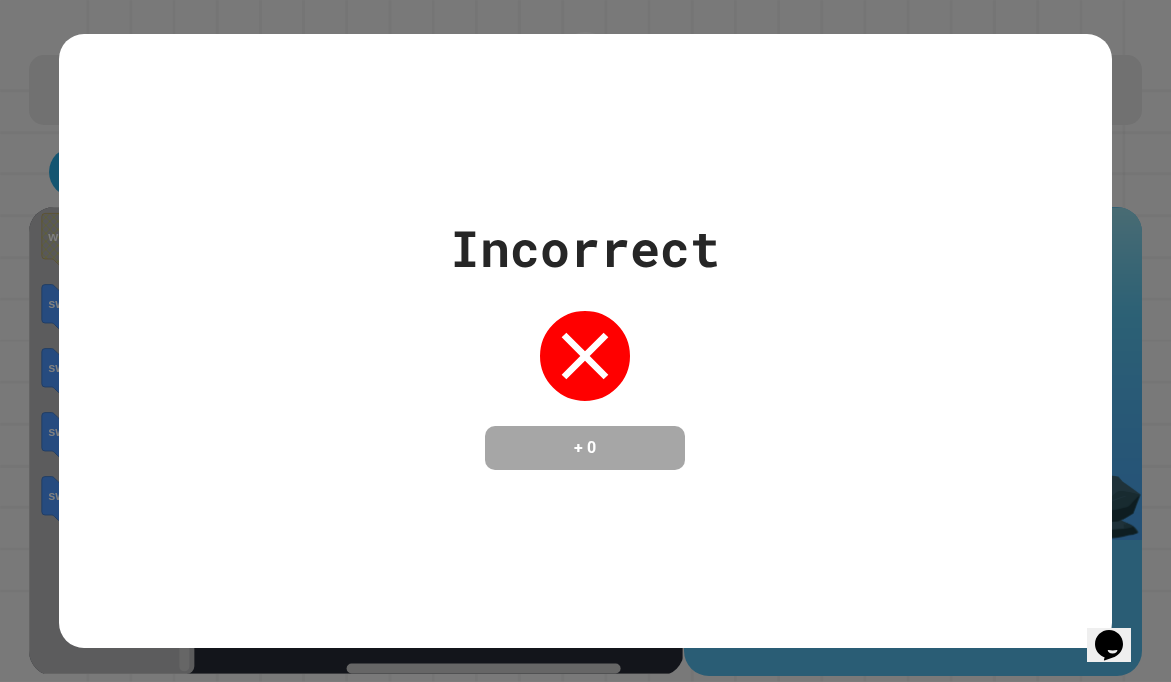 click 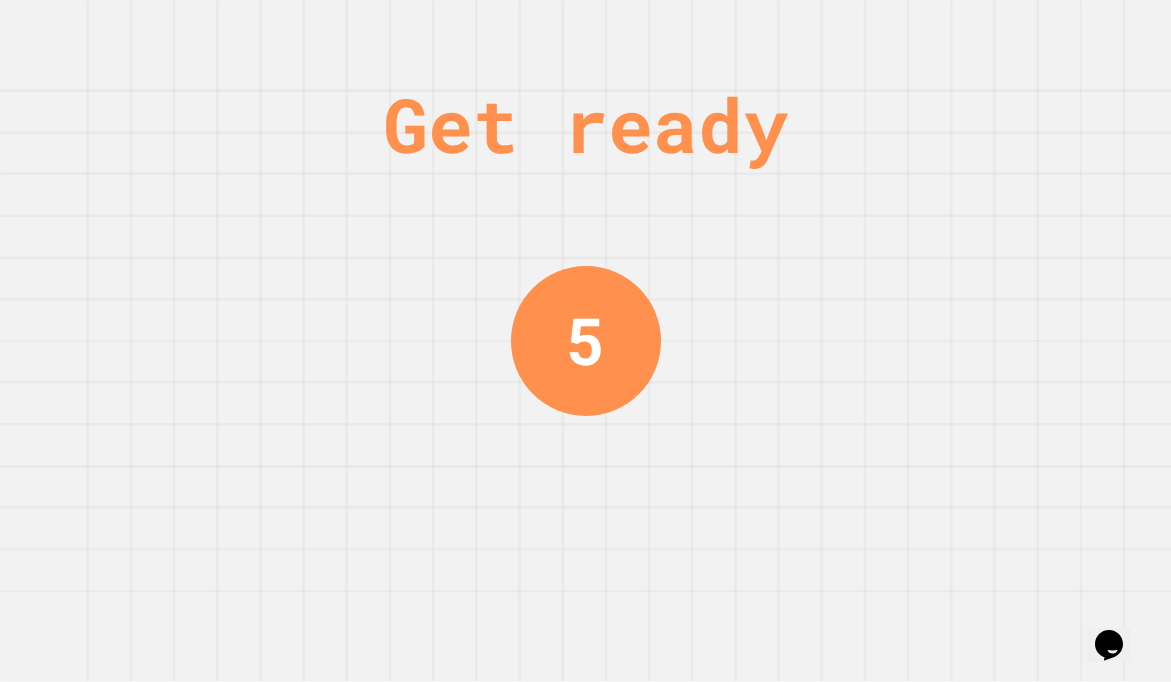 scroll, scrollTop: 0, scrollLeft: 0, axis: both 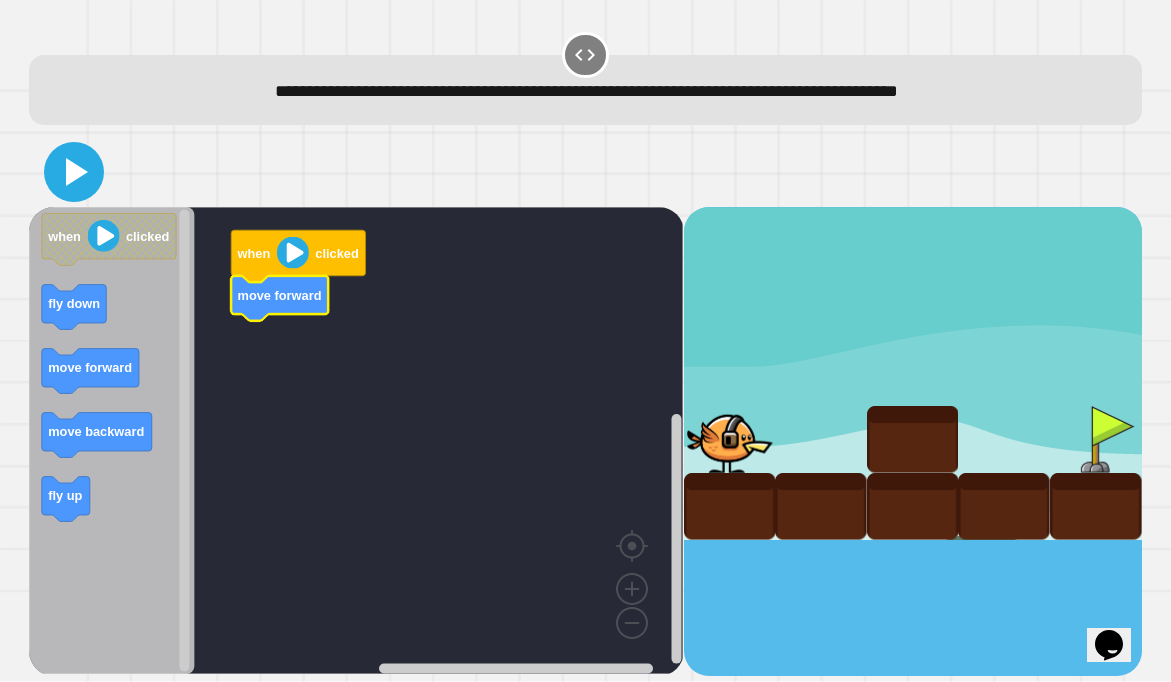 click 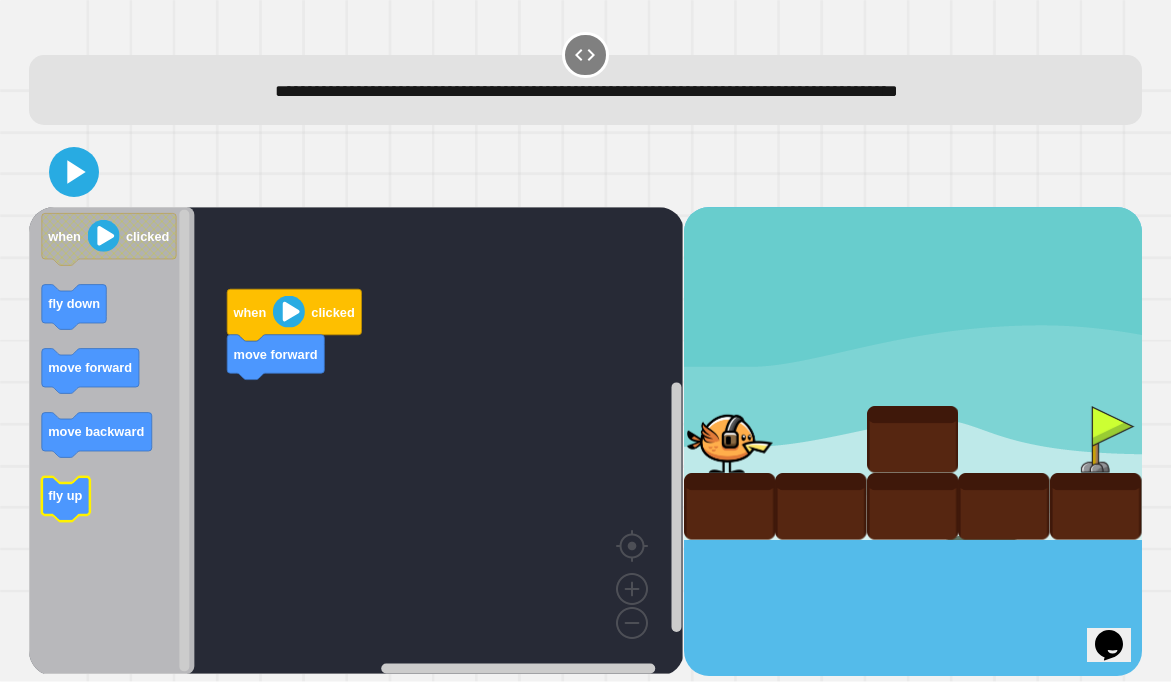 click 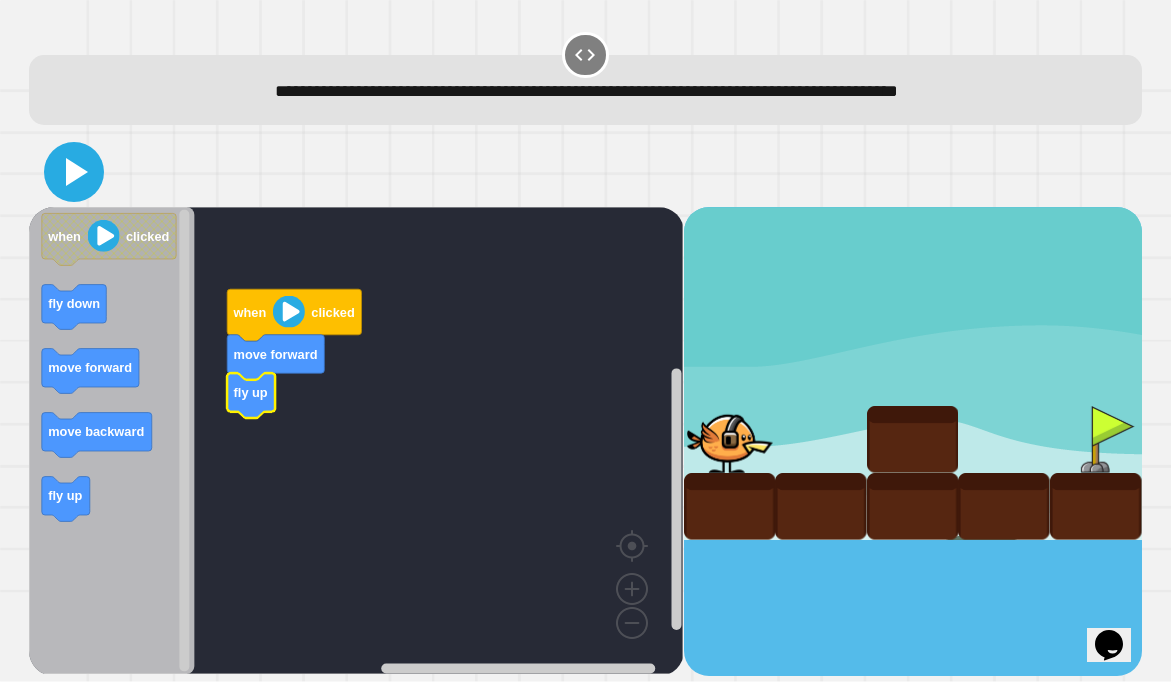 click 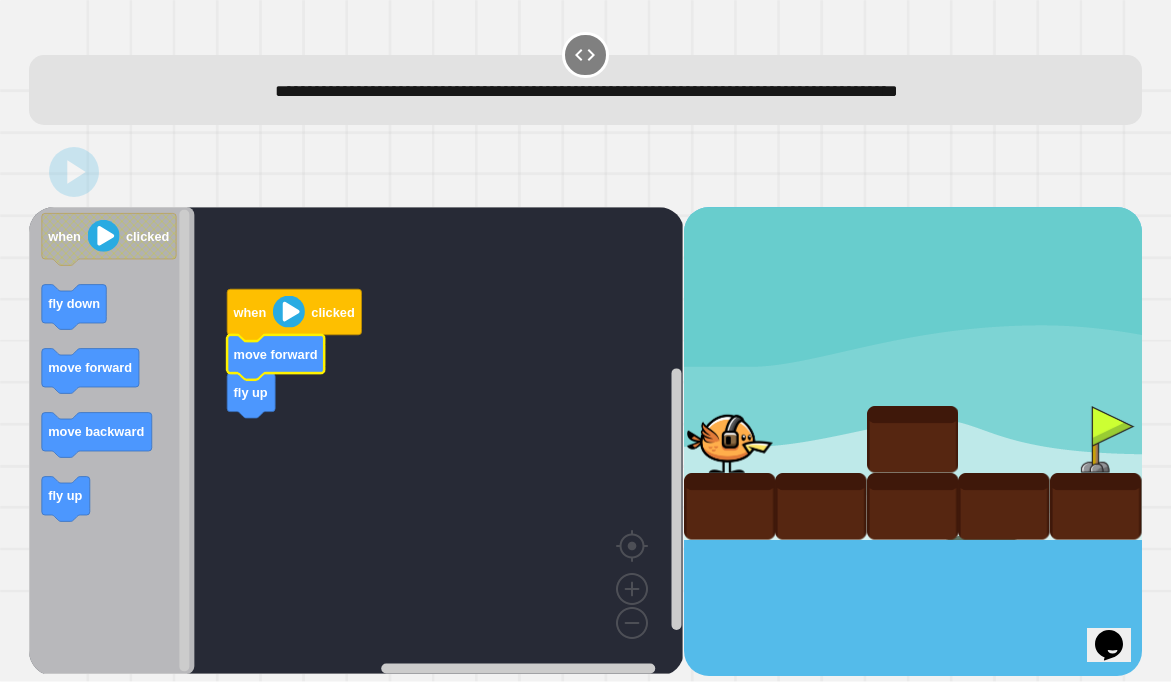 click on "move forward" 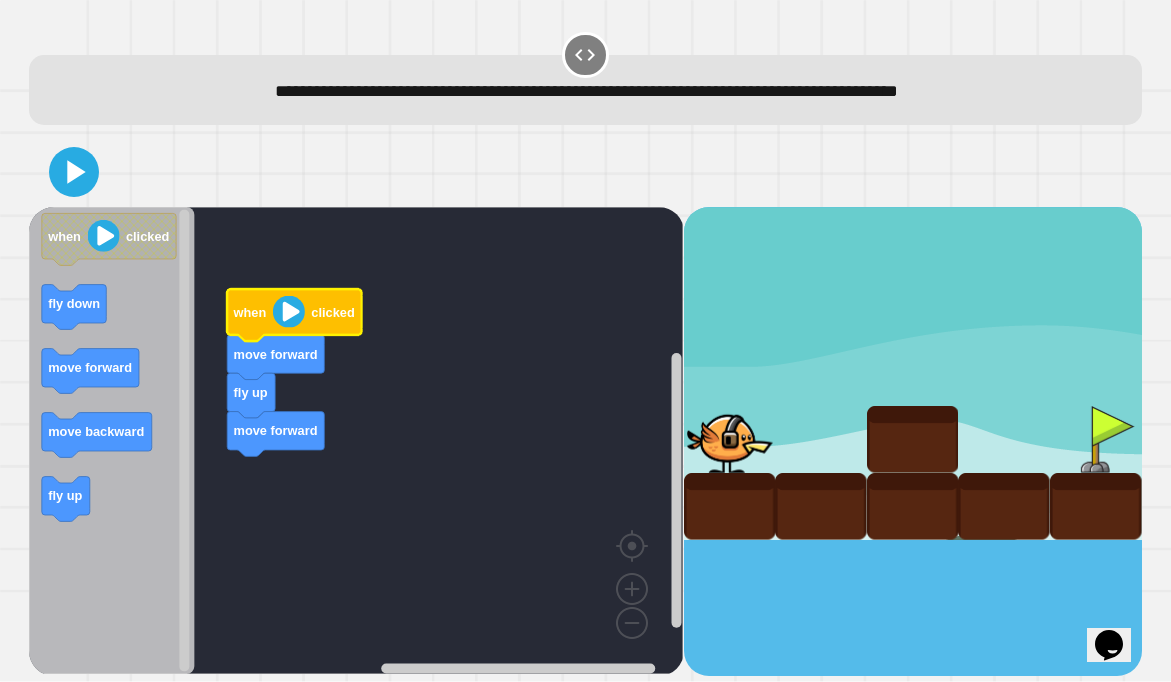 click on "when" 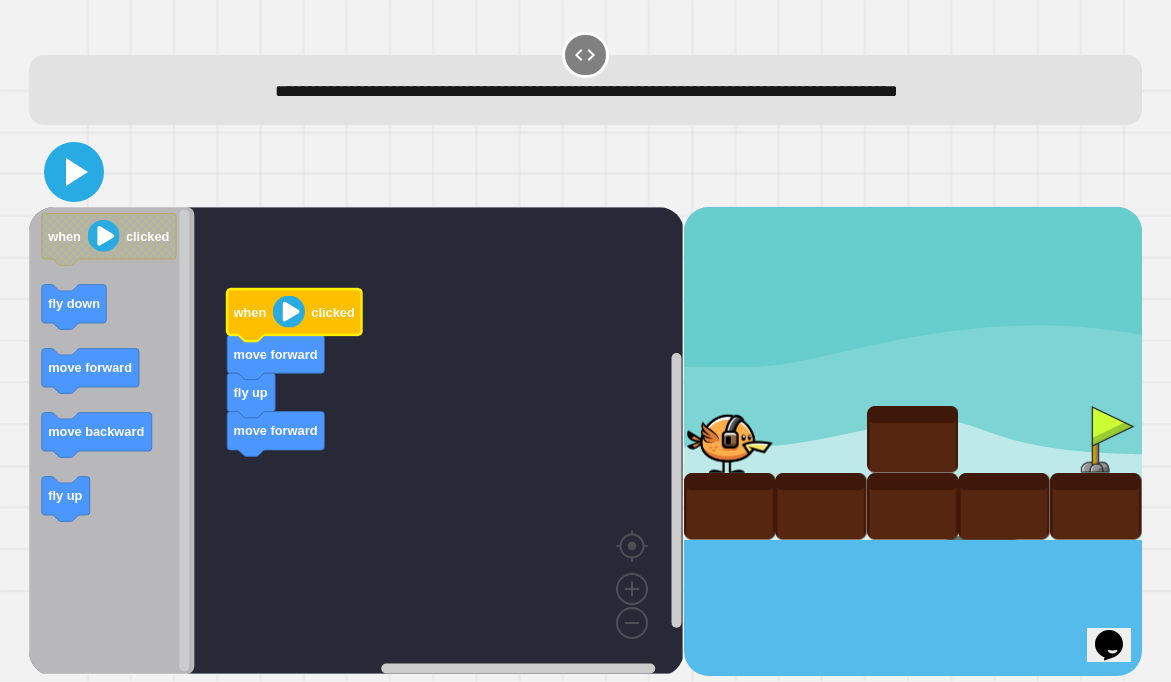 click 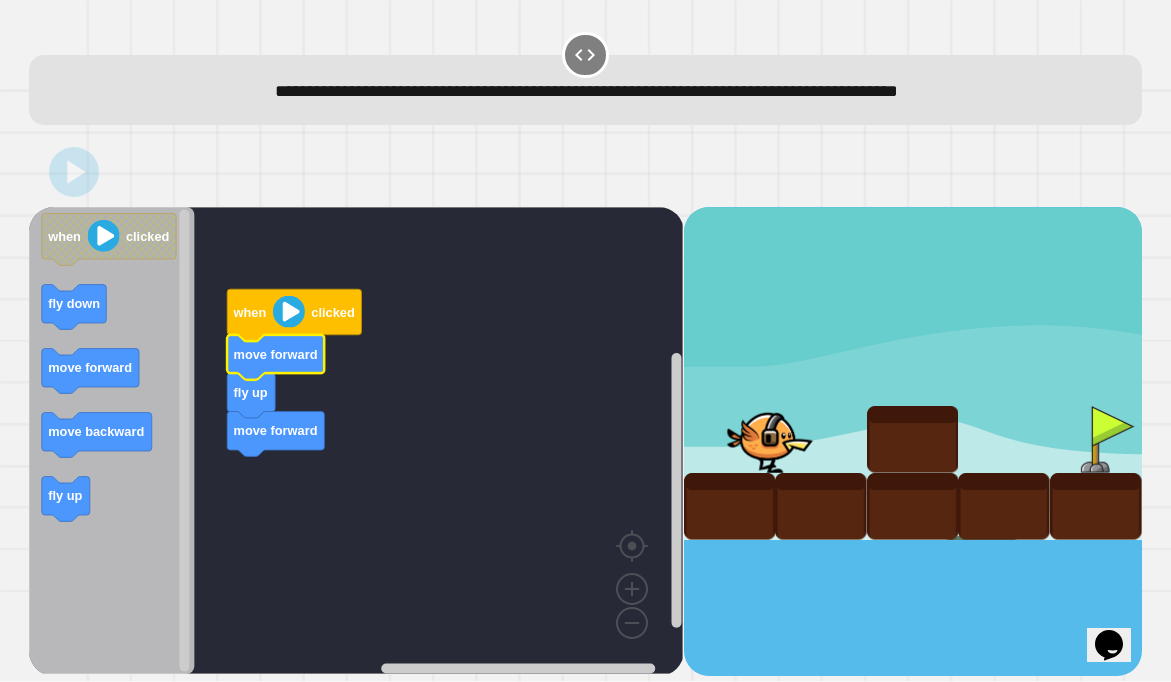 click 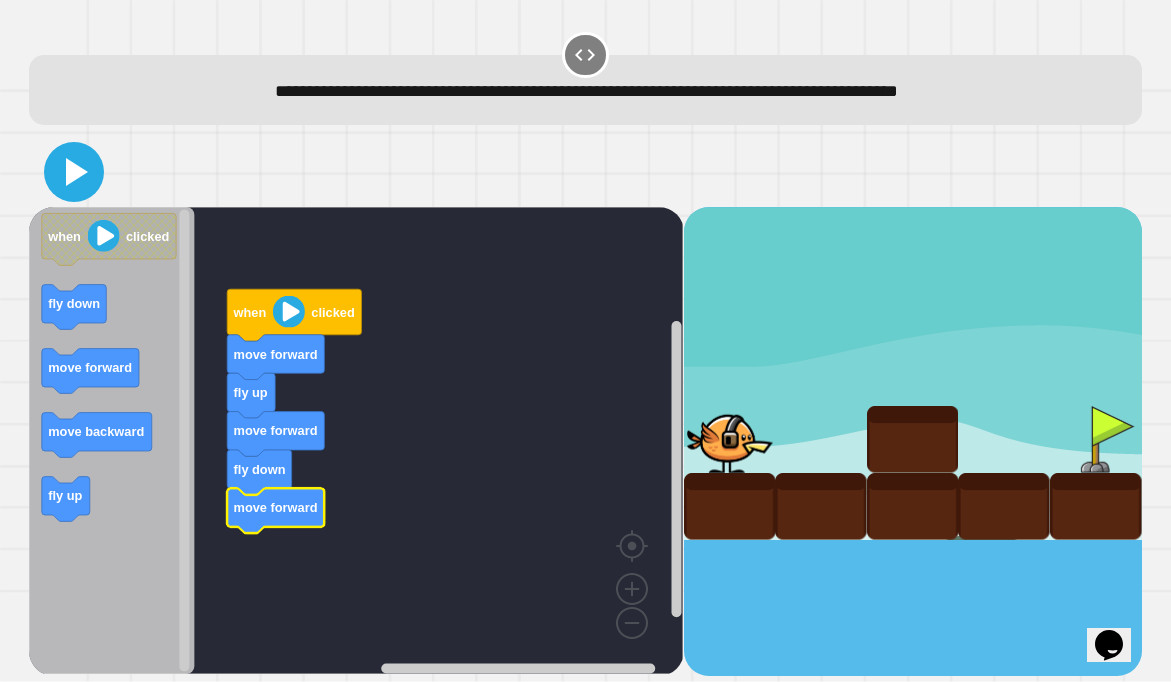 click 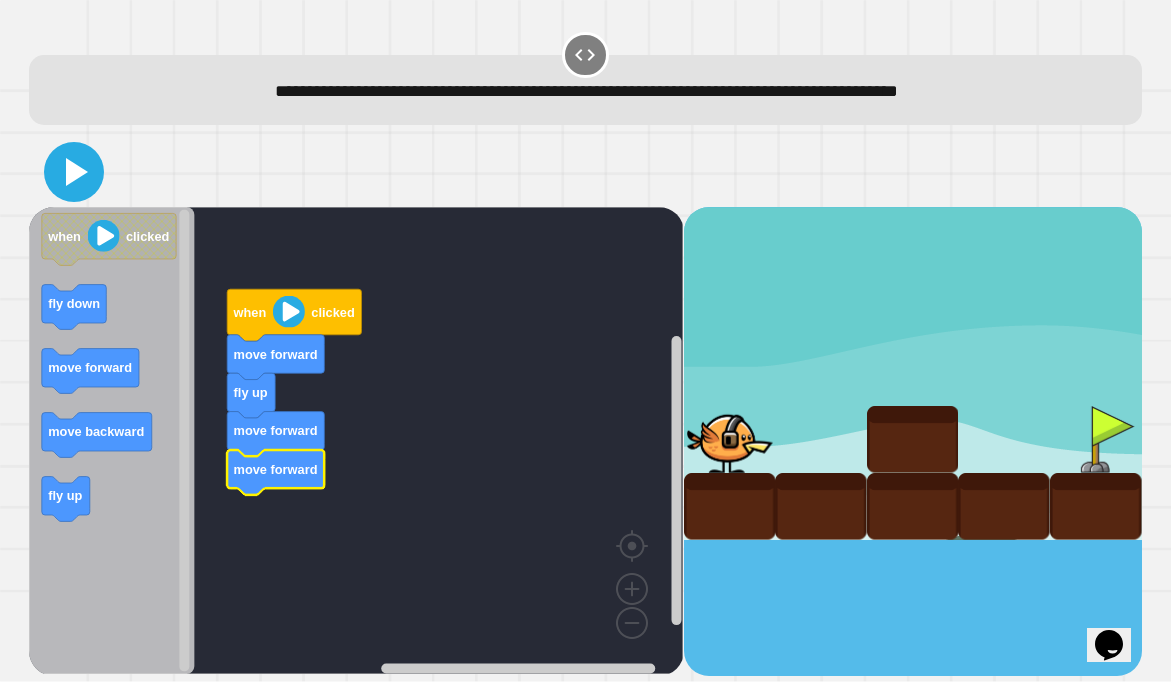 click 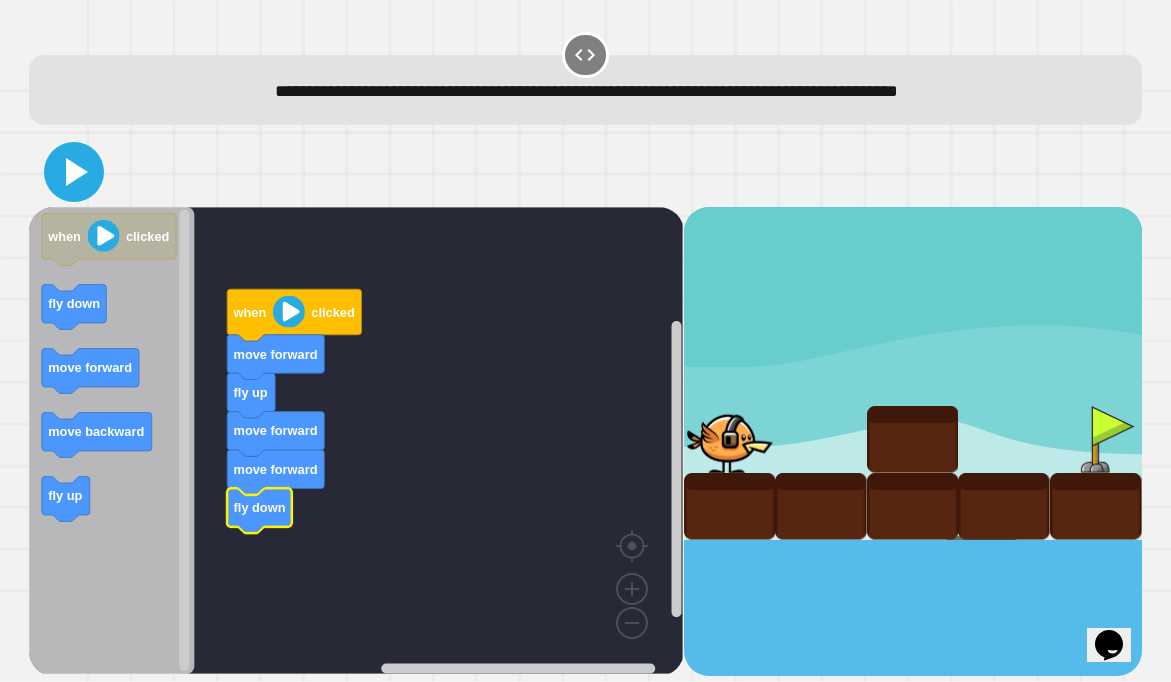 click 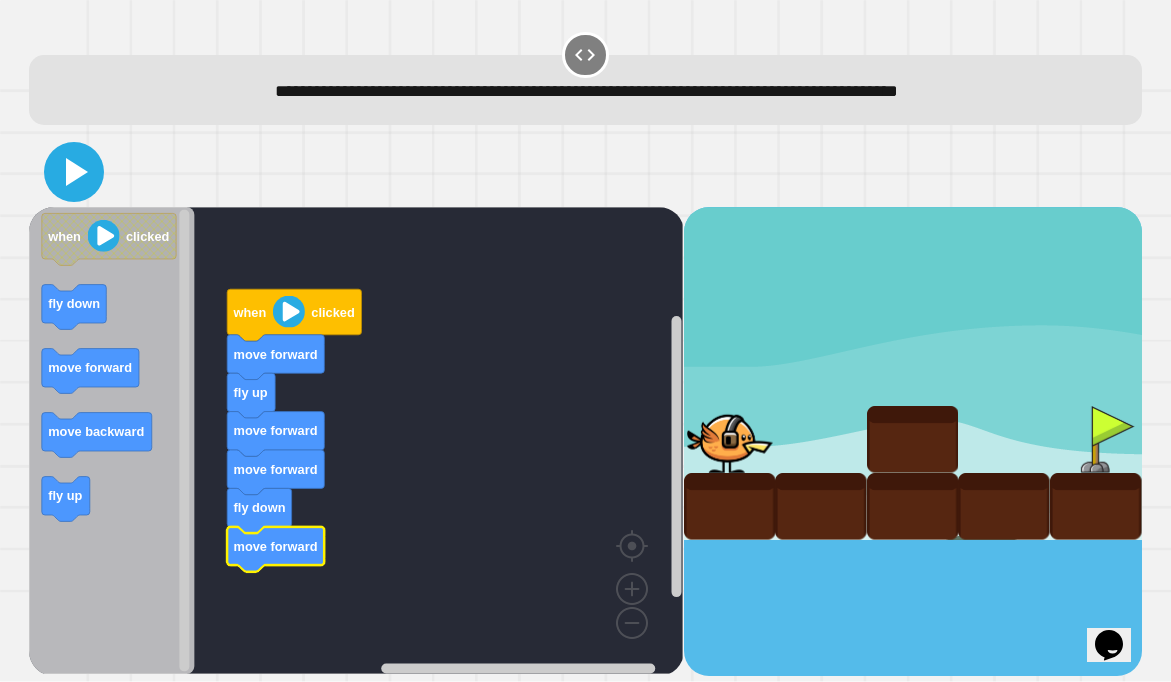 click 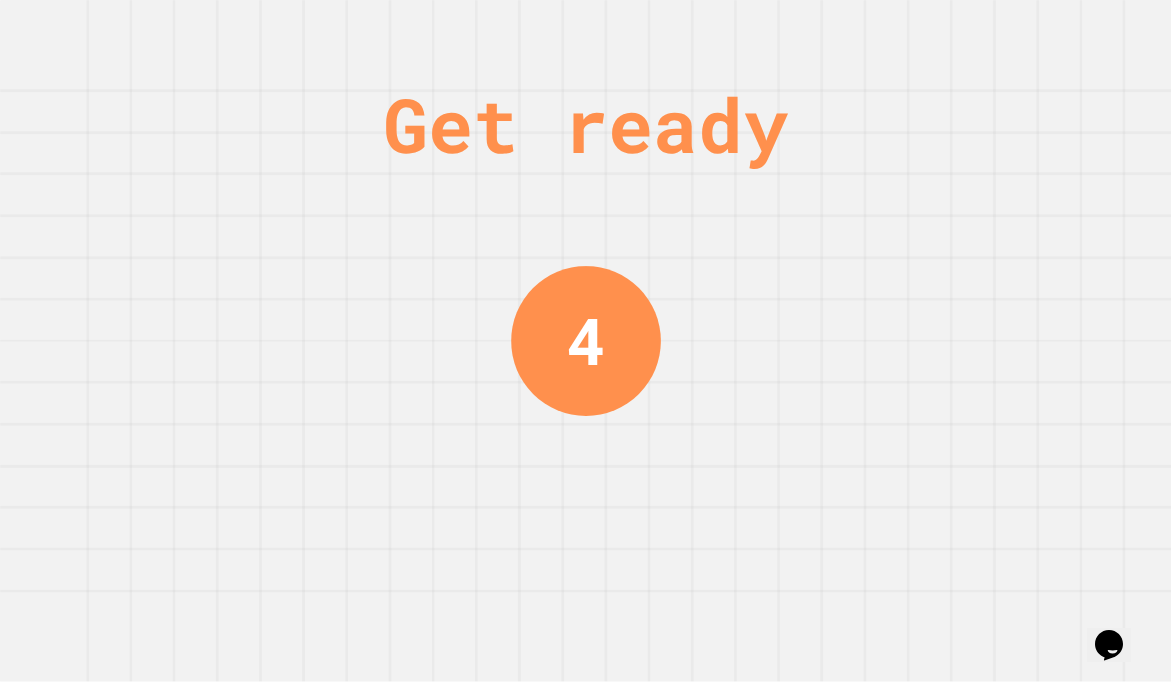 scroll, scrollTop: 0, scrollLeft: 0, axis: both 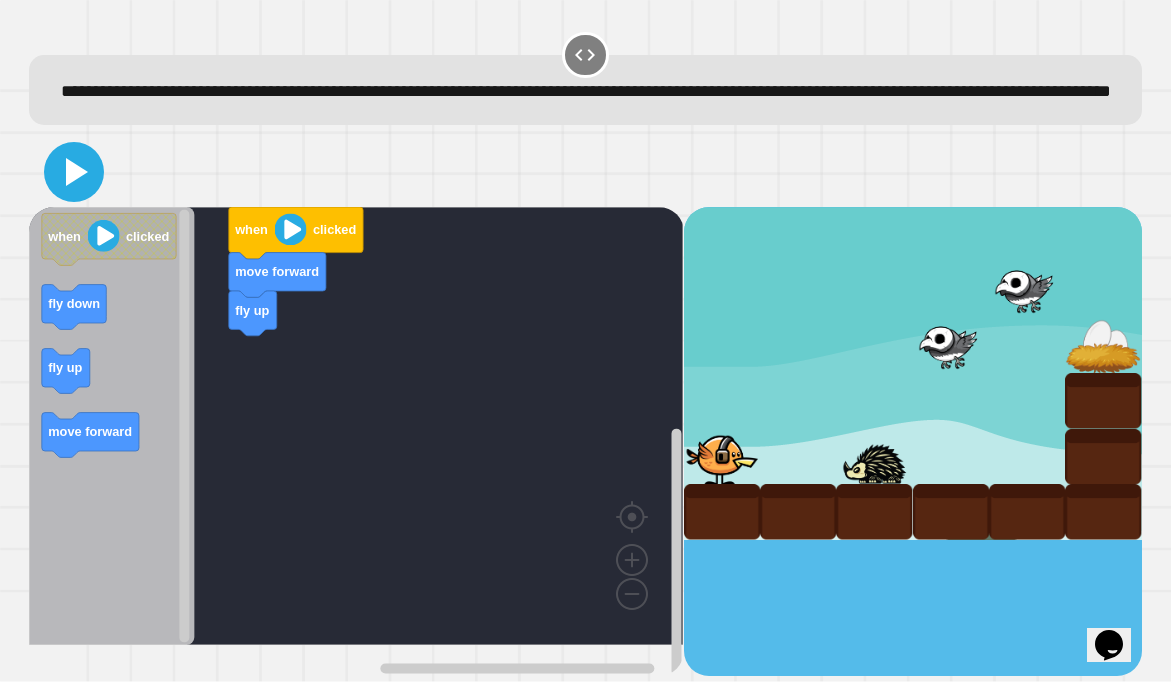 click 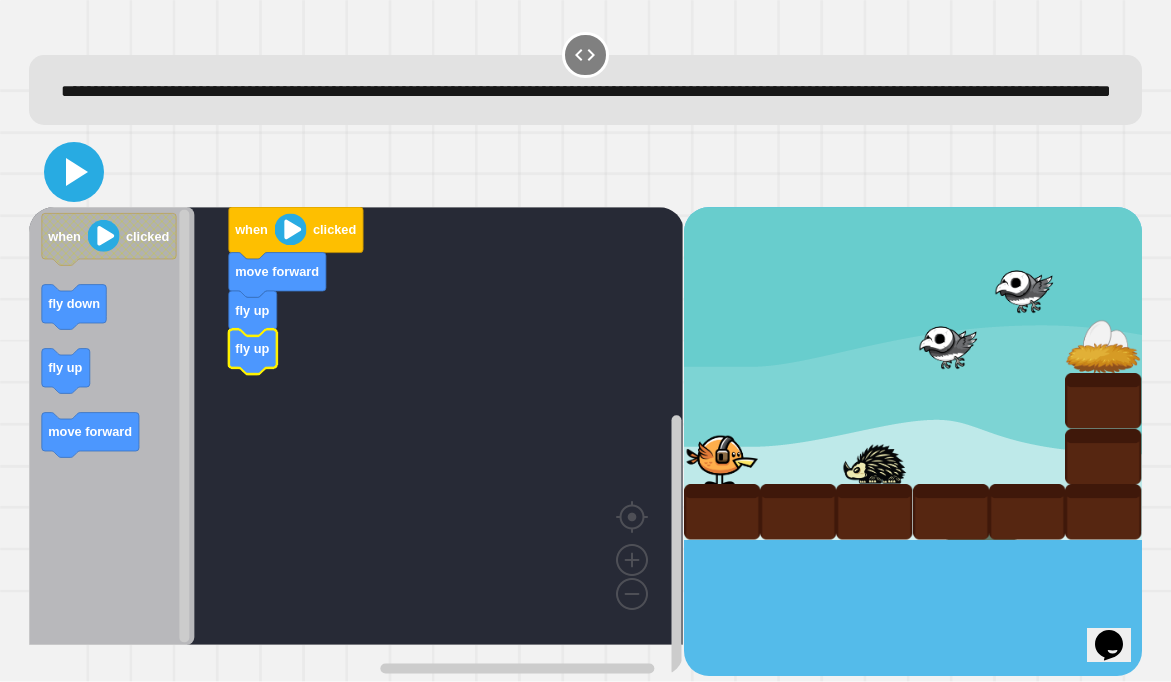 click 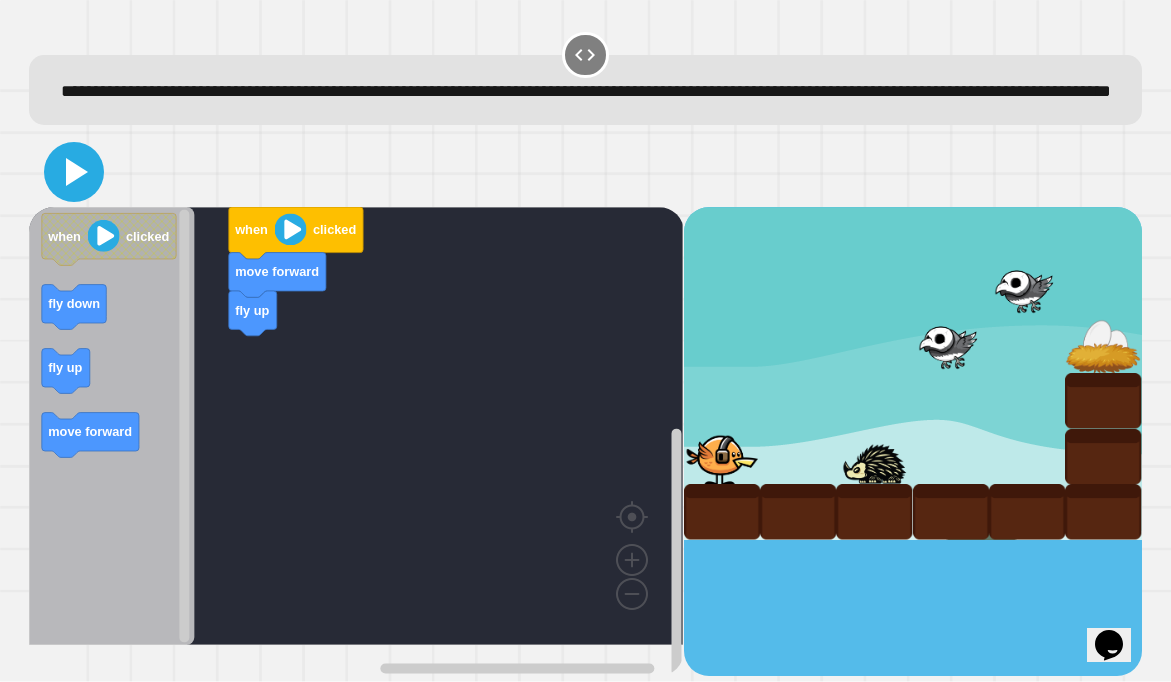 click 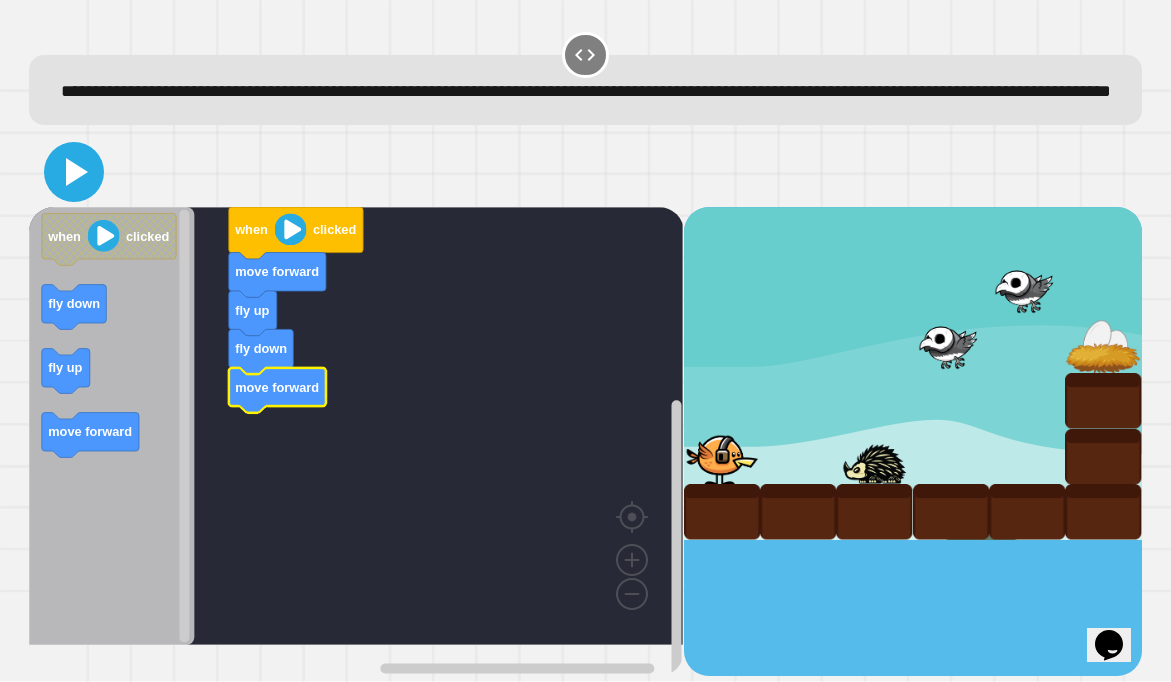click 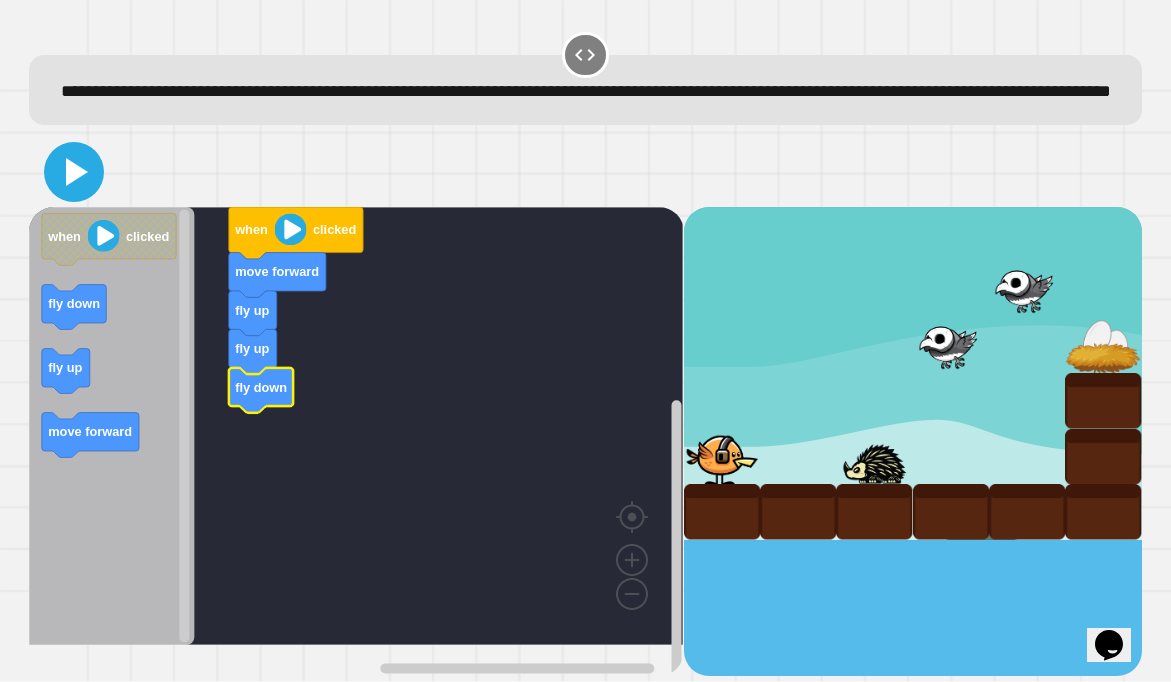 click 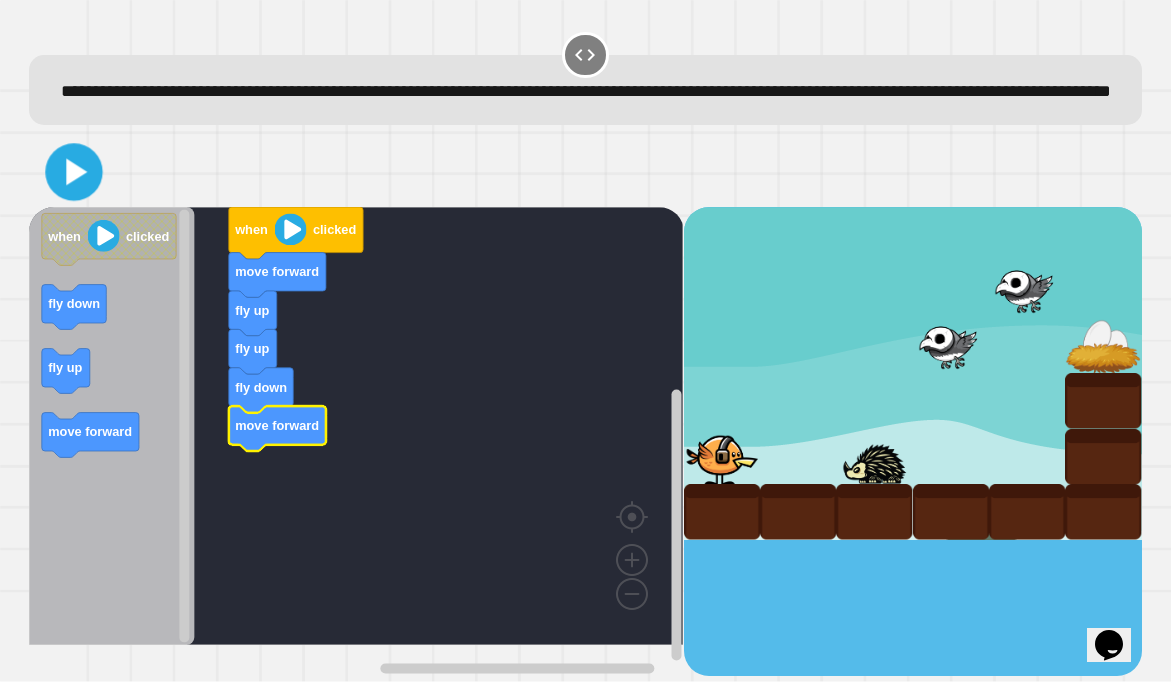 click 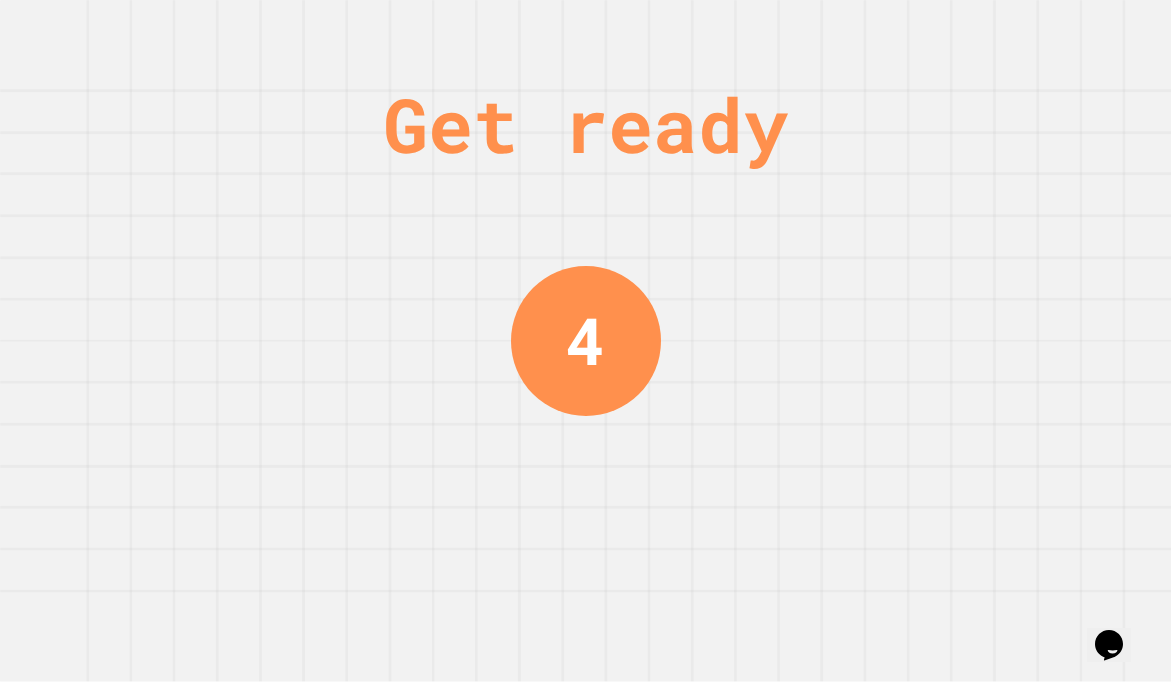 scroll, scrollTop: 0, scrollLeft: 0, axis: both 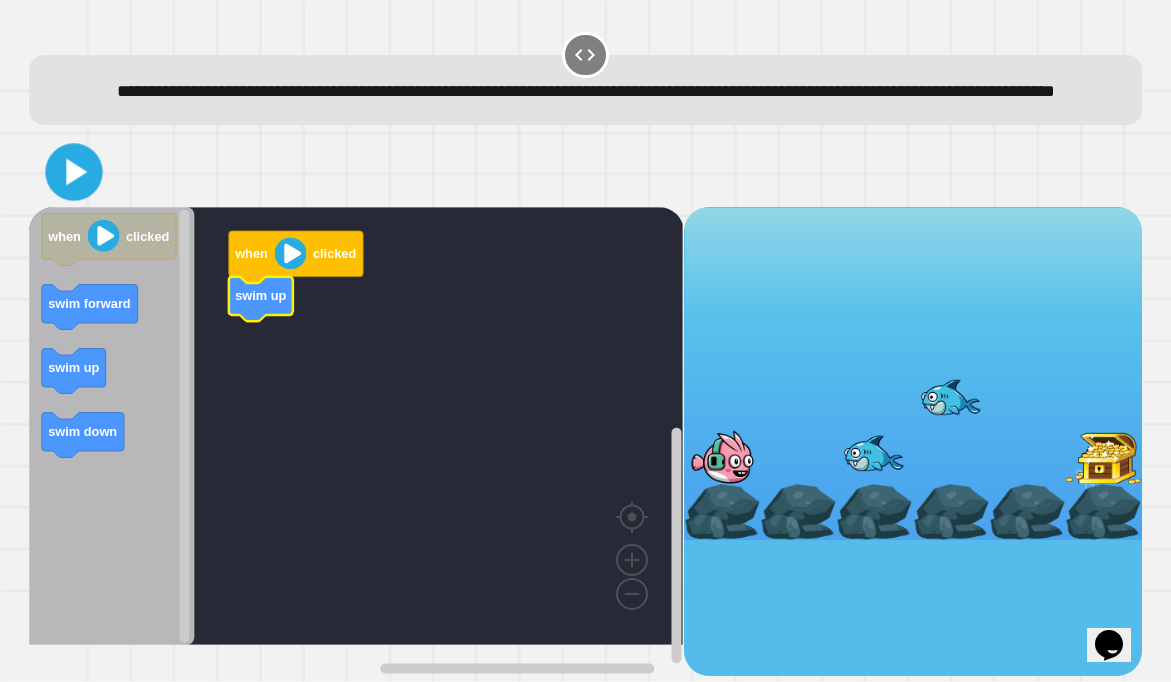 click 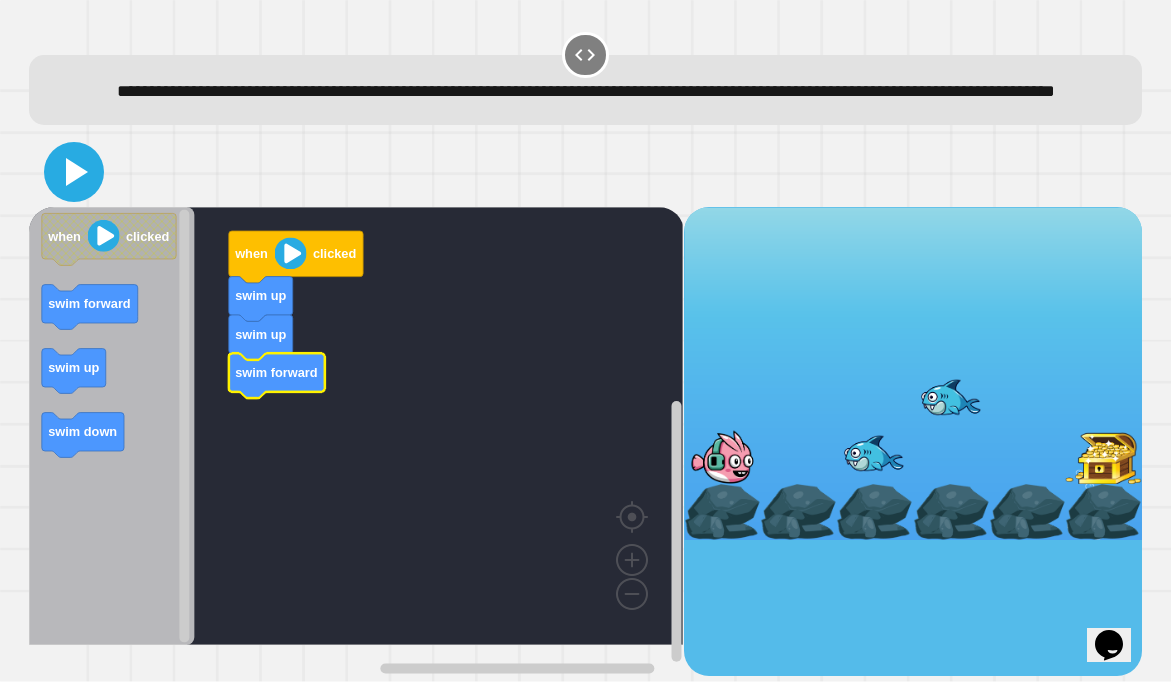 click 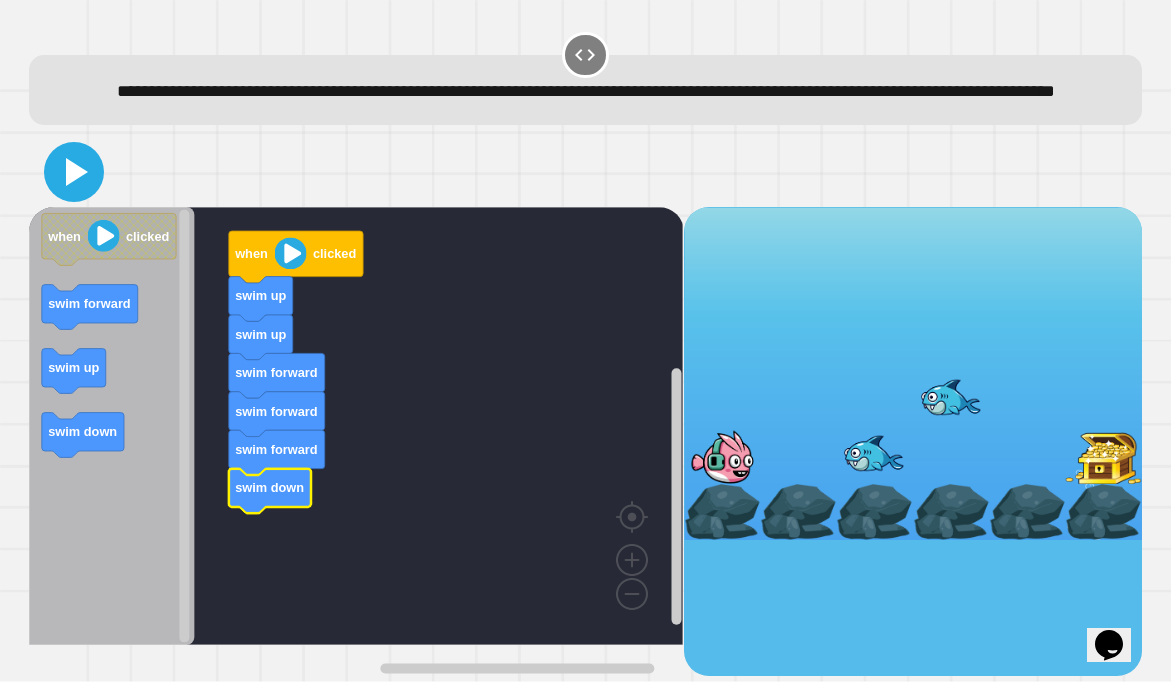 click 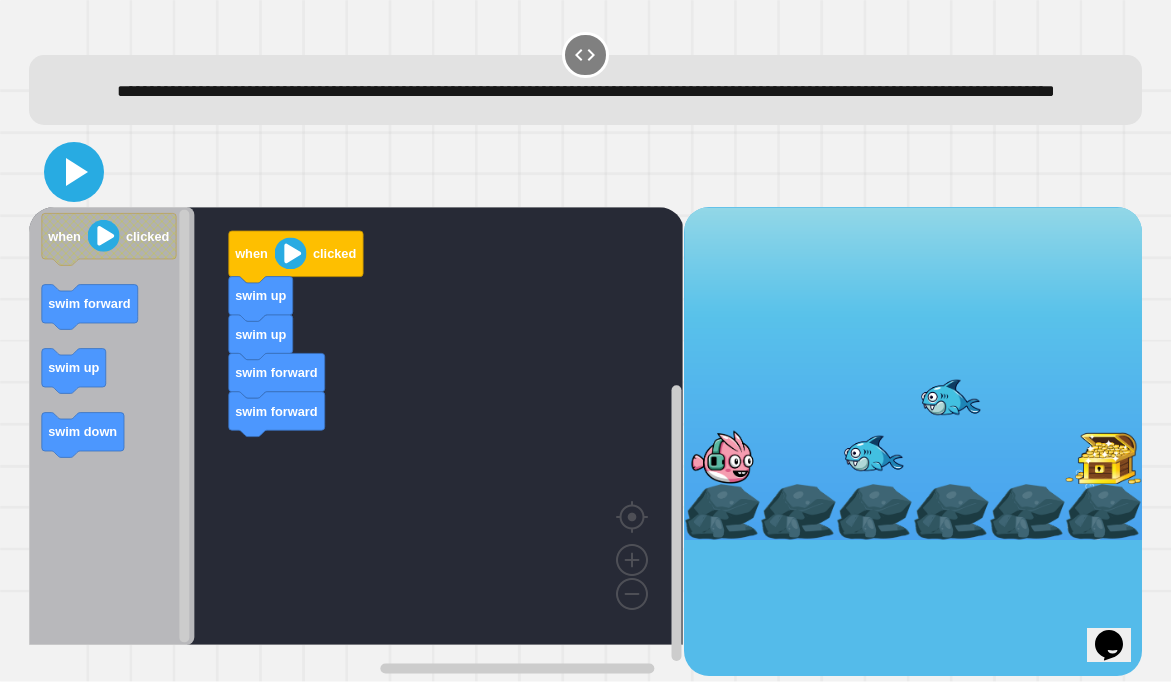 click 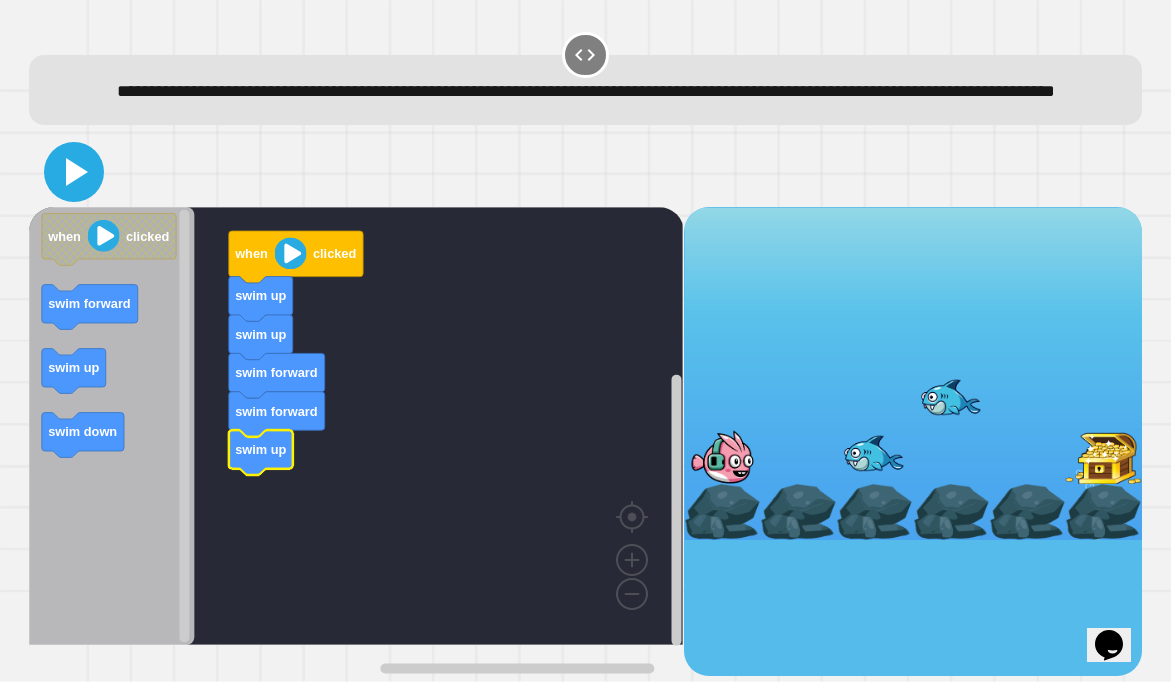 click 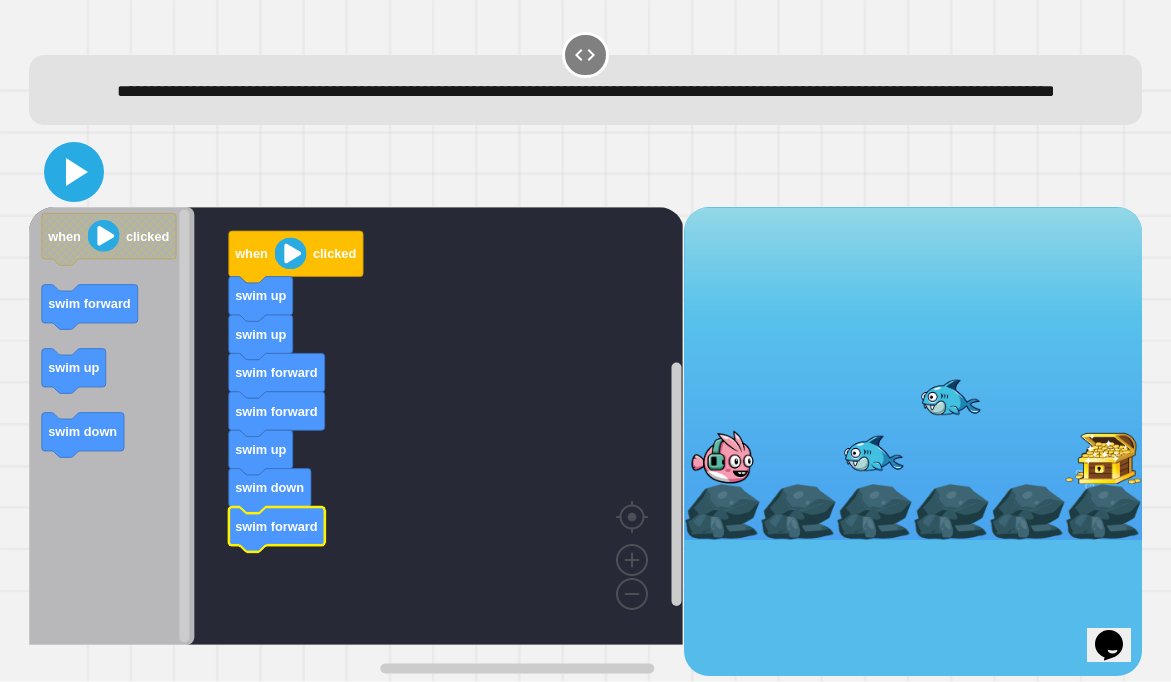 click 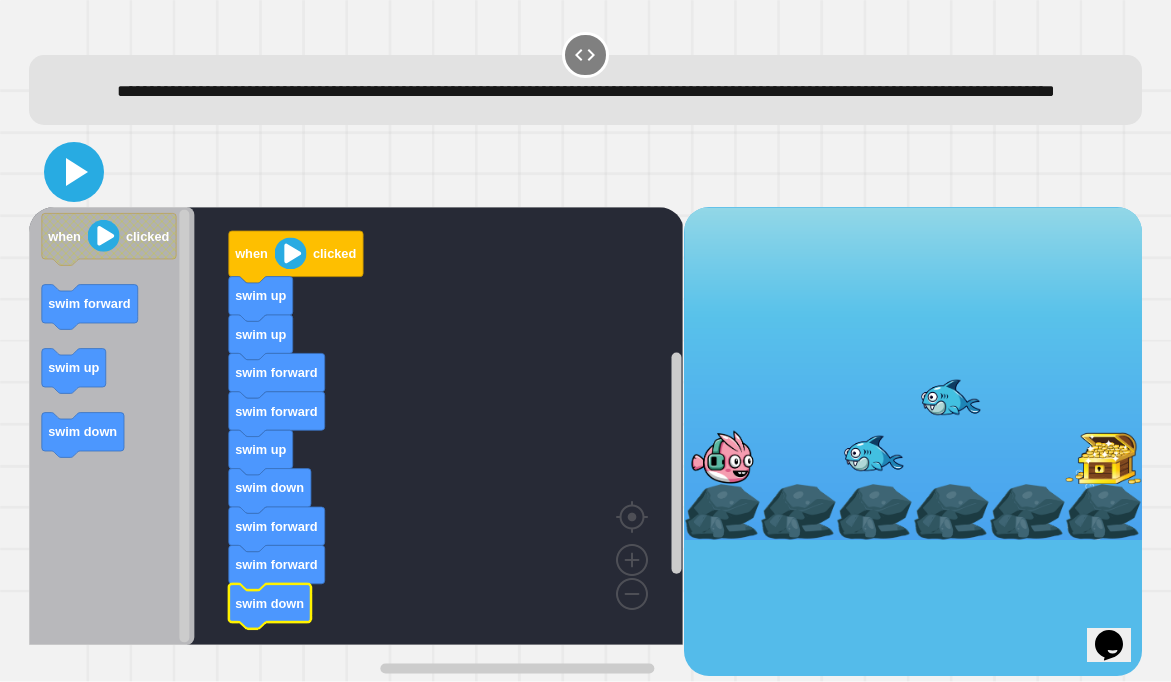 click 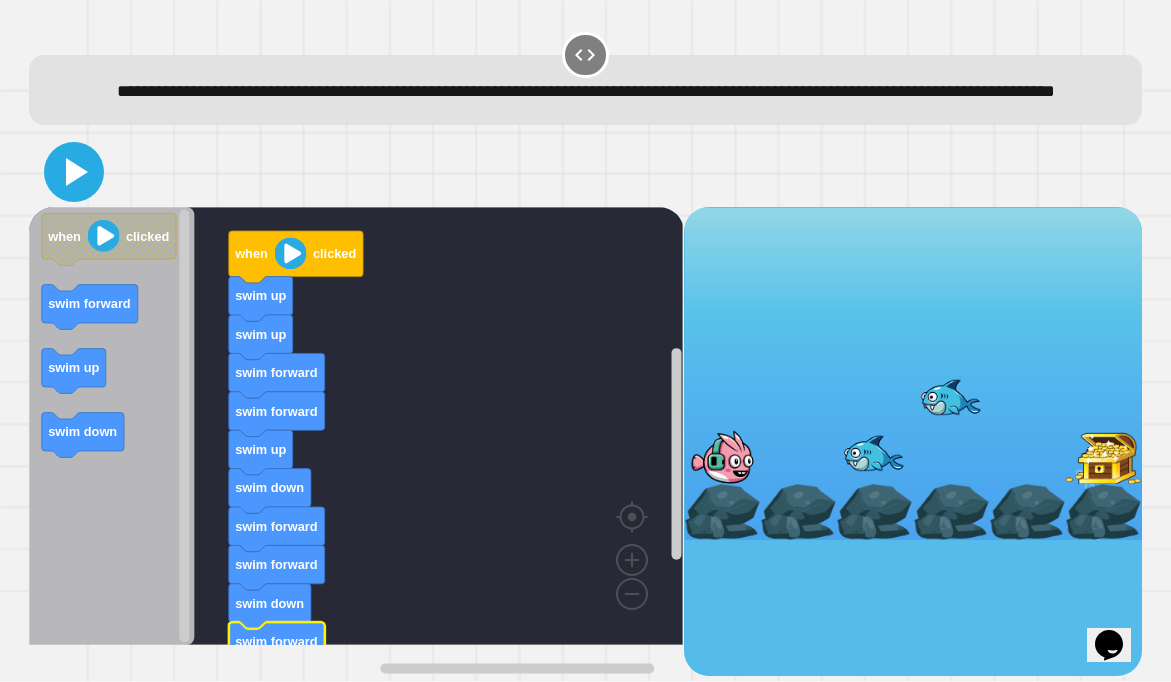 click 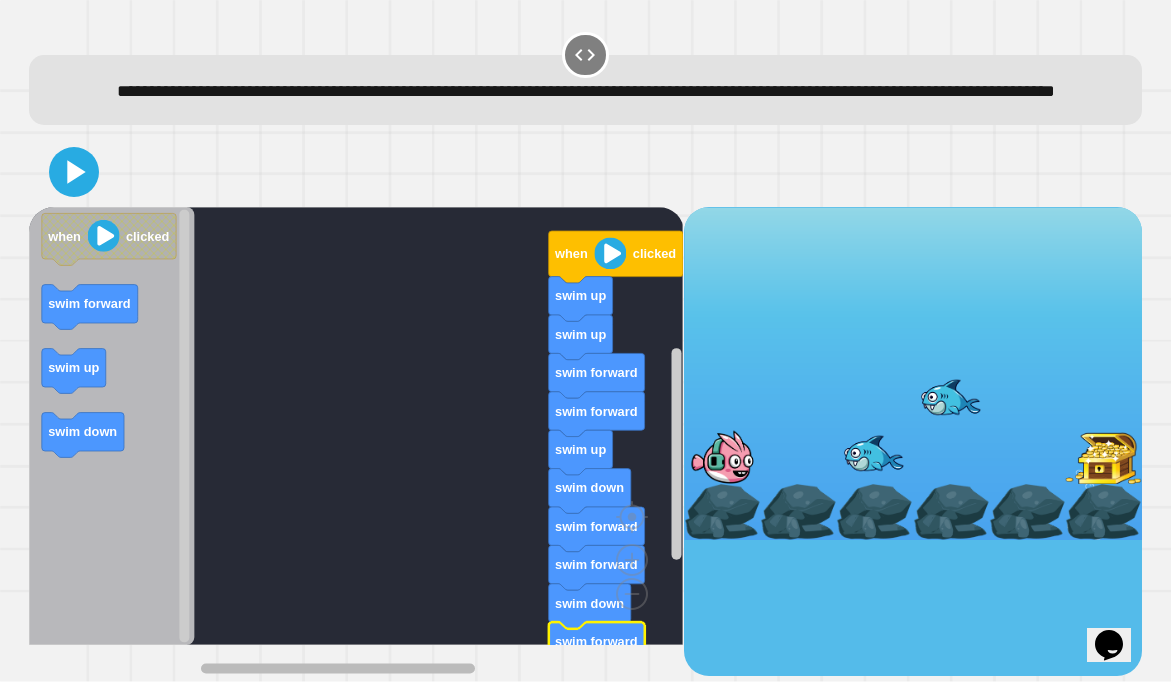 click 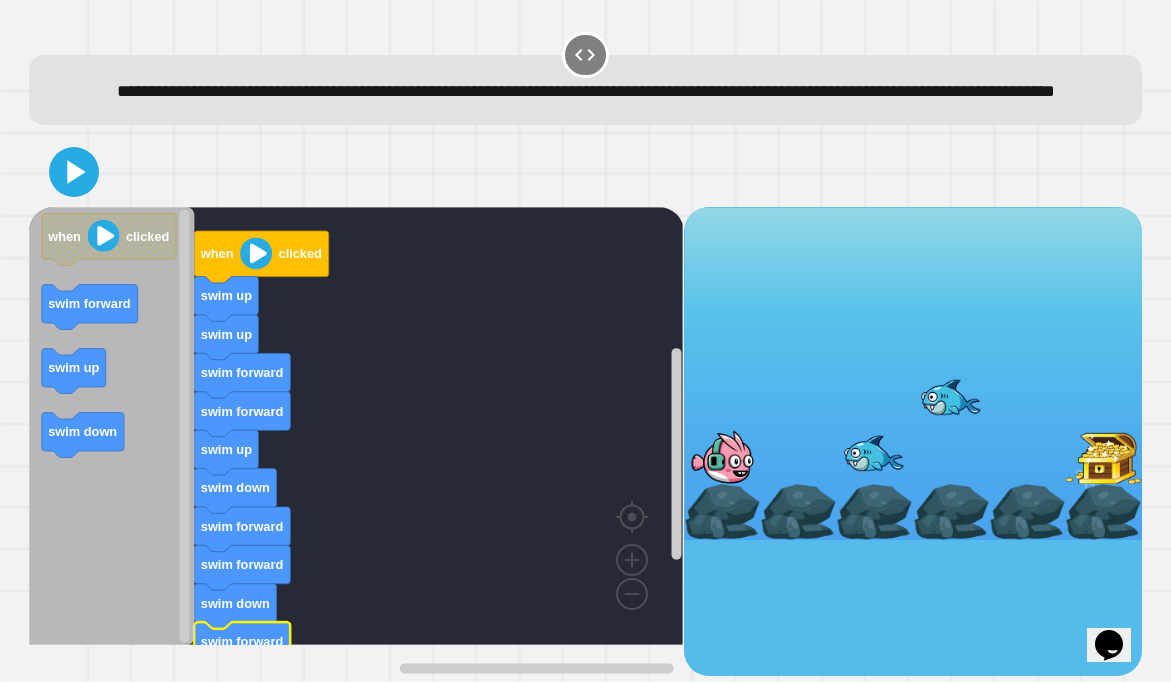click on "when clicked swim up swim up swim forward swim forward swim up swim down swim forward swim forward swim down swim forward when clicked swim forward swim up swim down" at bounding box center [356, 442] 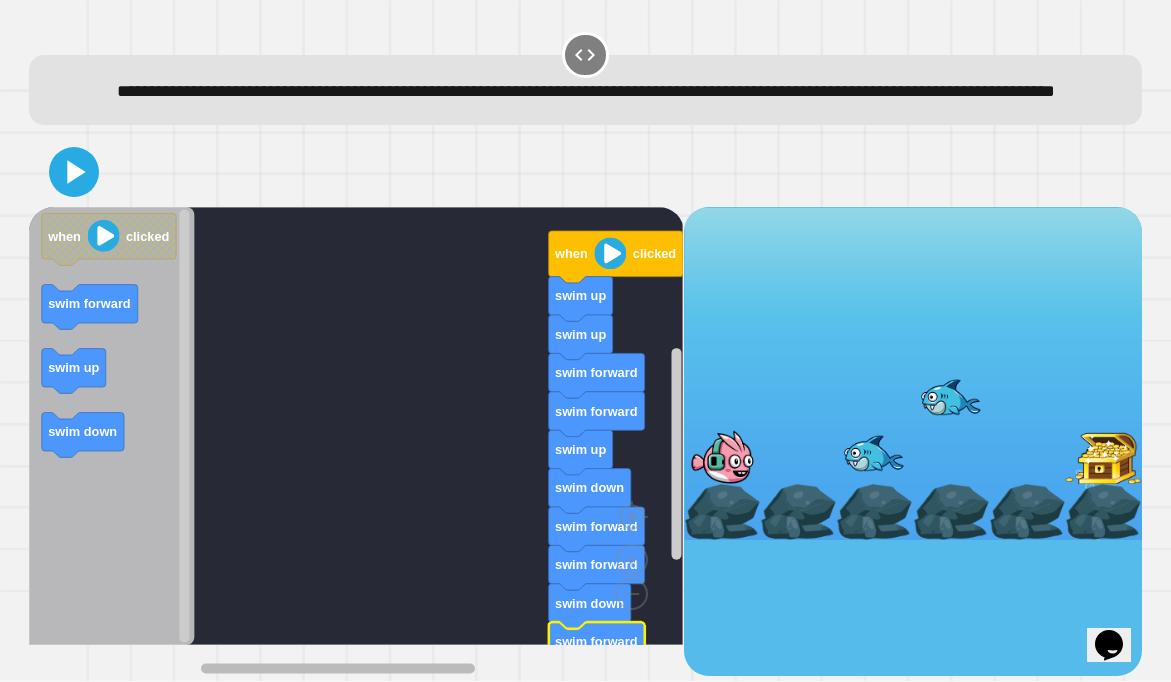 click 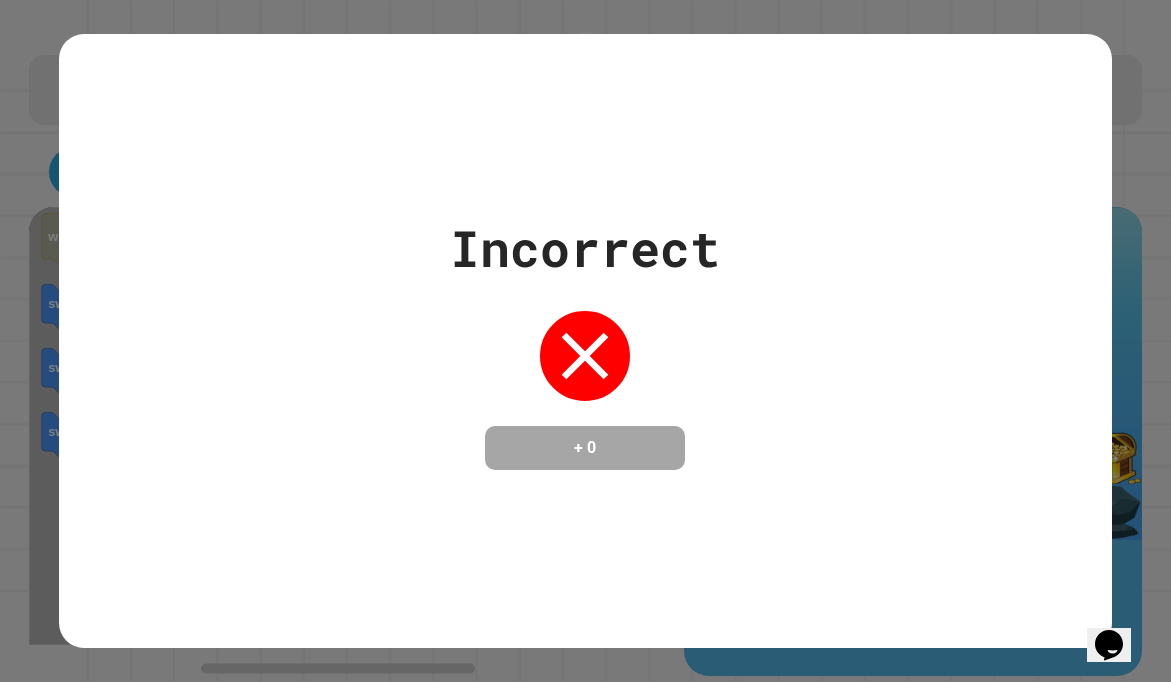 click on "Incorrect   + 0" at bounding box center (585, 341) 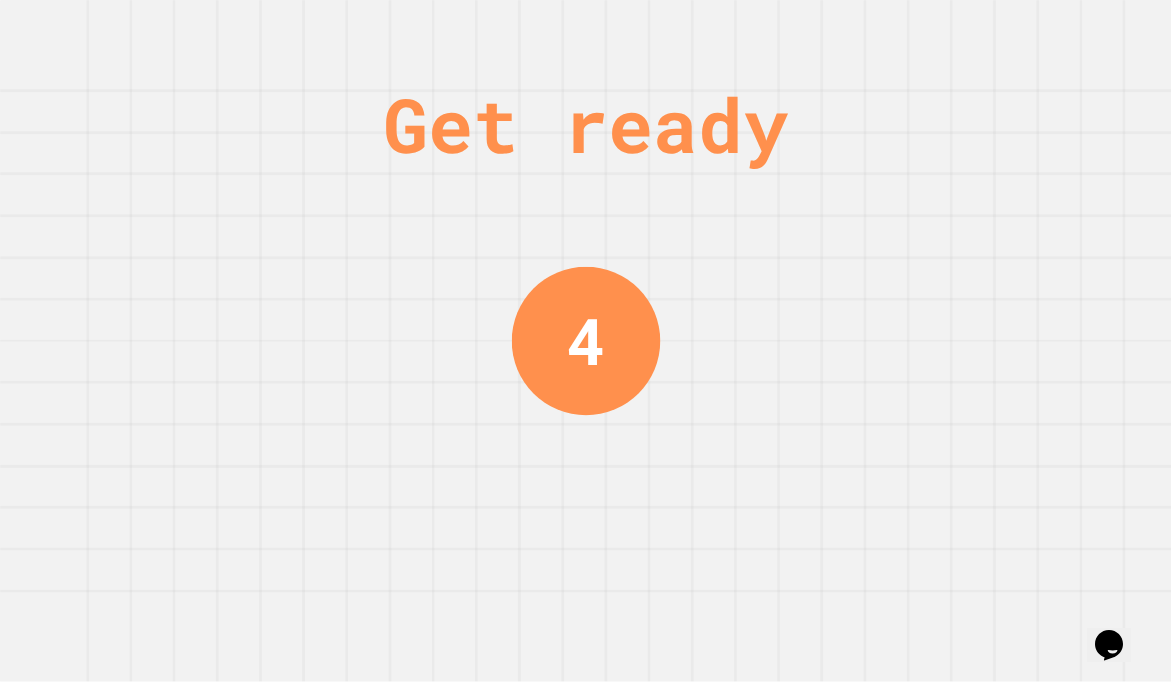 scroll, scrollTop: 0, scrollLeft: 0, axis: both 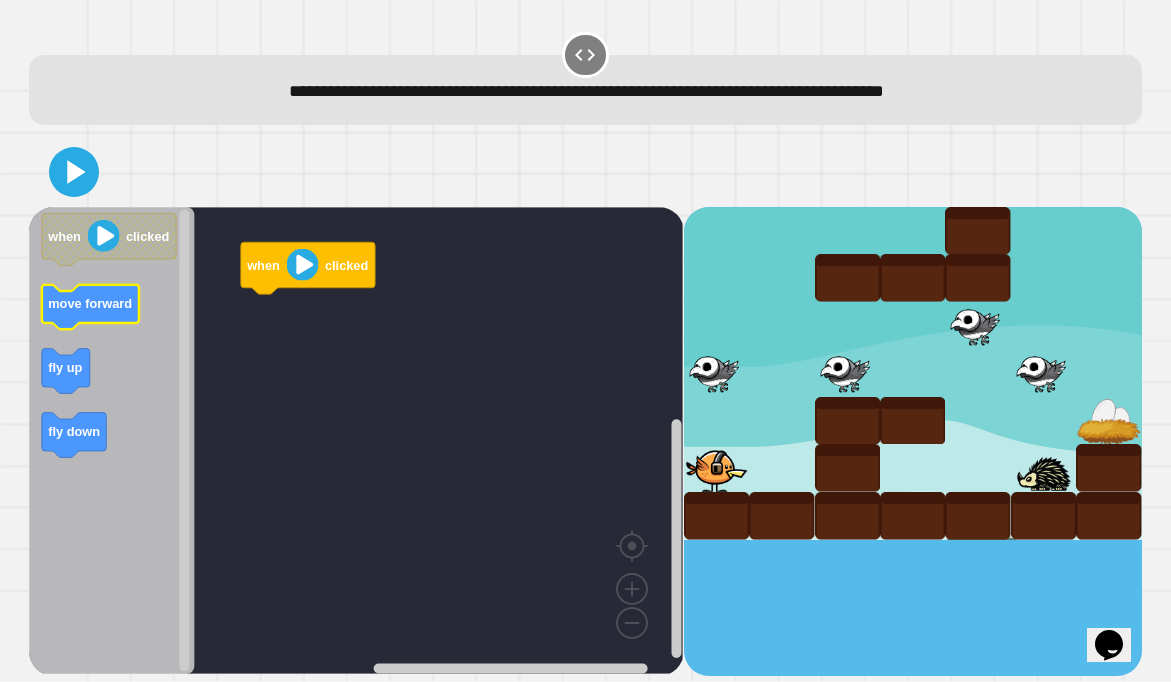 click on "move forward" 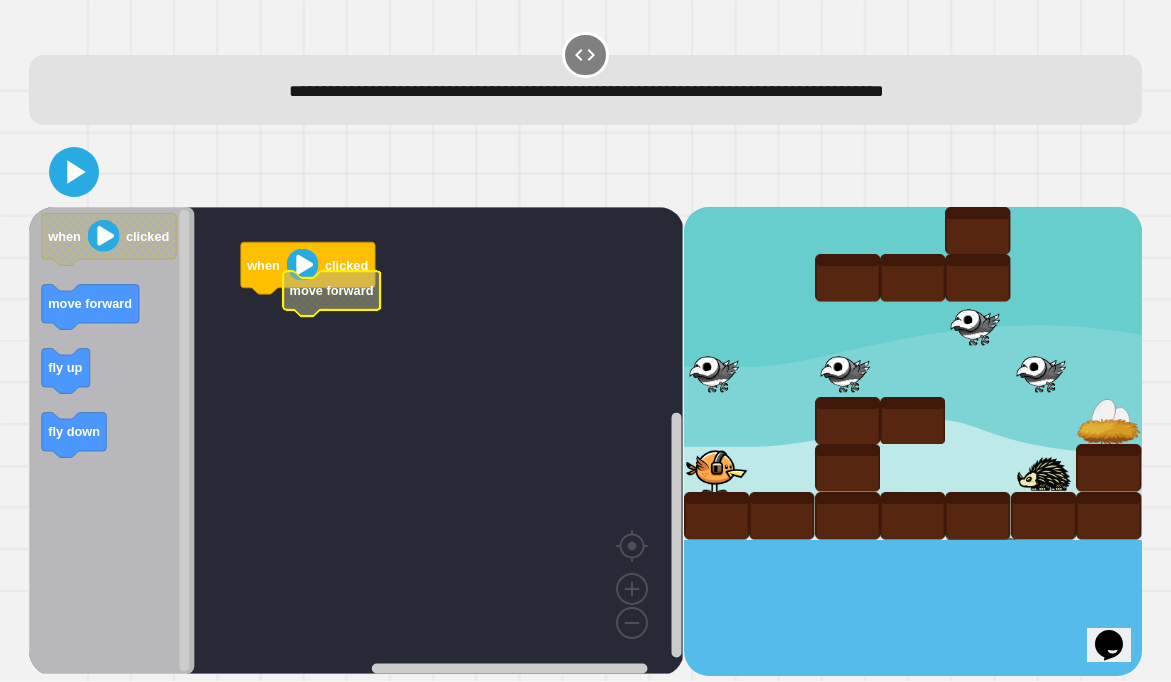 click 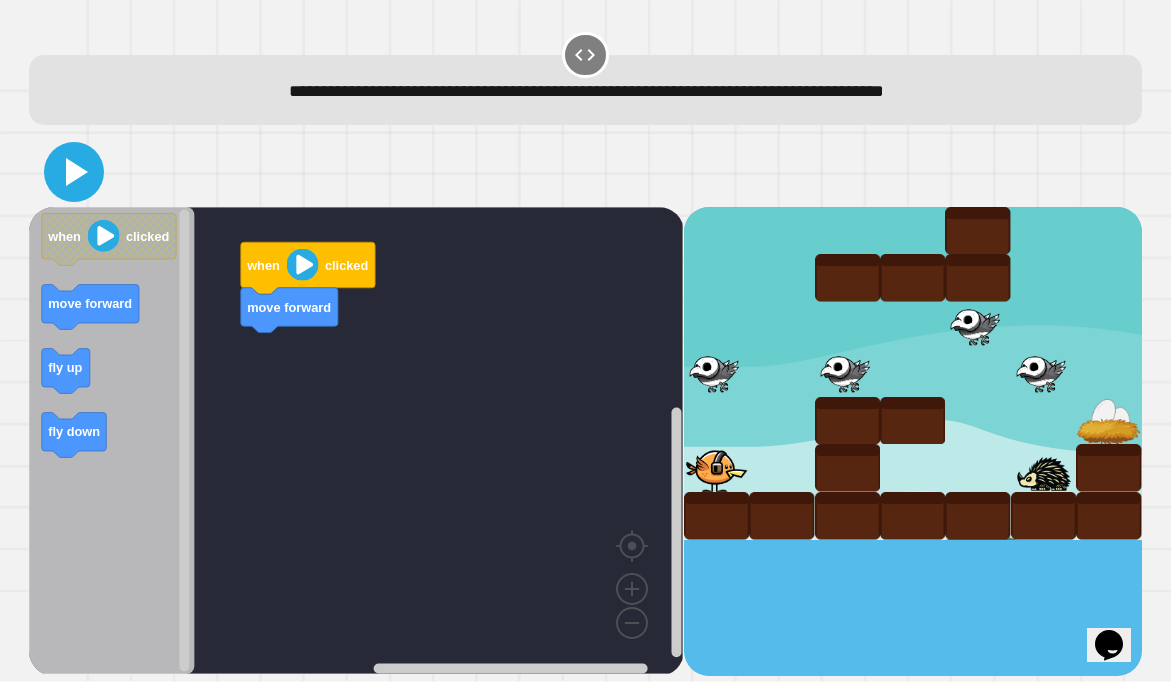 click 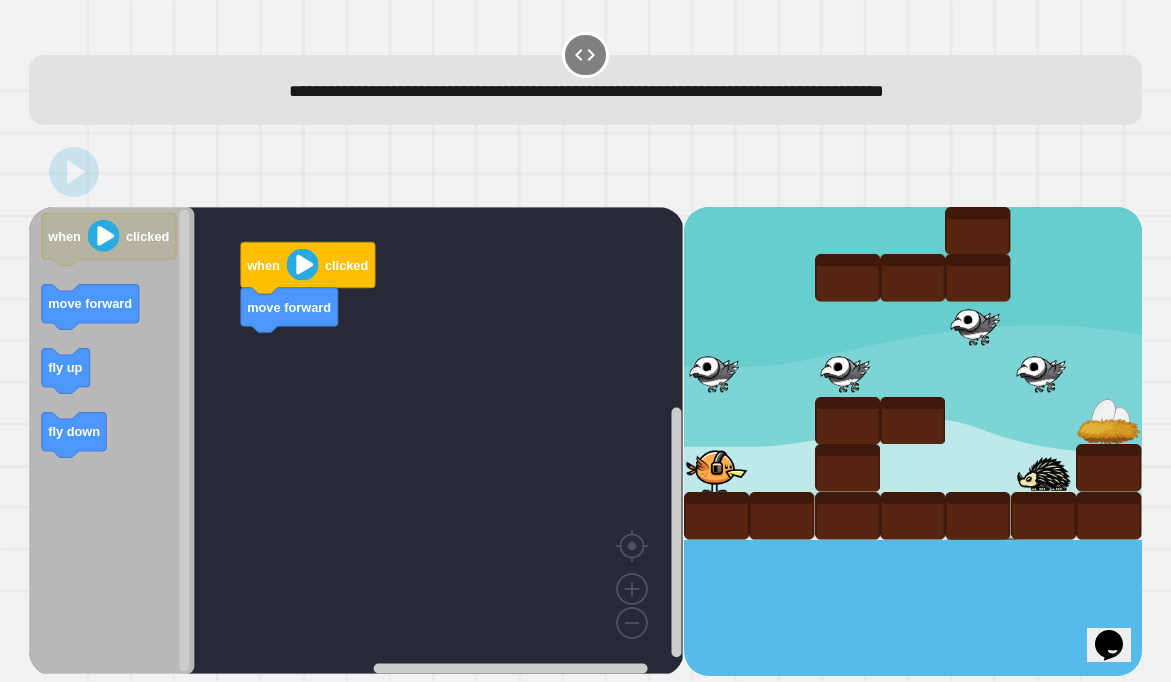click 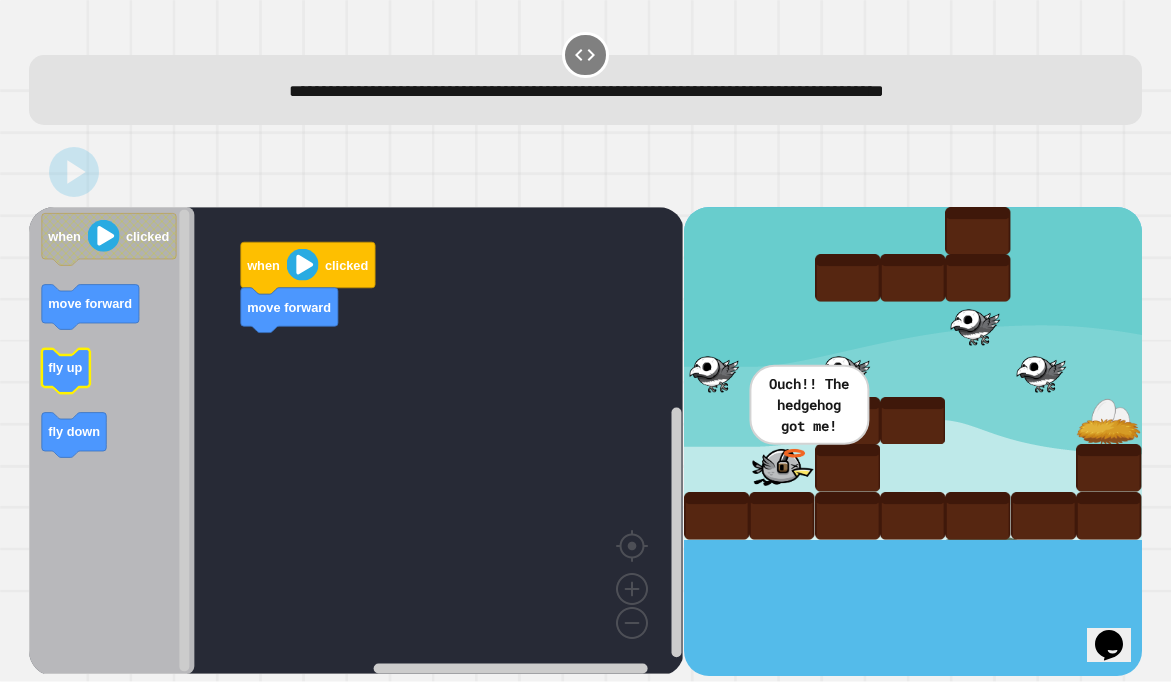 click on "fly up" 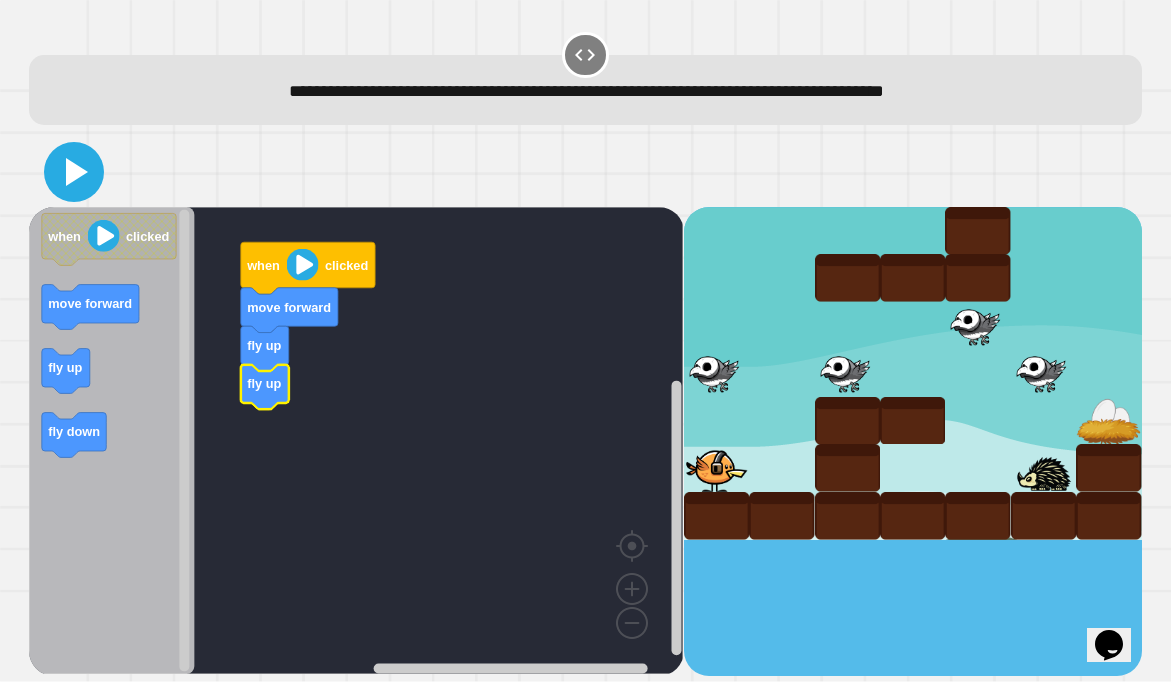 click 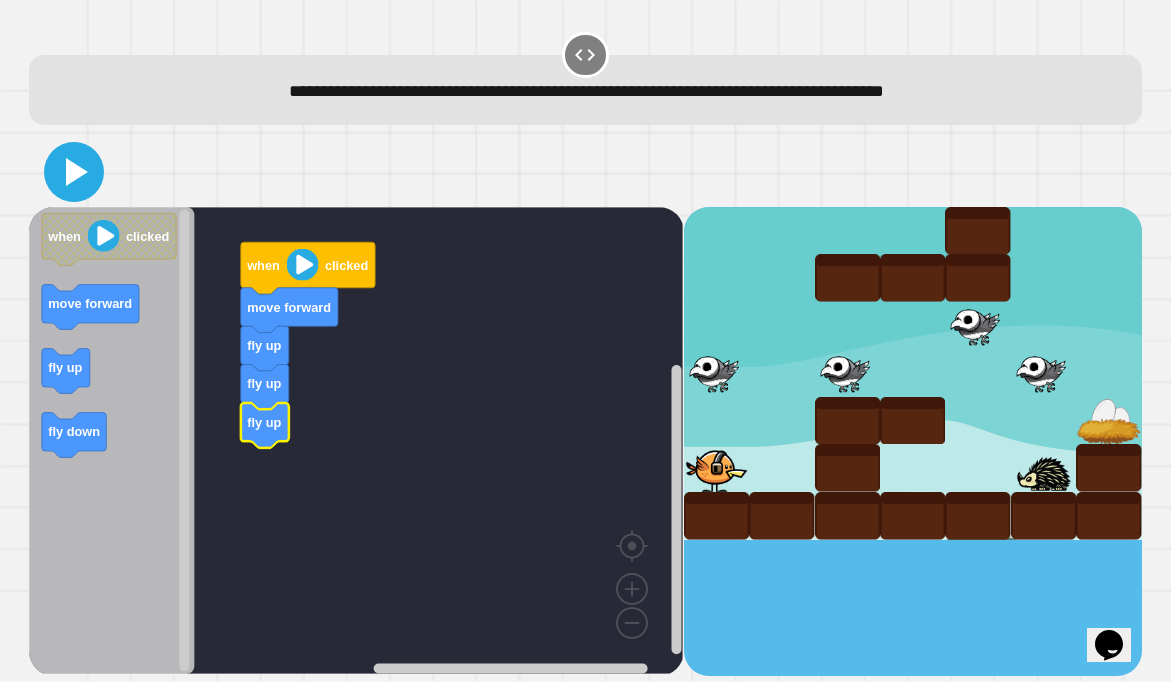 click 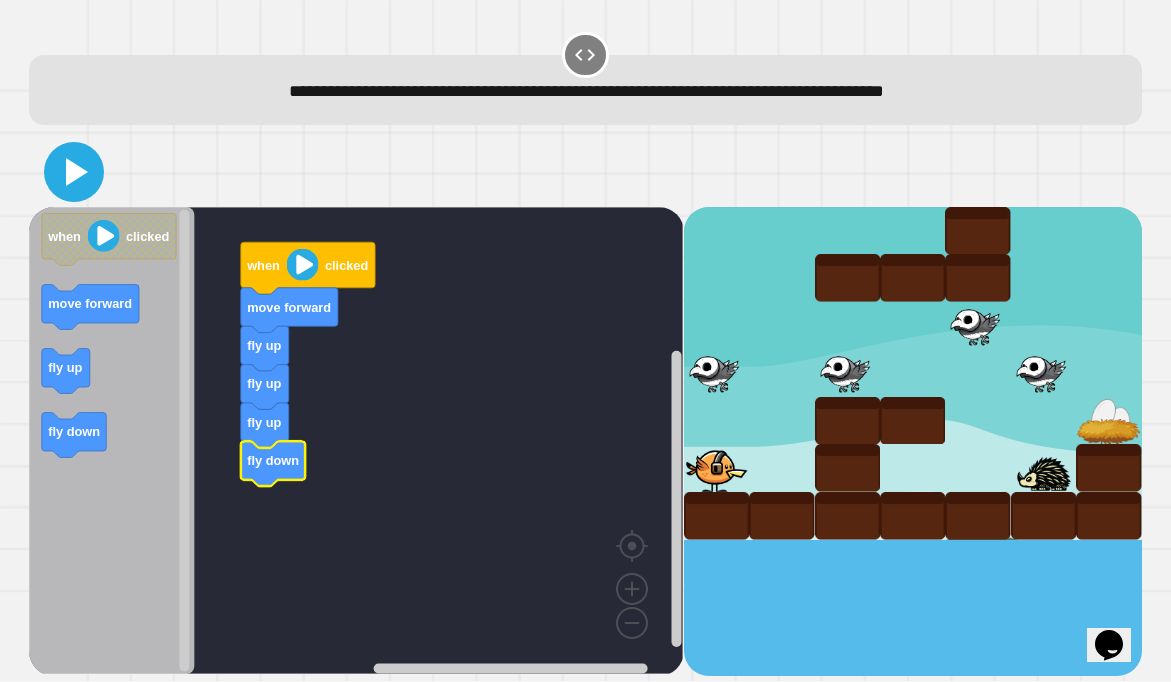 click 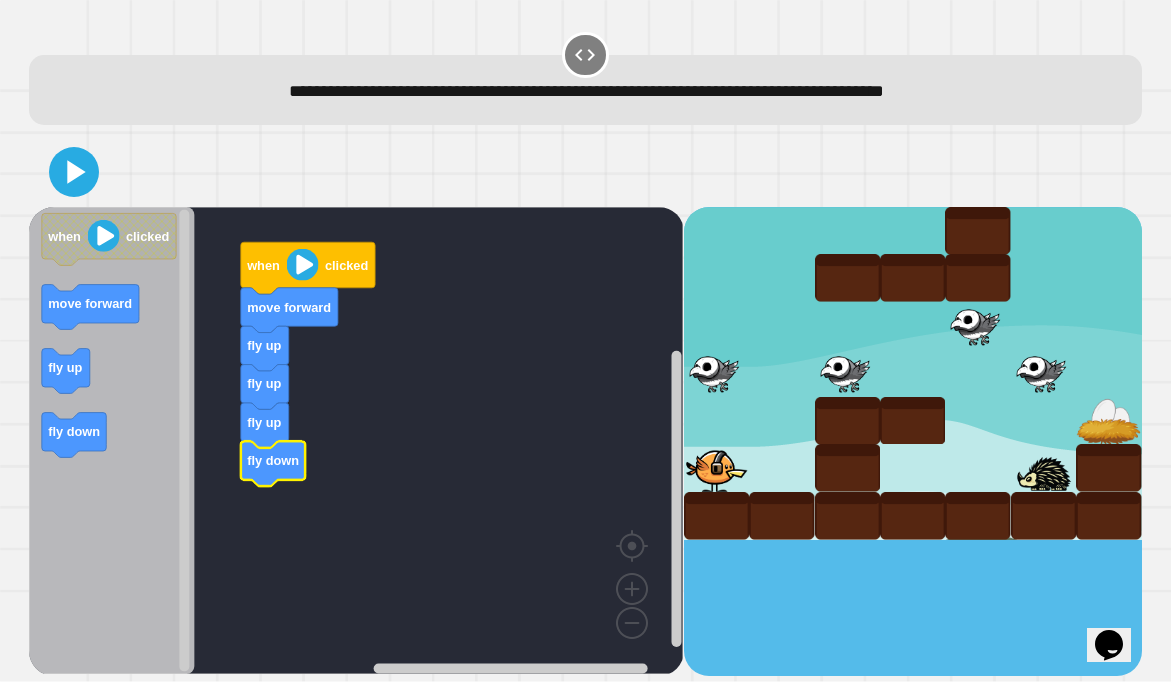 click 